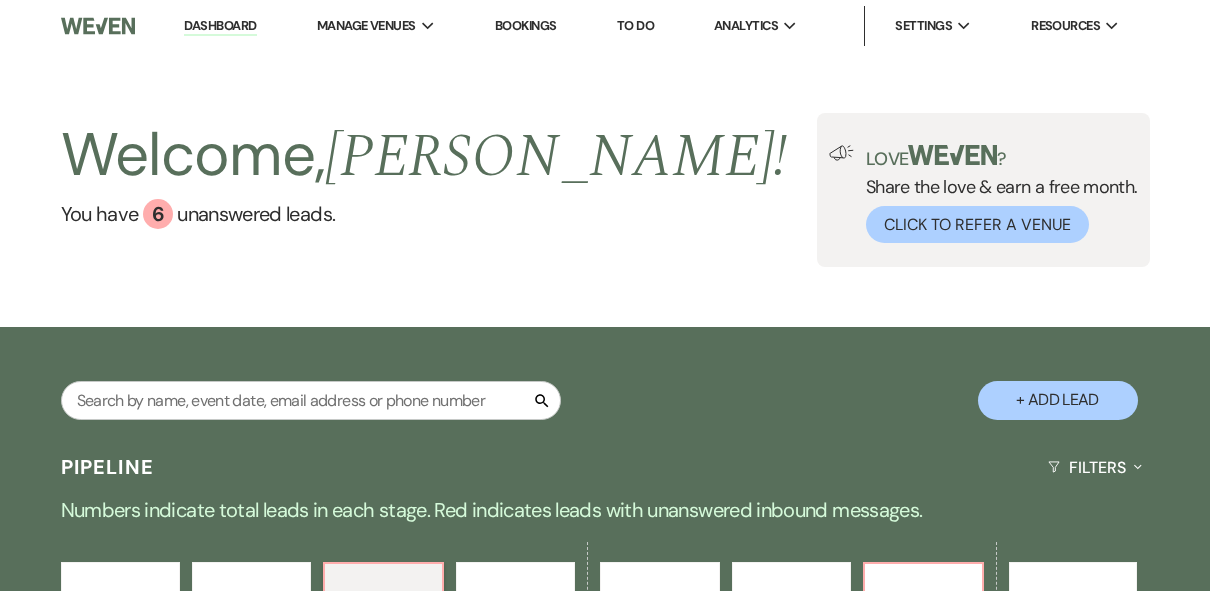 select on "2" 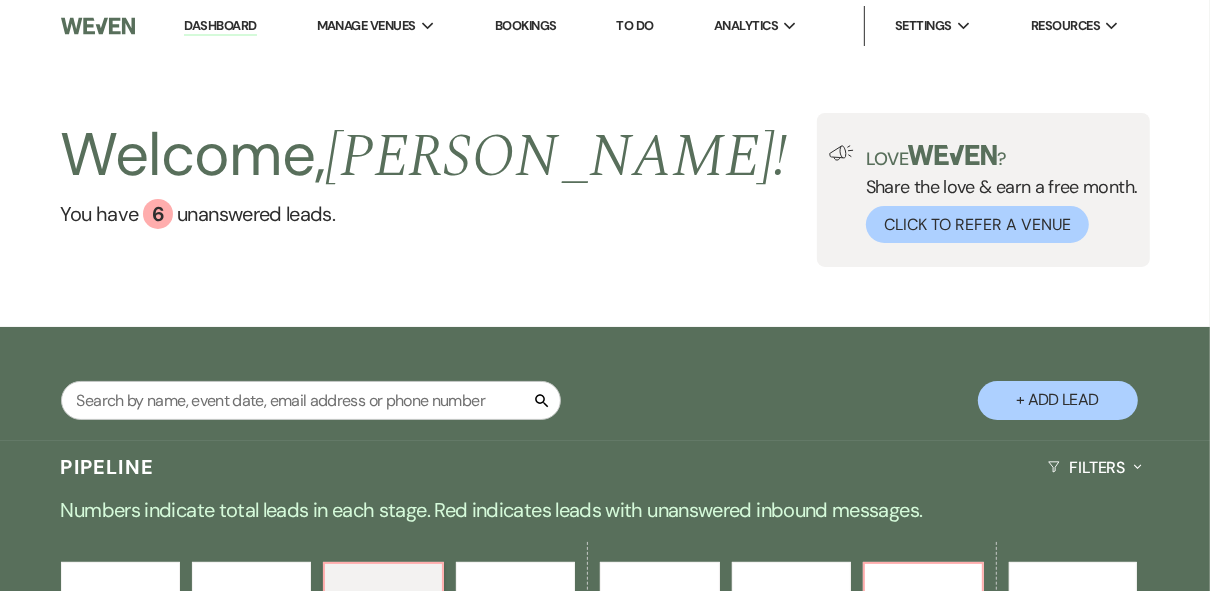 click on "Welcome,  [PERSON_NAME] ! You have   6   unanswered lead s . Love   ?
Share the love & earn a free month.     Click to Refer a Venue" at bounding box center [605, 190] 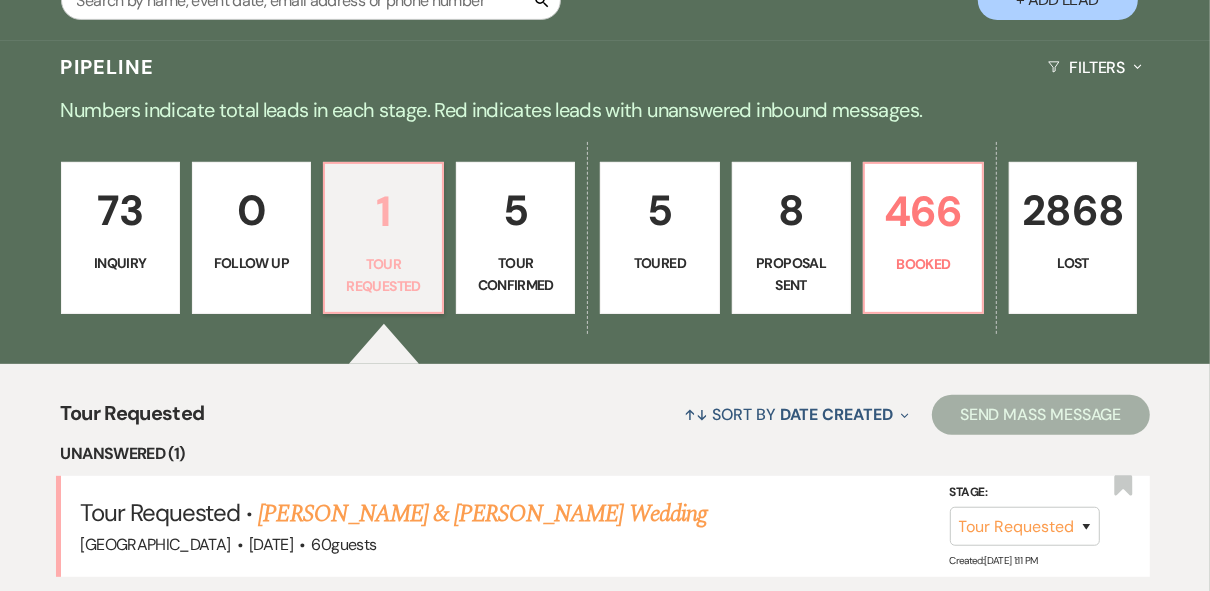 click on "1" at bounding box center (383, 211) 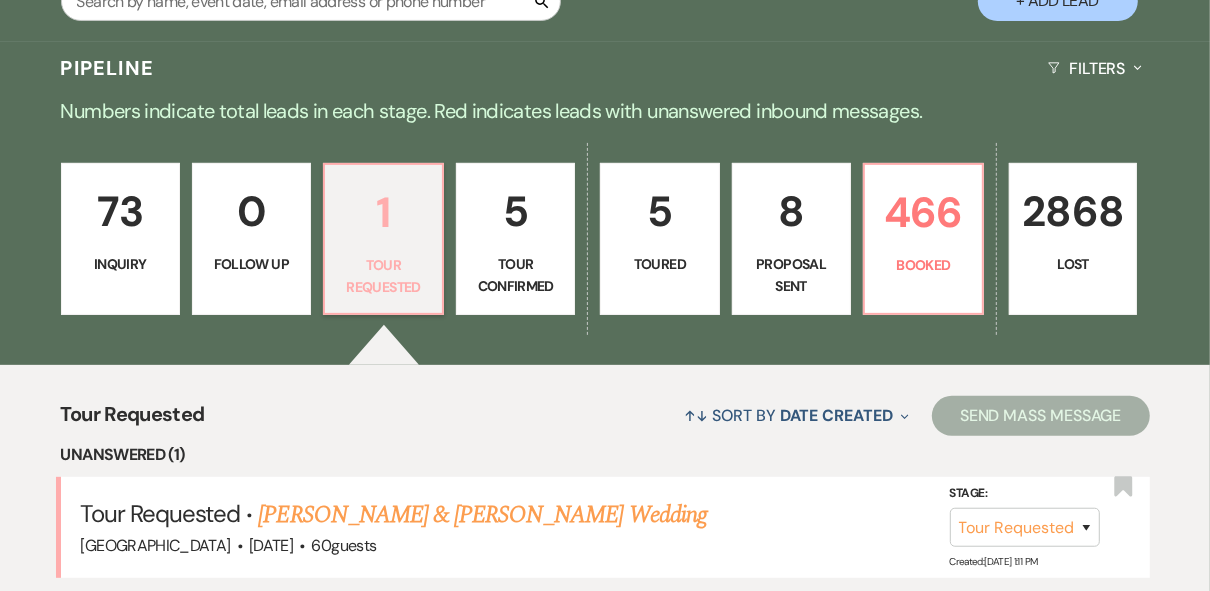 scroll, scrollTop: 269, scrollLeft: 0, axis: vertical 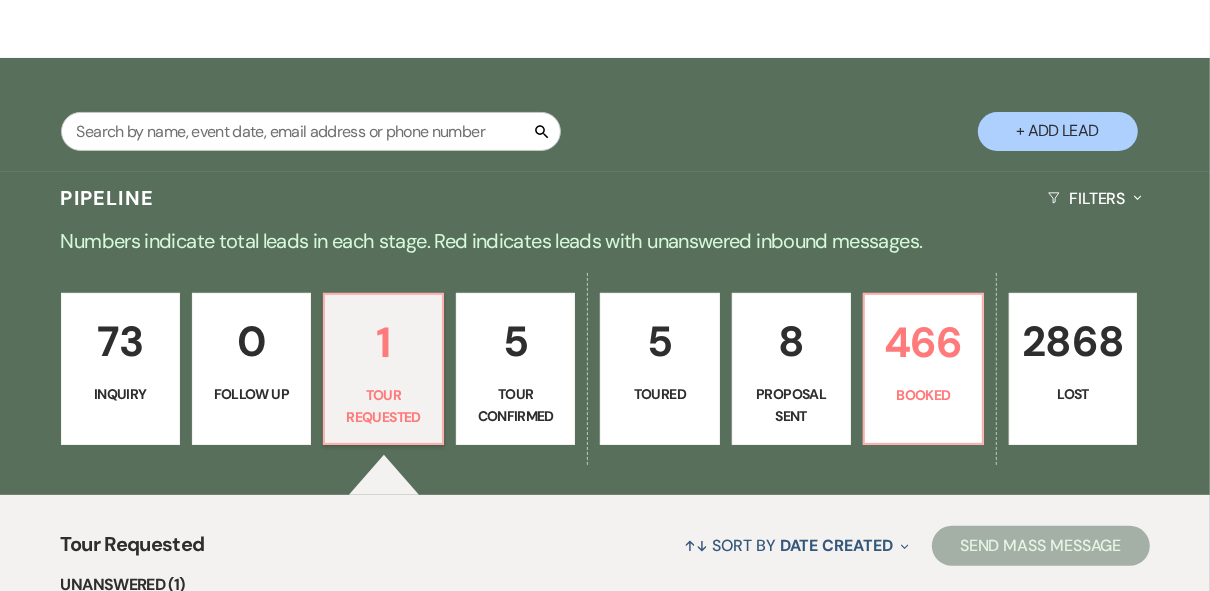 click on "Proposal Sent" at bounding box center (791, 405) 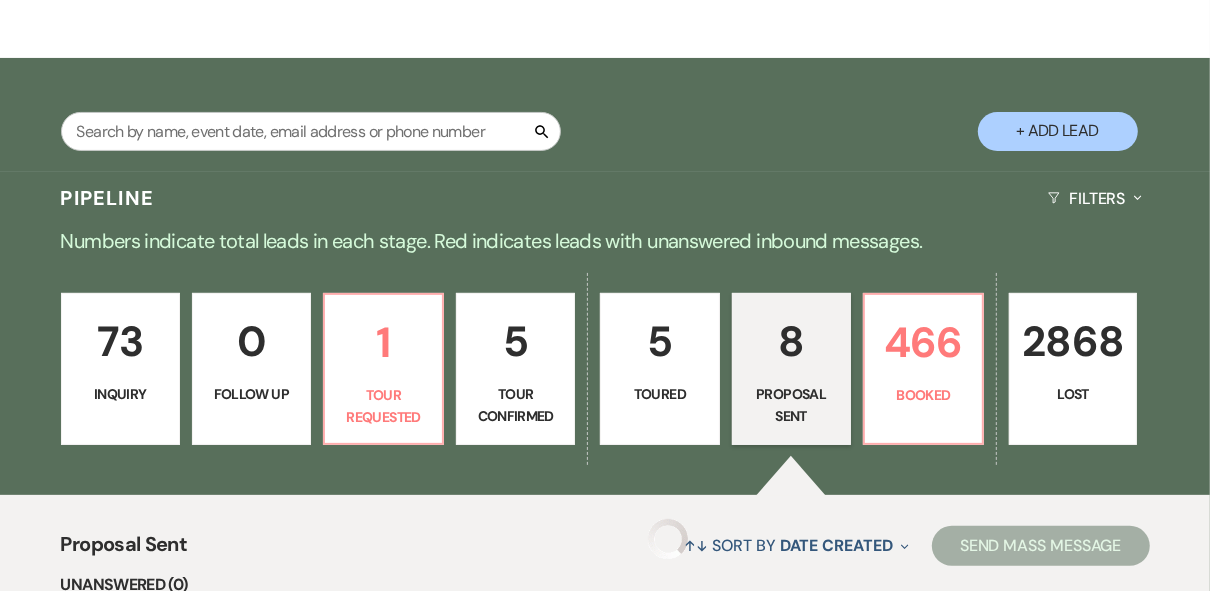 select on "6" 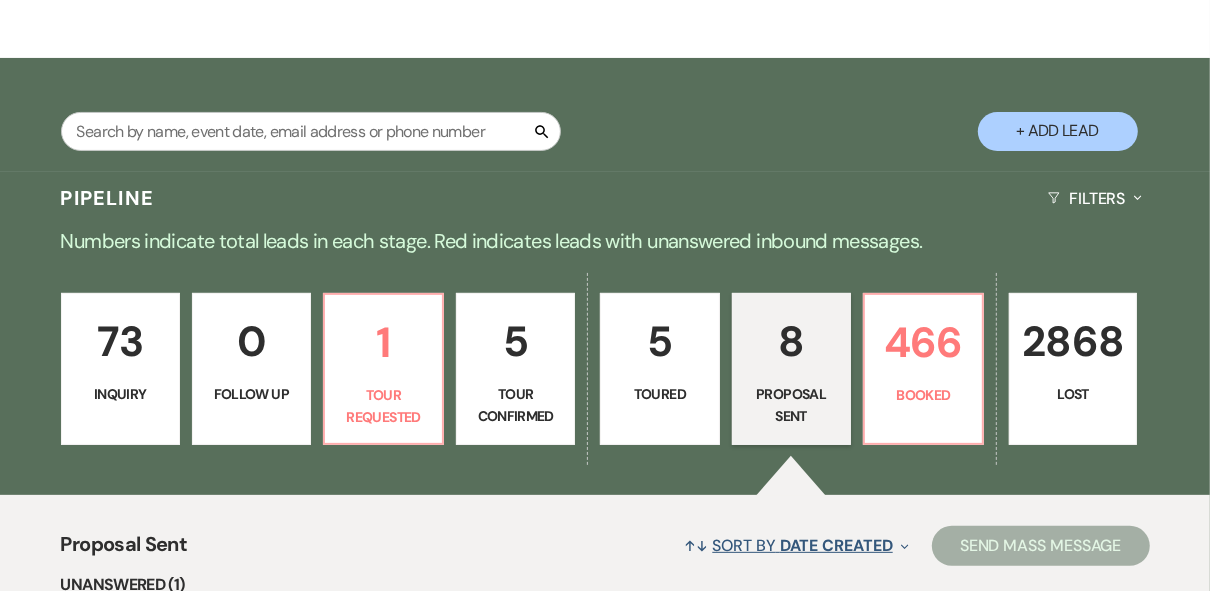 scroll, scrollTop: 669, scrollLeft: 0, axis: vertical 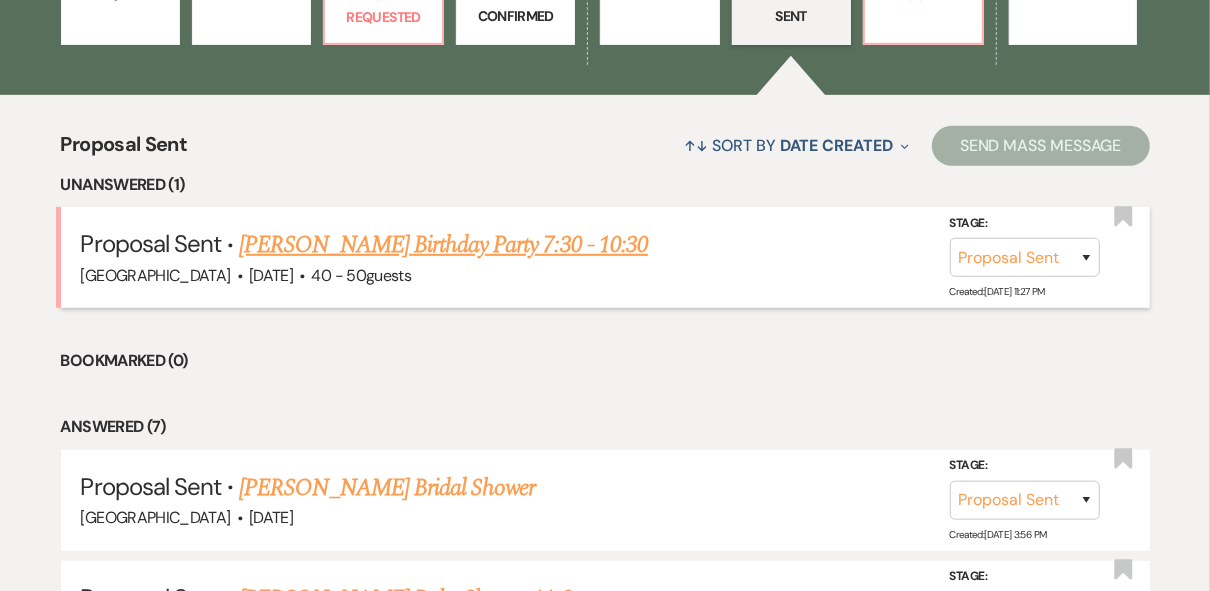 click on "[PERSON_NAME] Birthday Party 7:30 - 10:30" at bounding box center (443, 245) 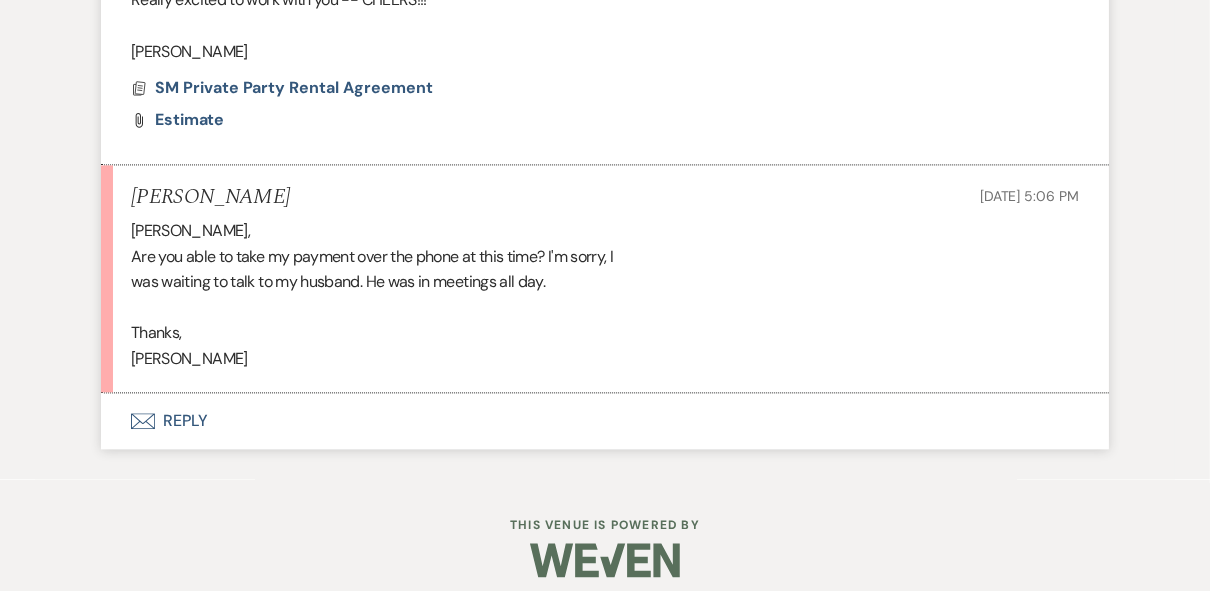 scroll, scrollTop: 2833, scrollLeft: 0, axis: vertical 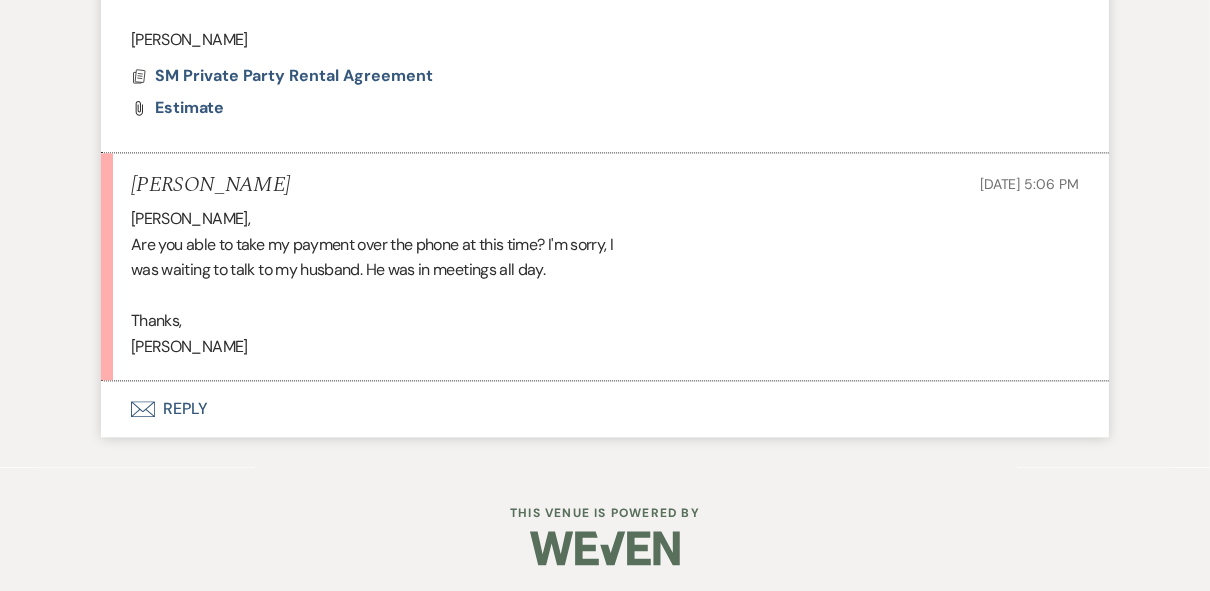 click on "Envelope Reply" at bounding box center (605, 409) 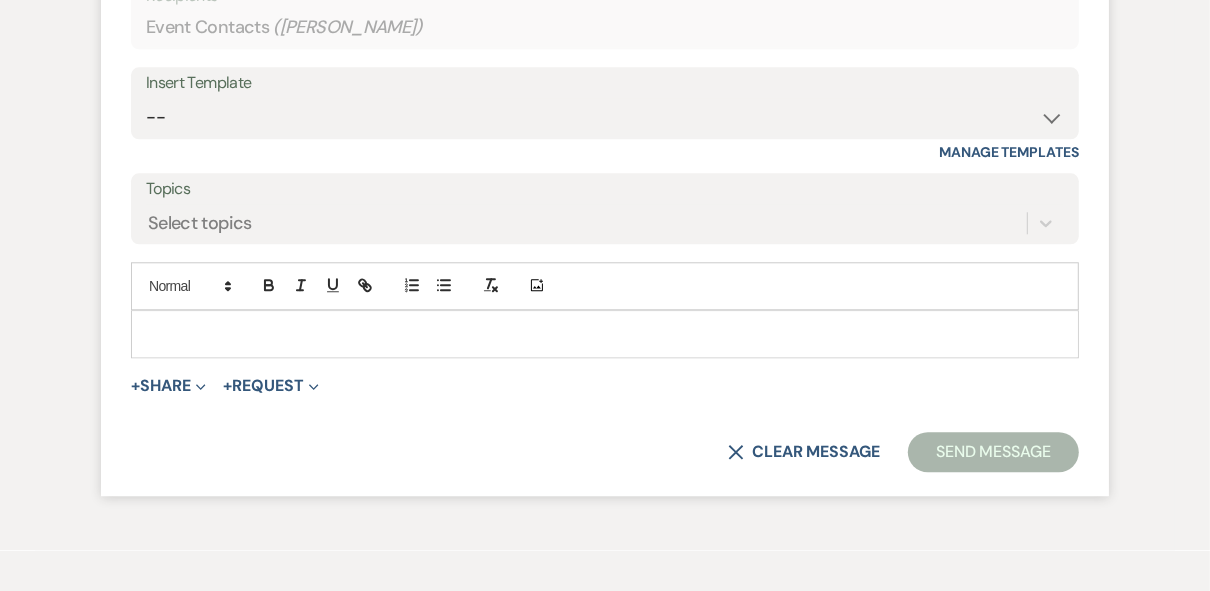 scroll, scrollTop: 3392, scrollLeft: 0, axis: vertical 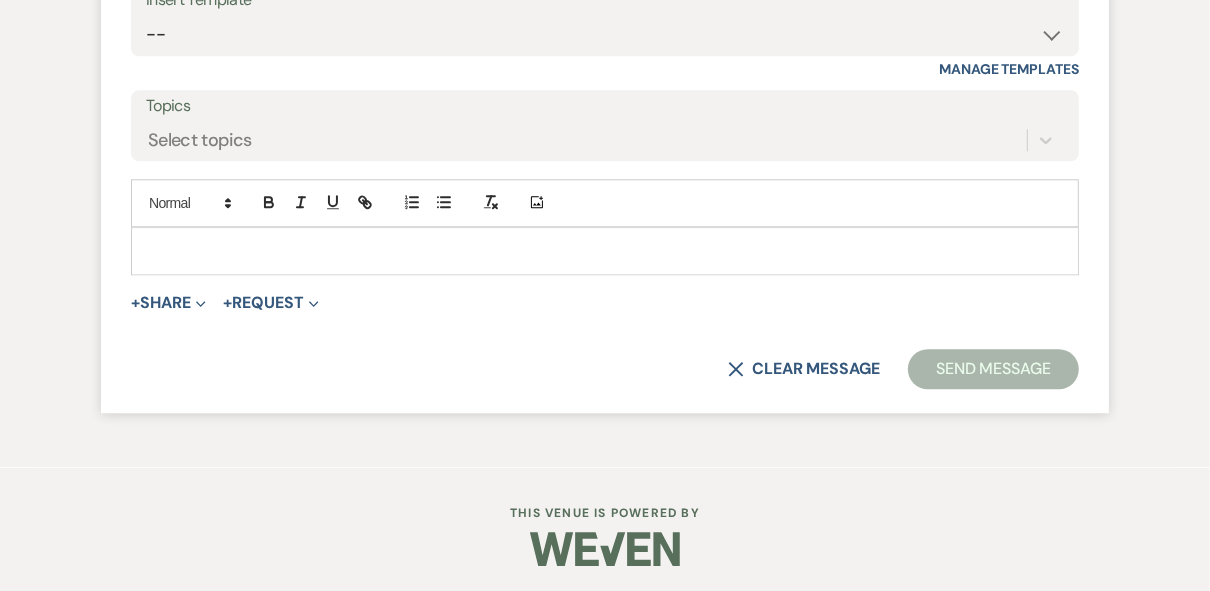 click at bounding box center (605, 251) 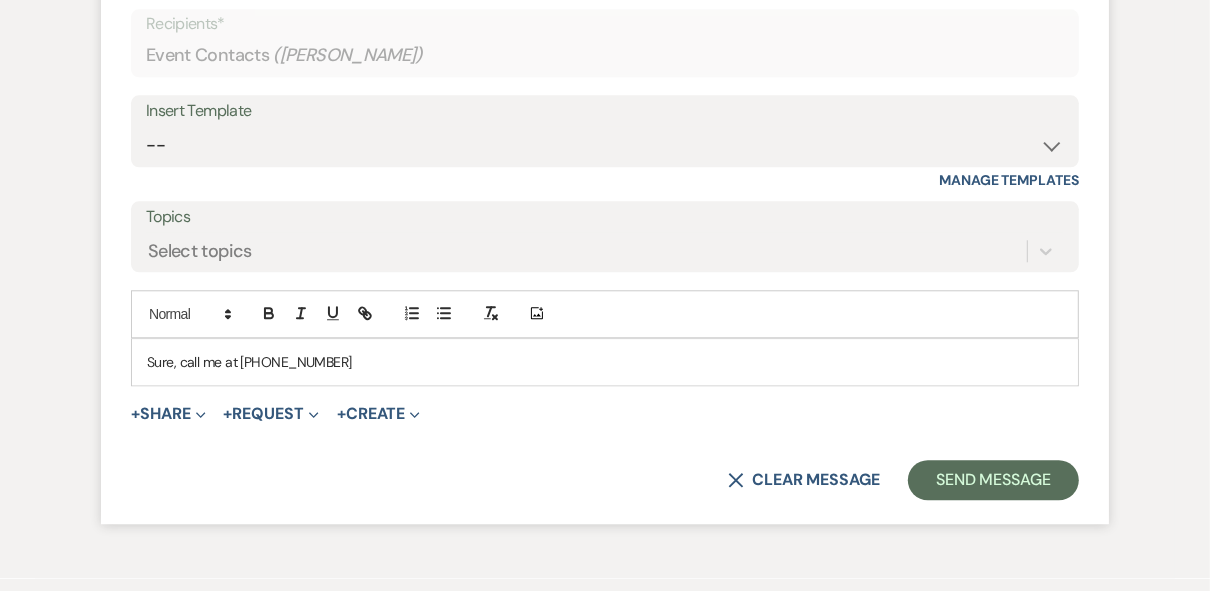 scroll, scrollTop: 3392, scrollLeft: 0, axis: vertical 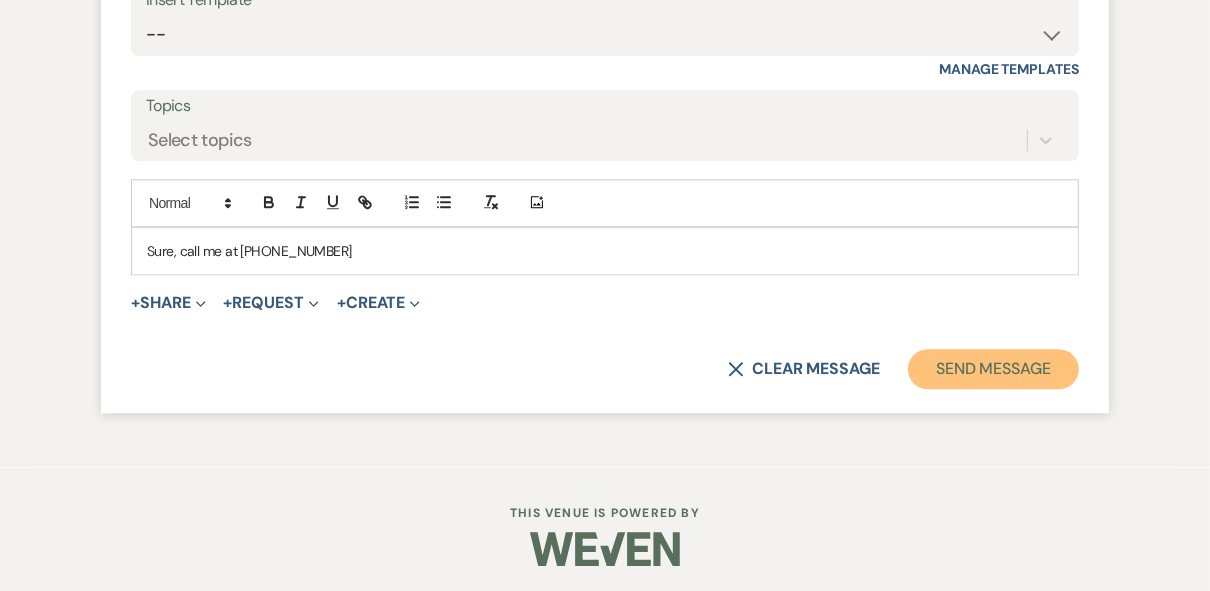 click on "Send Message" at bounding box center (993, 369) 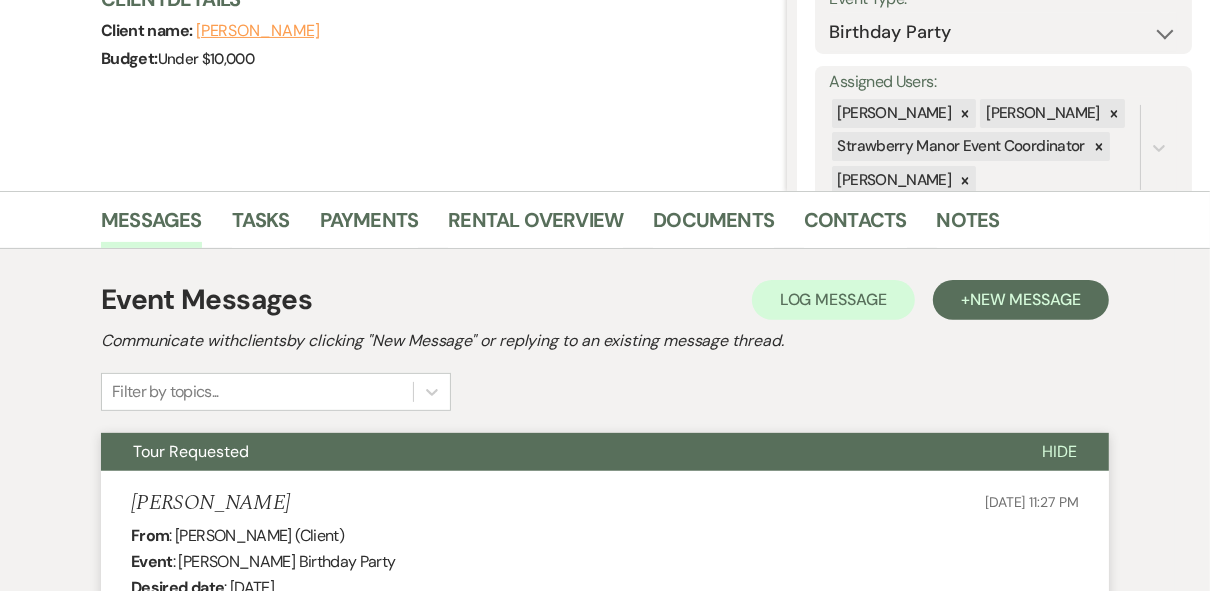 scroll, scrollTop: 0, scrollLeft: 0, axis: both 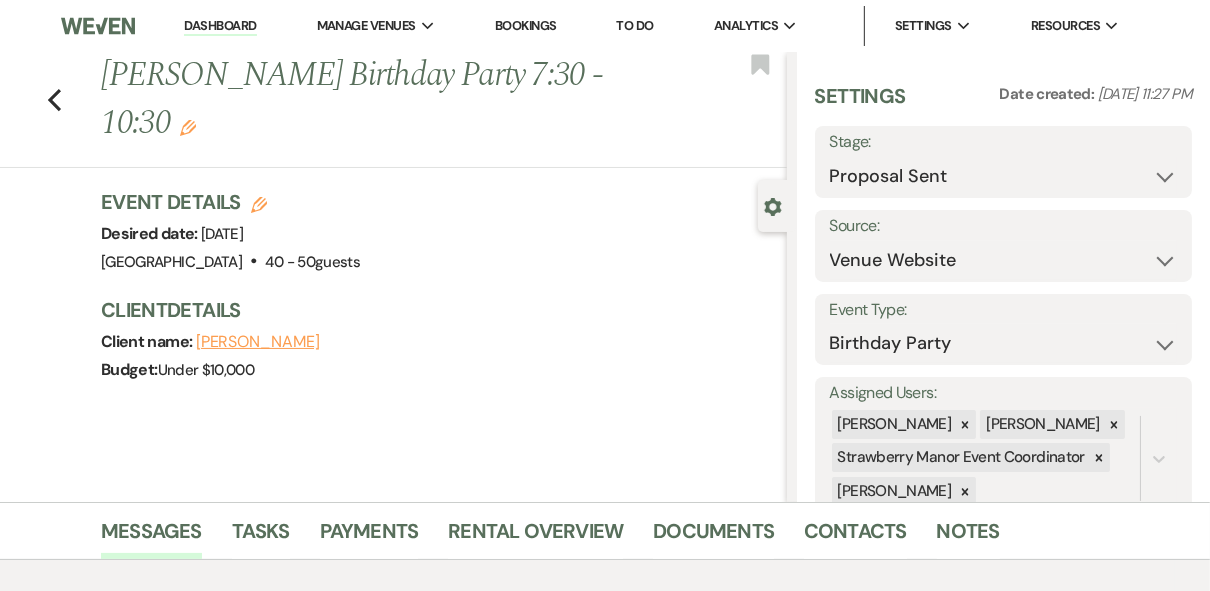 click on "Dashboard" at bounding box center (220, 26) 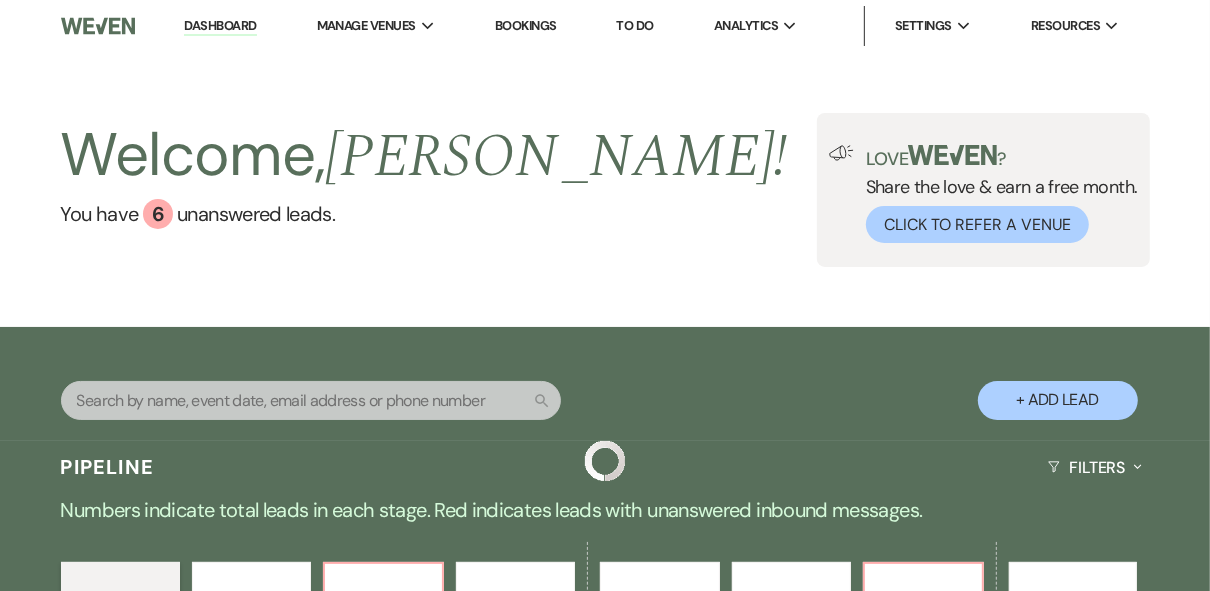 click on "Search + Add Lead" at bounding box center (605, 386) 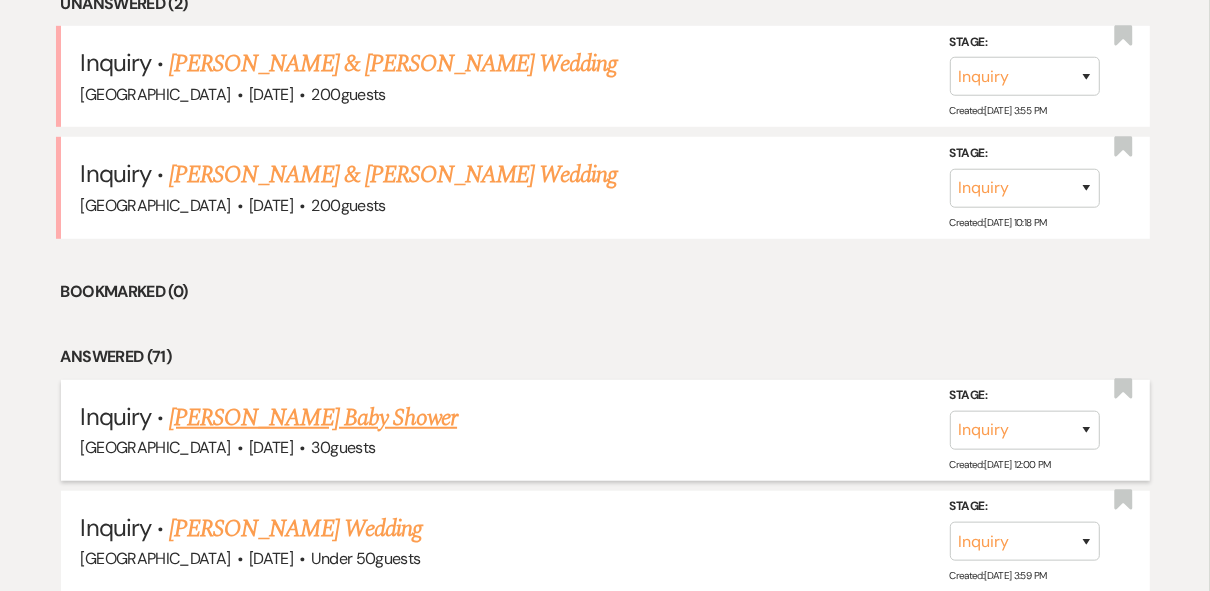 scroll, scrollTop: 880, scrollLeft: 0, axis: vertical 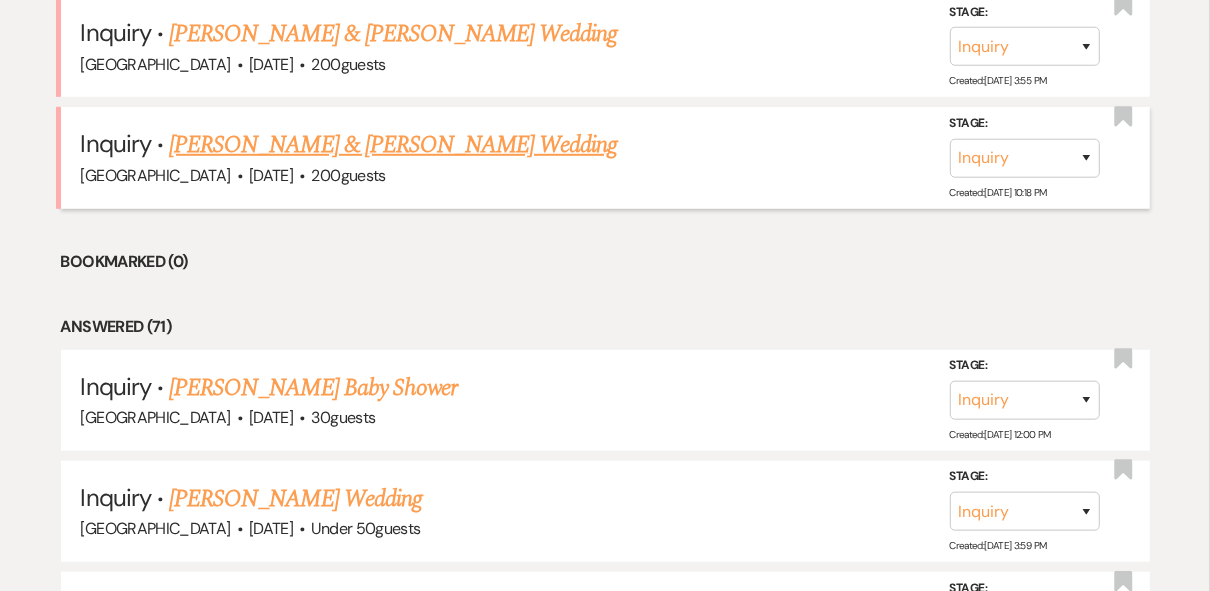 click on "[PERSON_NAME] & [PERSON_NAME] Wedding" at bounding box center (393, 145) 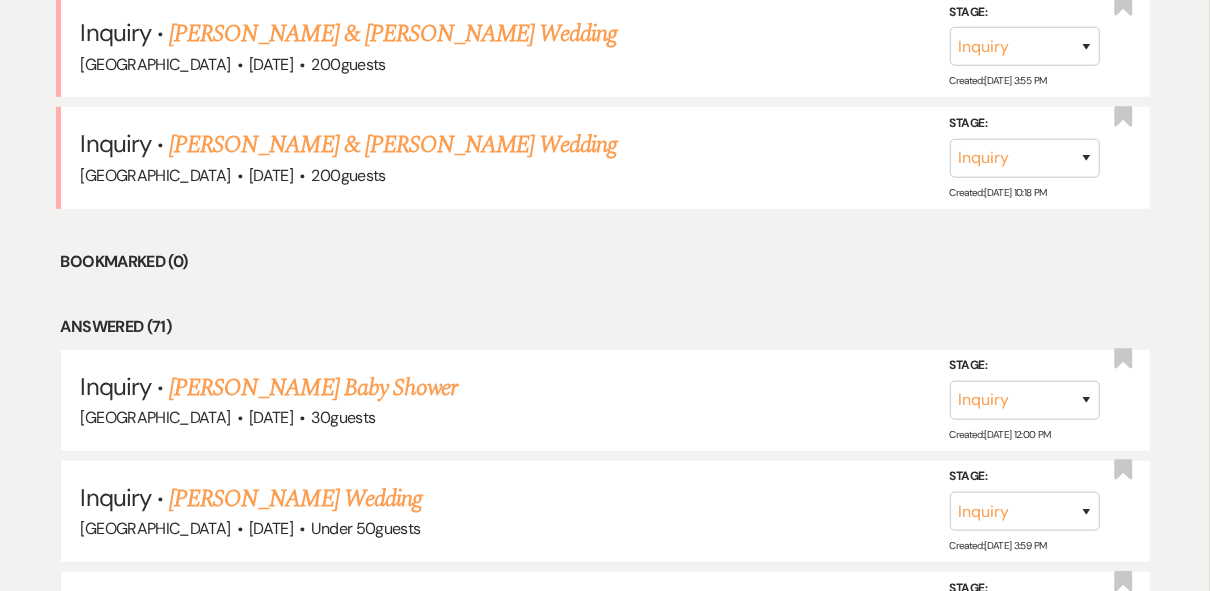 scroll, scrollTop: 0, scrollLeft: 0, axis: both 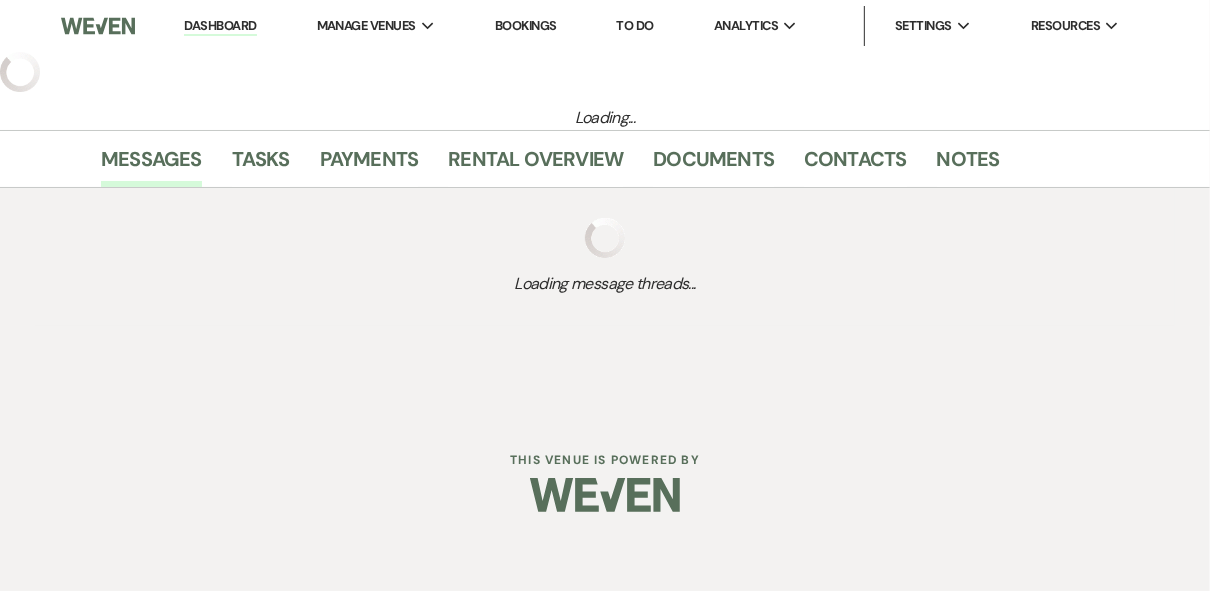 select on "5" 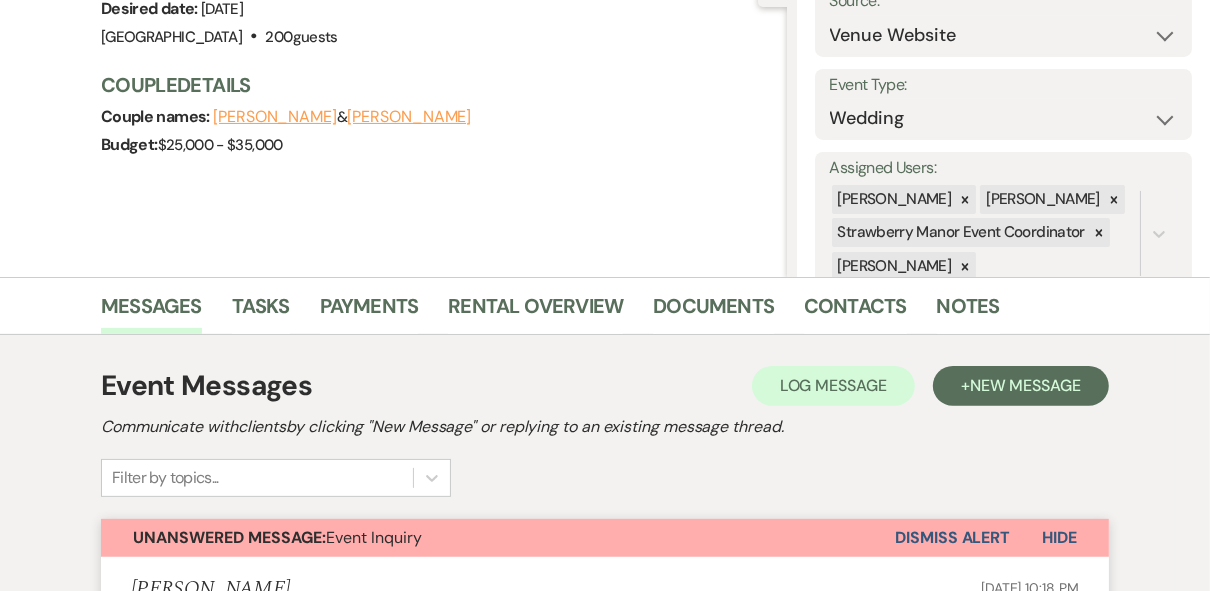scroll, scrollTop: 0, scrollLeft: 0, axis: both 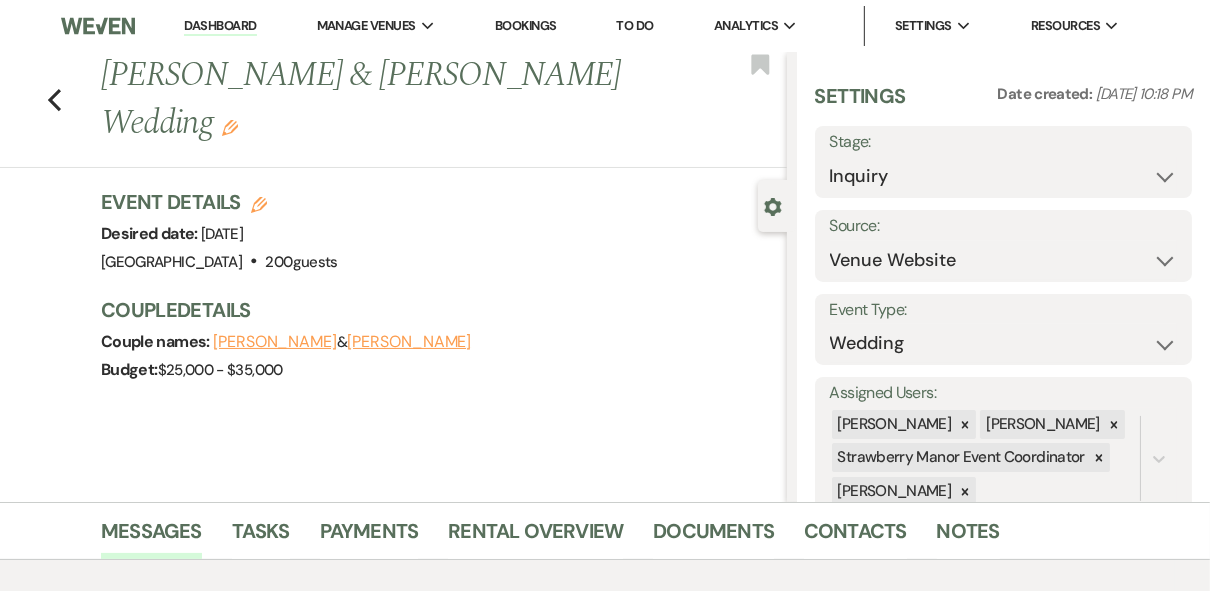 click on "Dashboard" at bounding box center [220, 26] 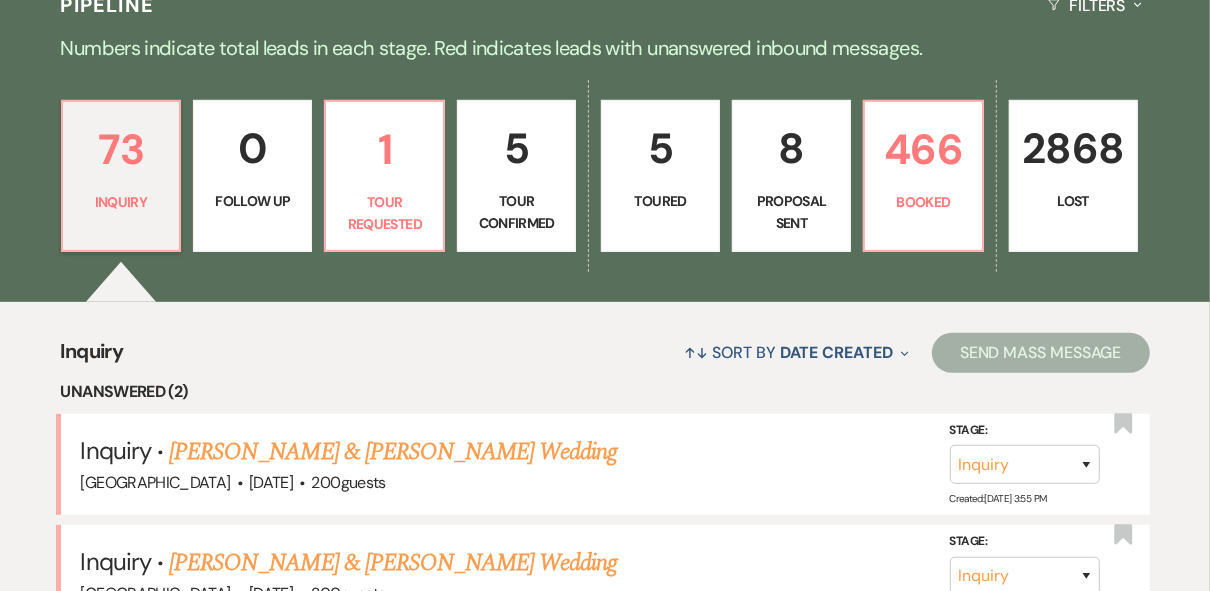 scroll, scrollTop: 480, scrollLeft: 0, axis: vertical 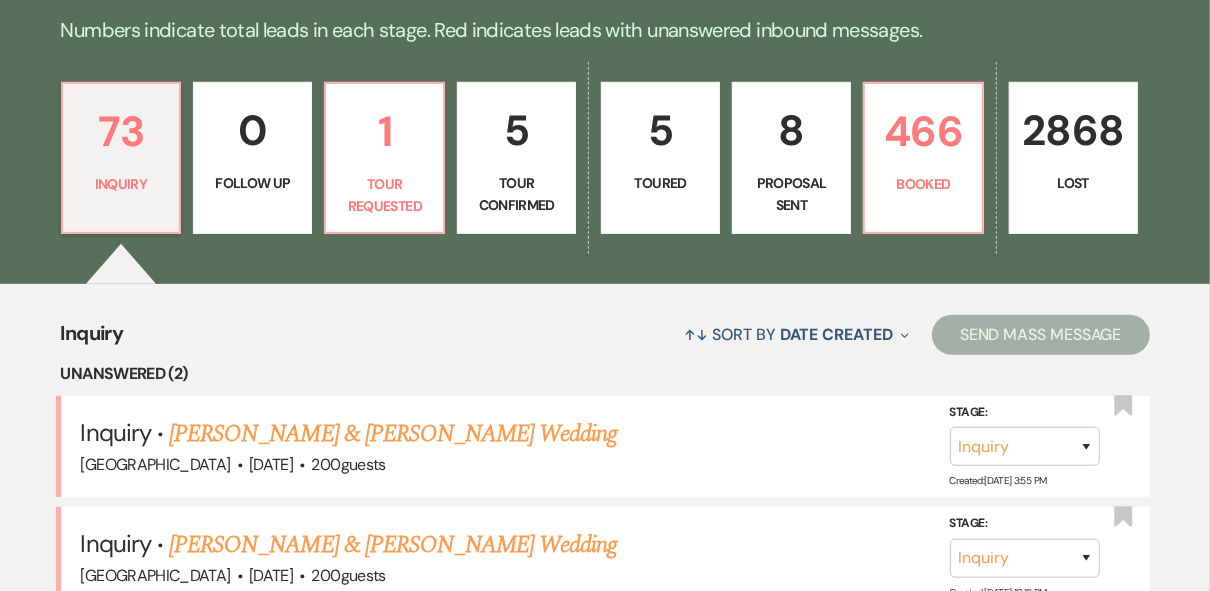 click on "8" at bounding box center (791, 130) 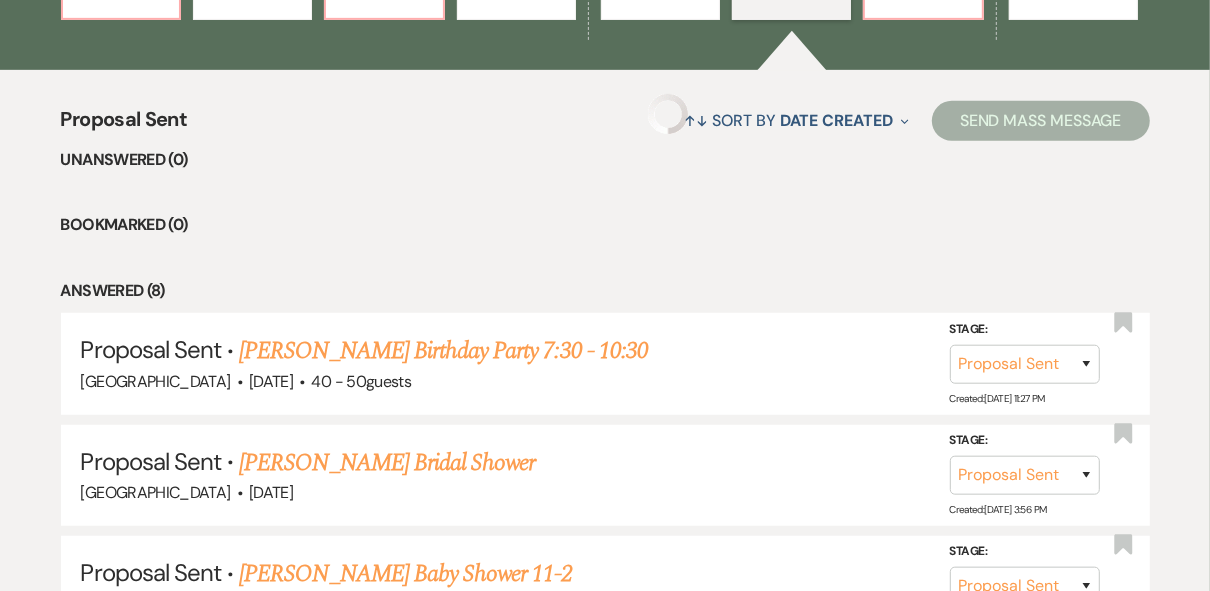 scroll, scrollTop: 960, scrollLeft: 0, axis: vertical 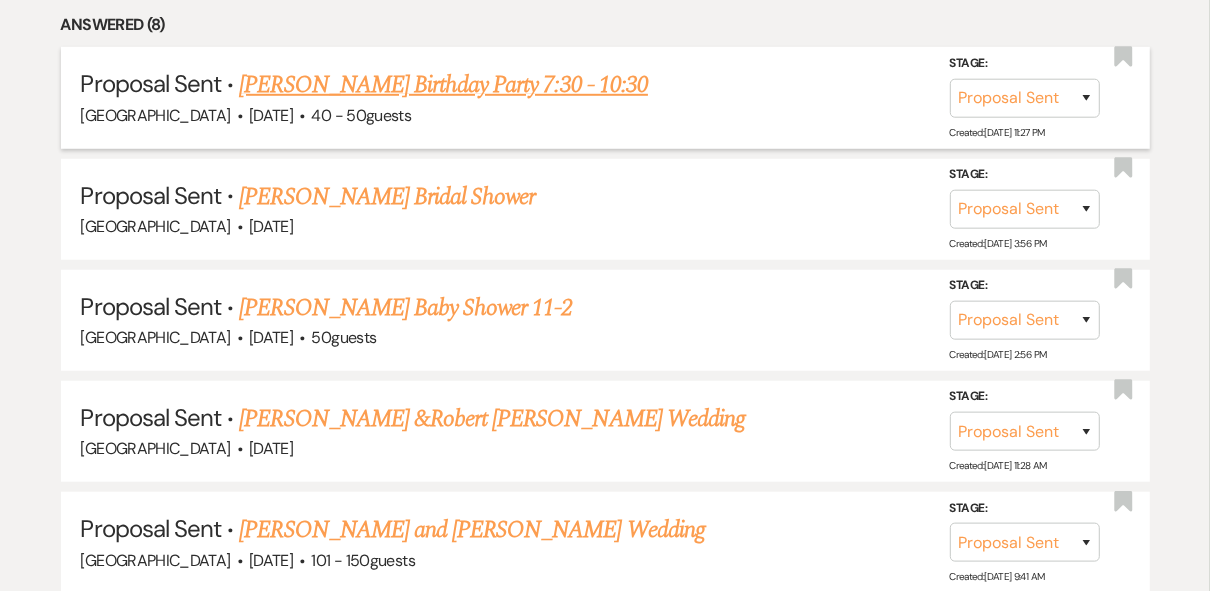 click on "[PERSON_NAME] Birthday Party 7:30 - 10:30" at bounding box center [443, 85] 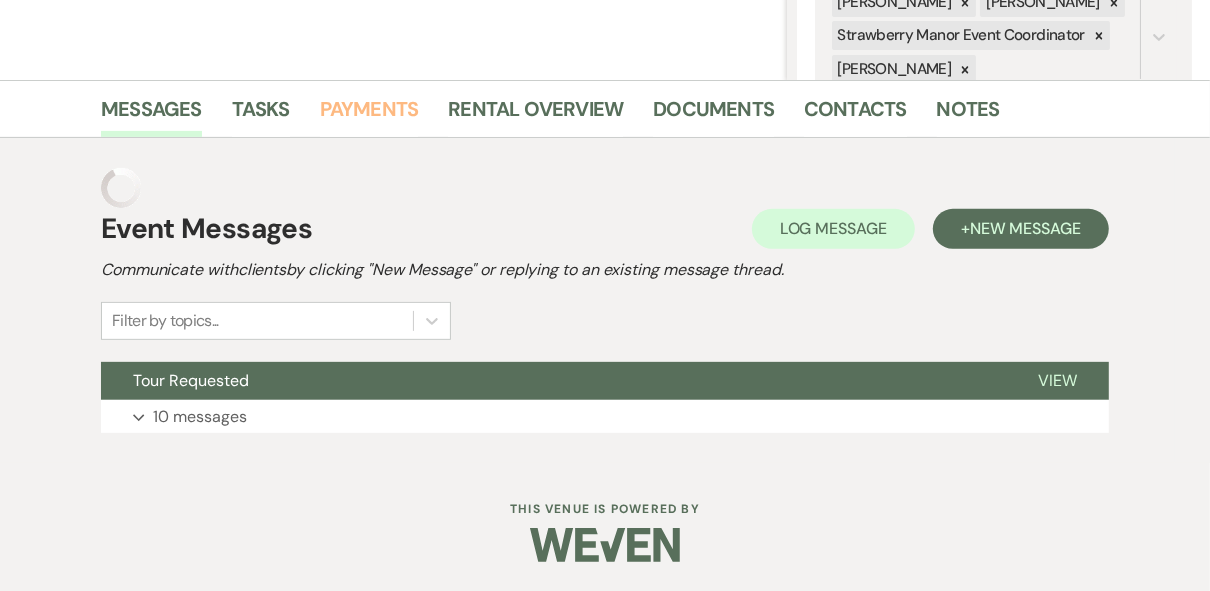 click on "Previous [PERSON_NAME] Birthday Party 7:30 - 10:30 Edit Bookmark Gear Settings Settings Date created:   [DATE] 11:27 PM Stage: Inquiry Follow Up Tour Requested Tour Confirmed Toured Proposal Sent Booked Lost Source: Weven Venue Website Instagram Facebook Pinterest Google The Knot Wedding Wire Here Comes the Guide Wedding Spot Eventective [PERSON_NAME] The Venue Report PartySlate VRBO / Homeaway Airbnb Wedding Show TikTok X / Twitter Phone Call Walk-in Vendor Referral Advertising Personal Referral Local Referral Other Event Type: Wedding Anniversary Party Baby Shower Bachelorette / Bachelor Party Birthday Party Bridal Shower Brunch Community Event Concert Corporate Event Elopement End of Life Celebration Engagement Party Fundraiser Graduation Party Micro Wedding Prom Quinceañera Rehearsal Dinner Religious Event Retreat Other Assigned Users: [PERSON_NAME] [PERSON_NAME] Strawberry Manor Event Coordinator   [PERSON_NAME] Event Details Edit Desired date:   [DATE] Venue:   [GEOGRAPHIC_DATA] . 40 - 50" at bounding box center (605, 46) 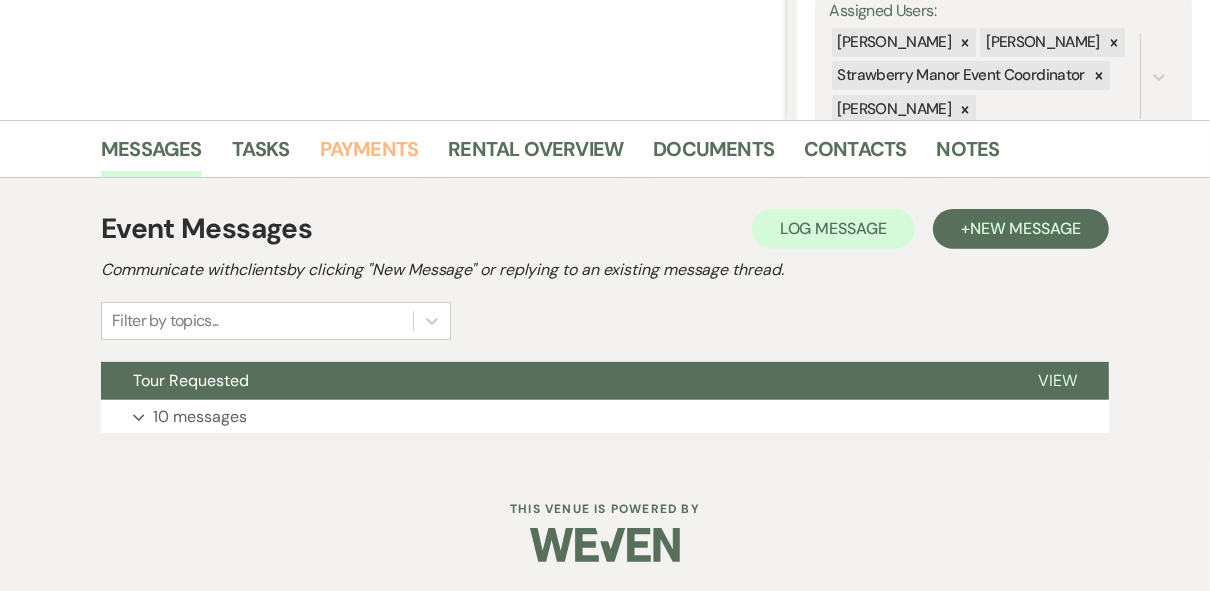 scroll, scrollTop: 0, scrollLeft: 0, axis: both 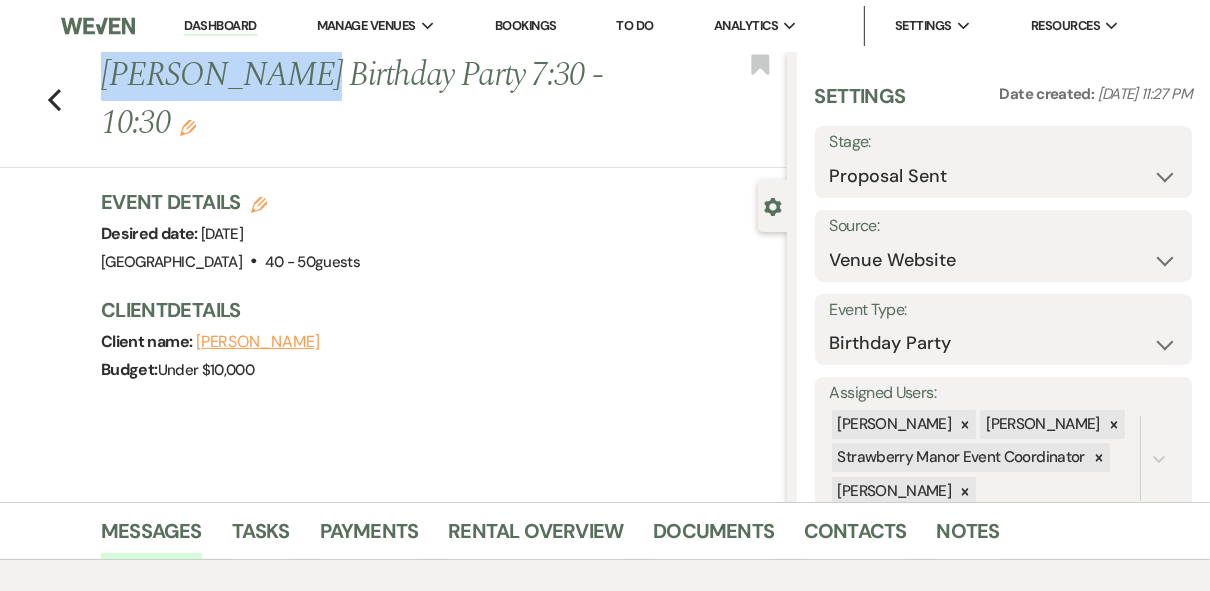 drag, startPoint x: 294, startPoint y: 73, endPoint x: 112, endPoint y: 72, distance: 182.00275 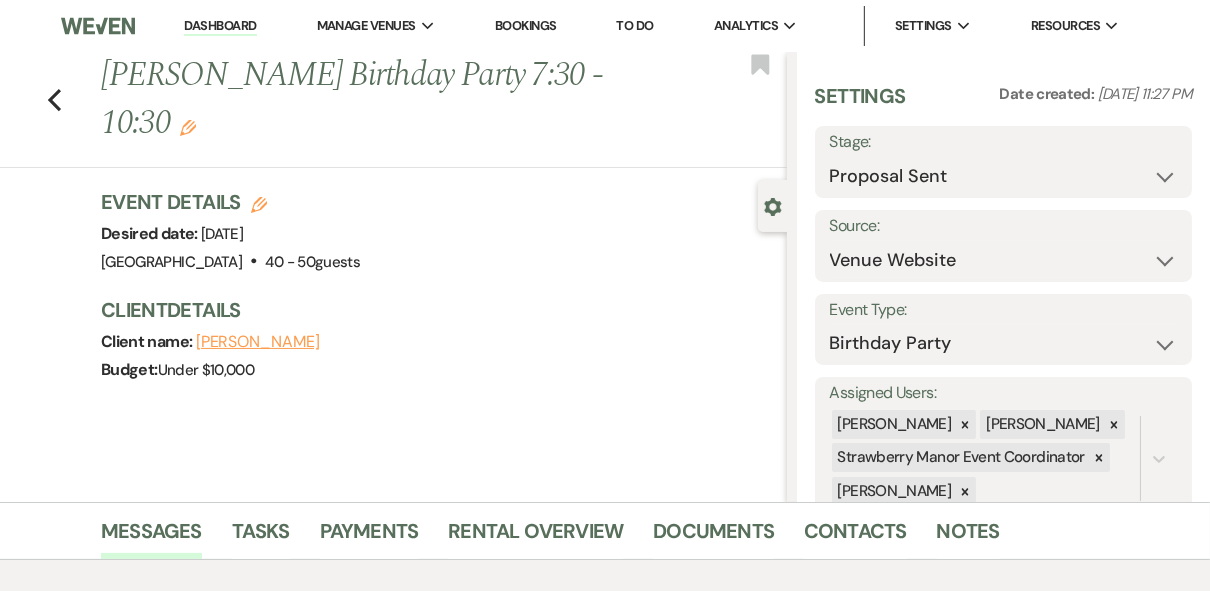 click on "Client  Details" at bounding box center (434, 310) 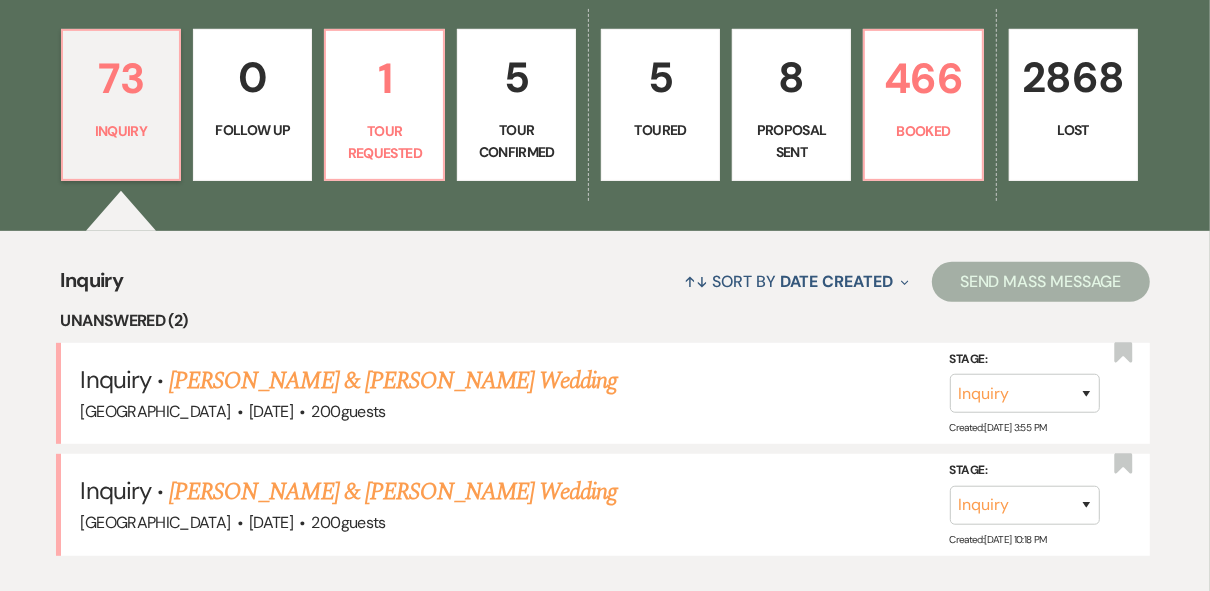 scroll, scrollTop: 560, scrollLeft: 0, axis: vertical 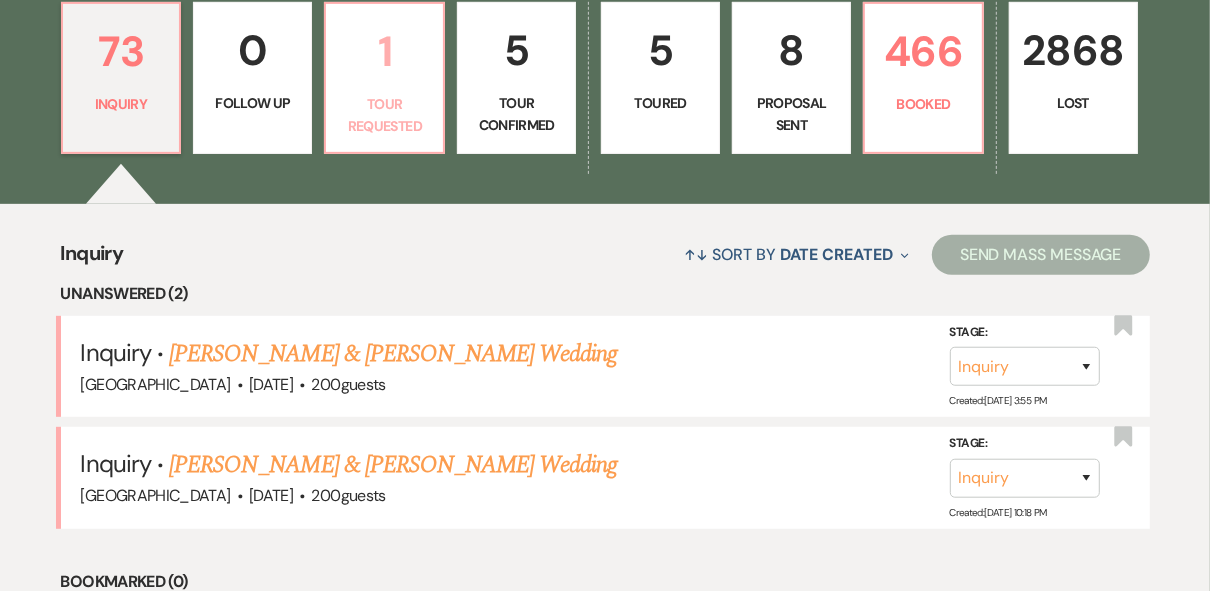 click on "1" at bounding box center (384, 51) 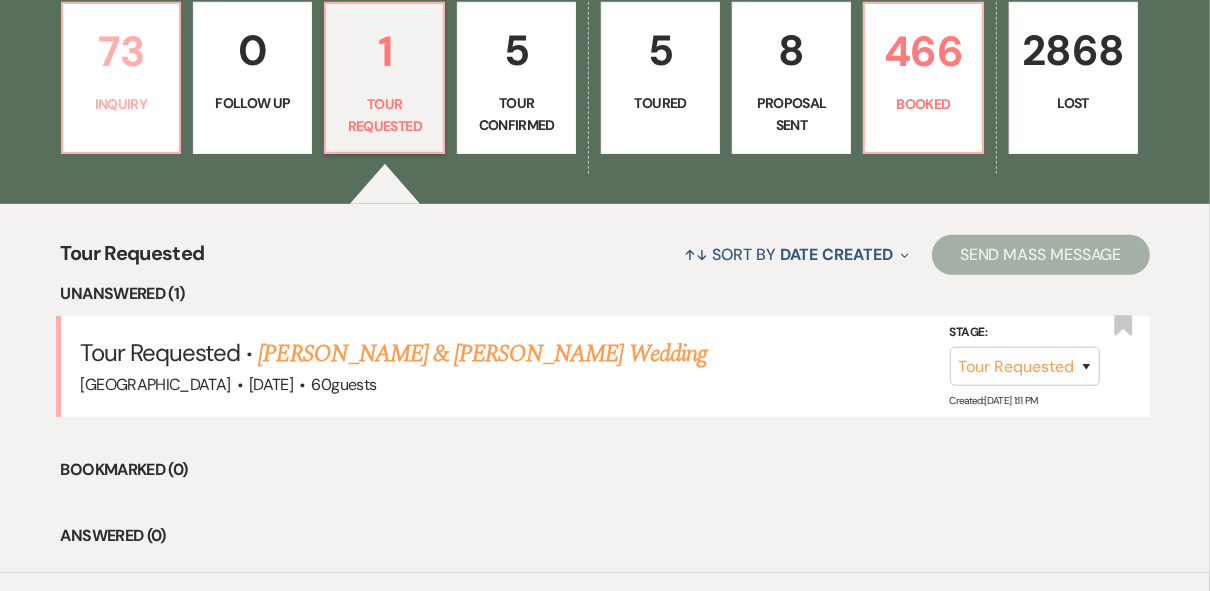 click on "73 Inquiry" at bounding box center [121, 78] 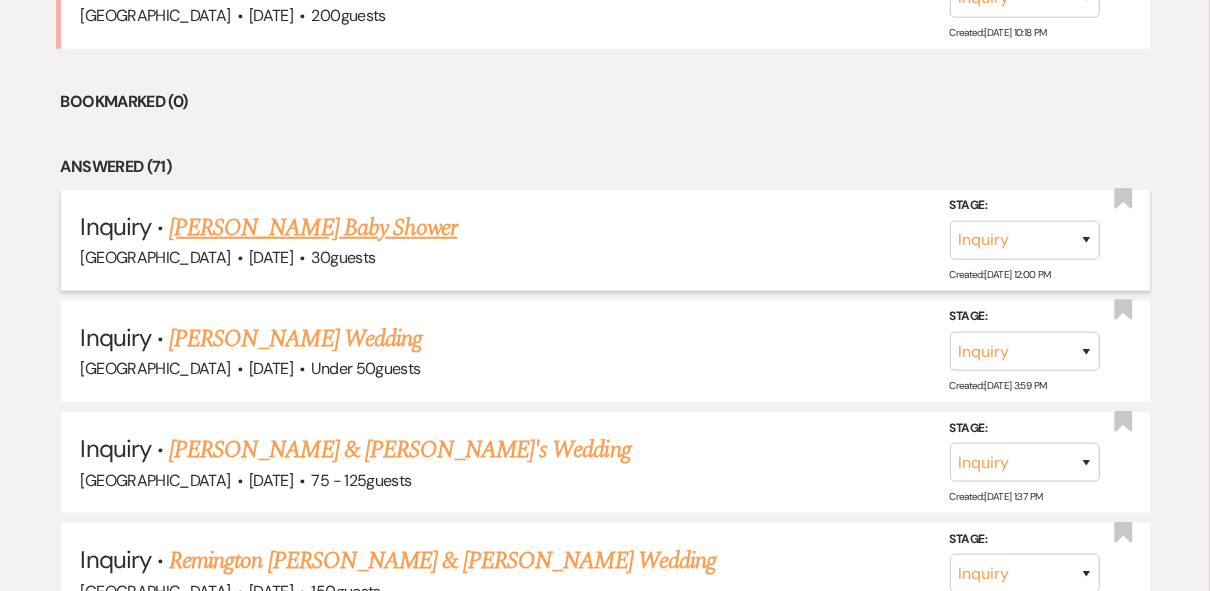 scroll, scrollTop: 720, scrollLeft: 0, axis: vertical 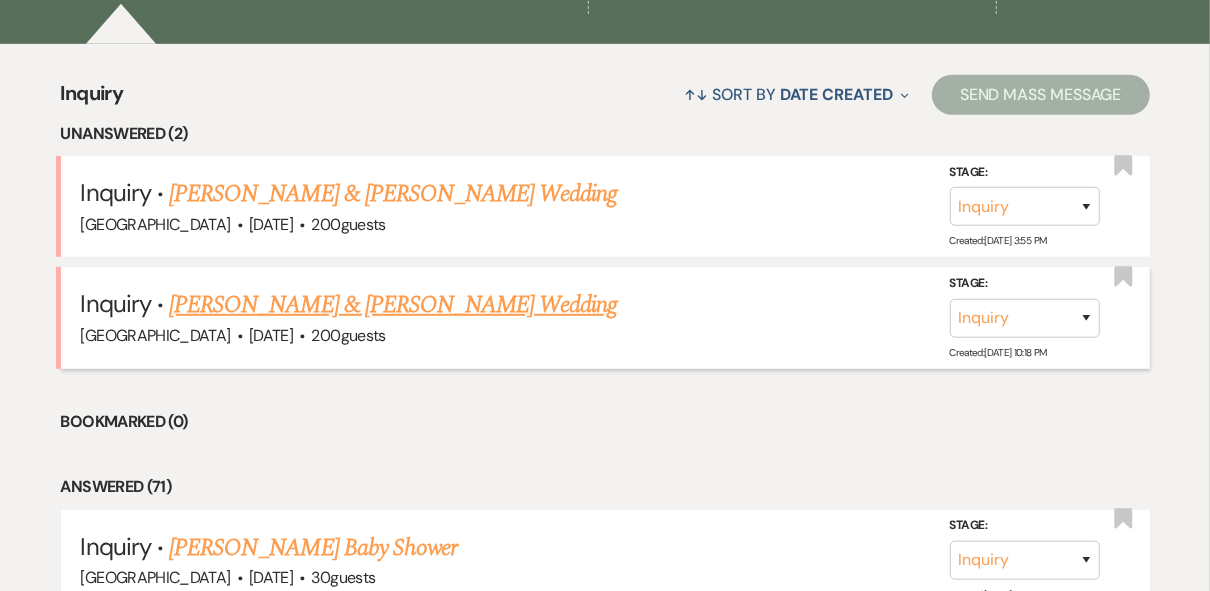 click on "[PERSON_NAME] & [PERSON_NAME] Wedding" at bounding box center (393, 305) 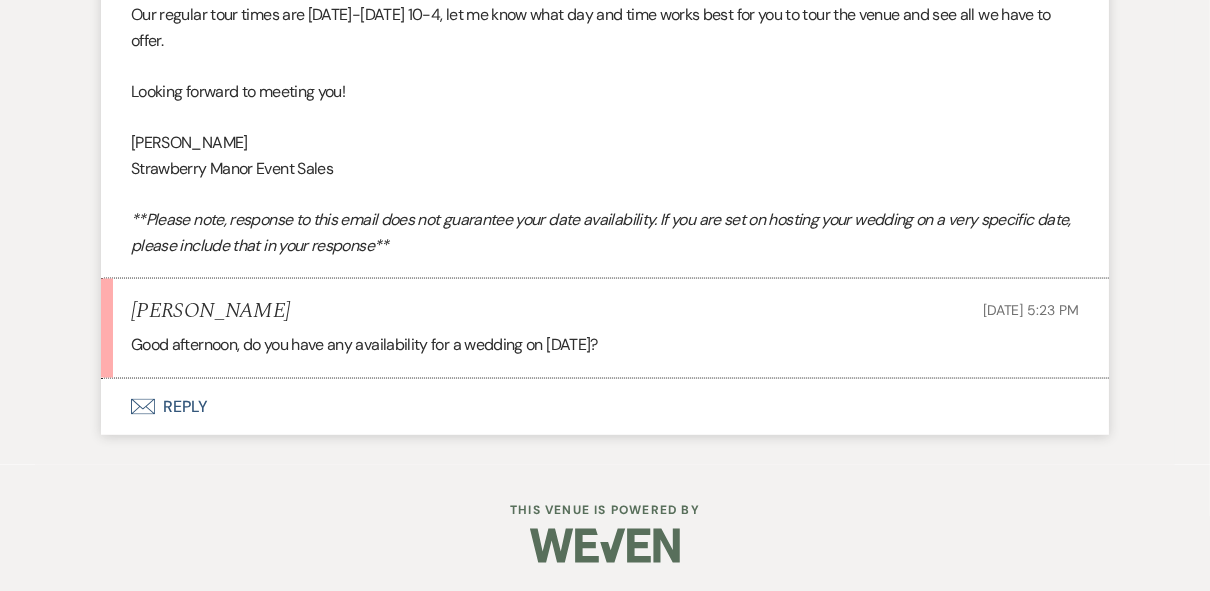 scroll, scrollTop: 2077, scrollLeft: 0, axis: vertical 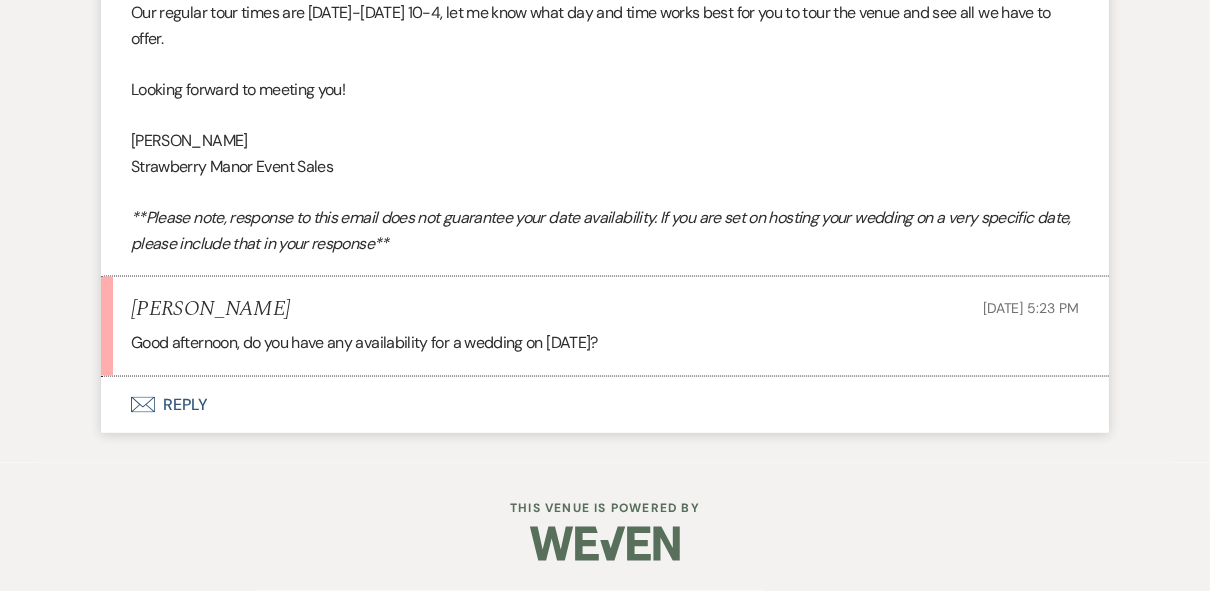 click on "Envelope Reply" at bounding box center [605, 405] 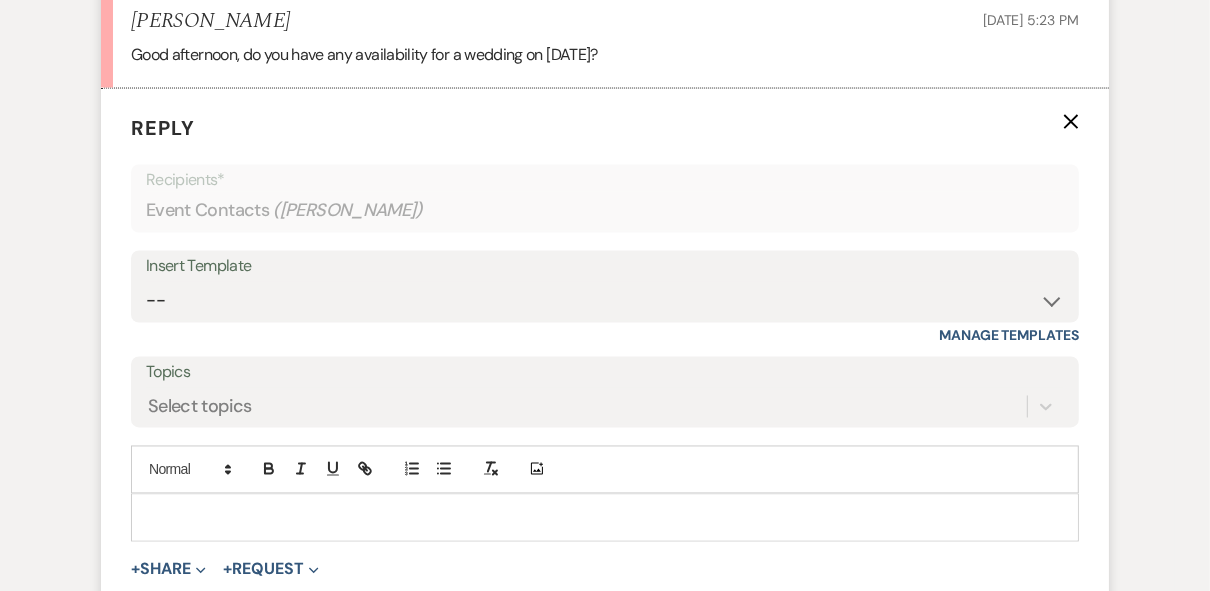 scroll, scrollTop: 2453, scrollLeft: 0, axis: vertical 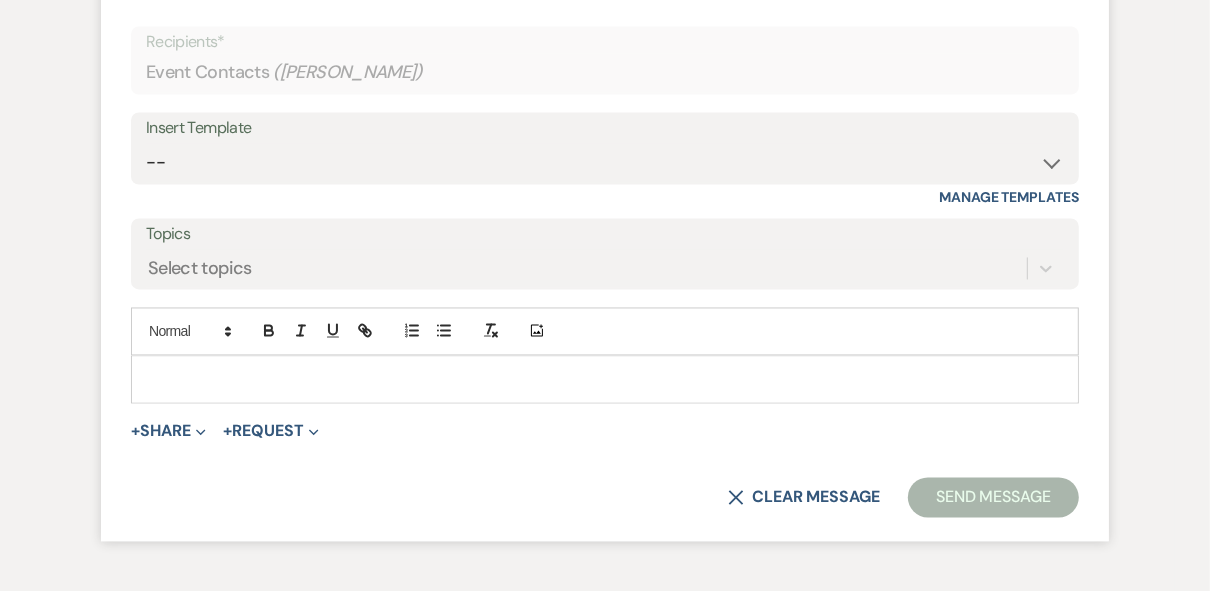 click at bounding box center [605, 380] 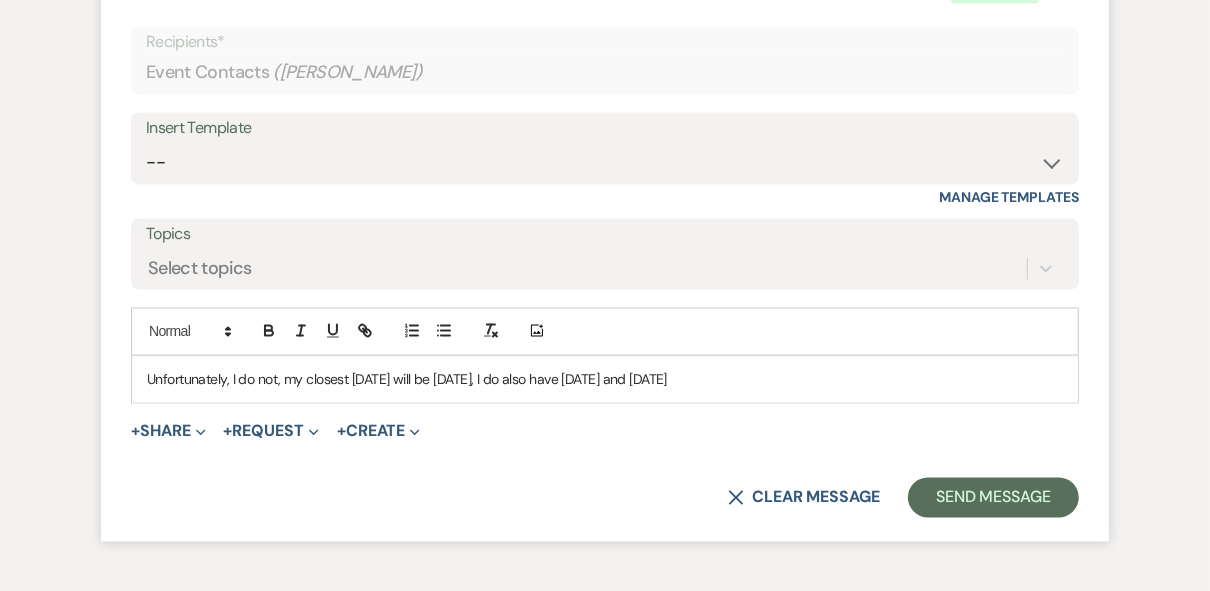 click on "Unfortunately, I do not, my closest [DATE] will be [DATE], I do also have [DATE] and [DATE]" at bounding box center [605, 380] 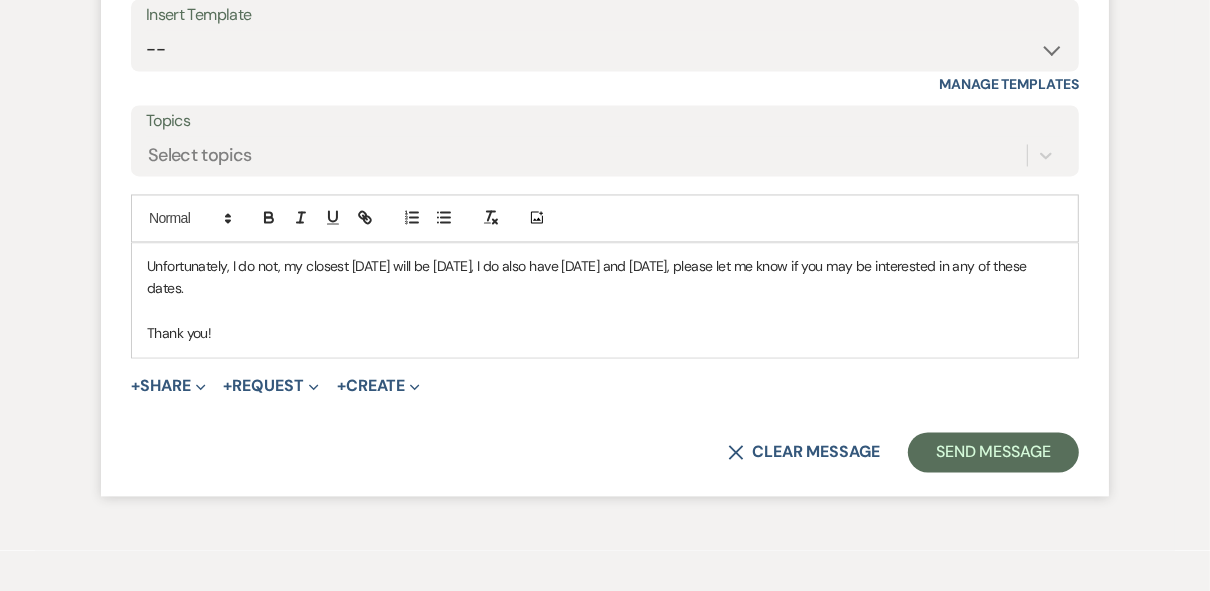 scroll, scrollTop: 2703, scrollLeft: 0, axis: vertical 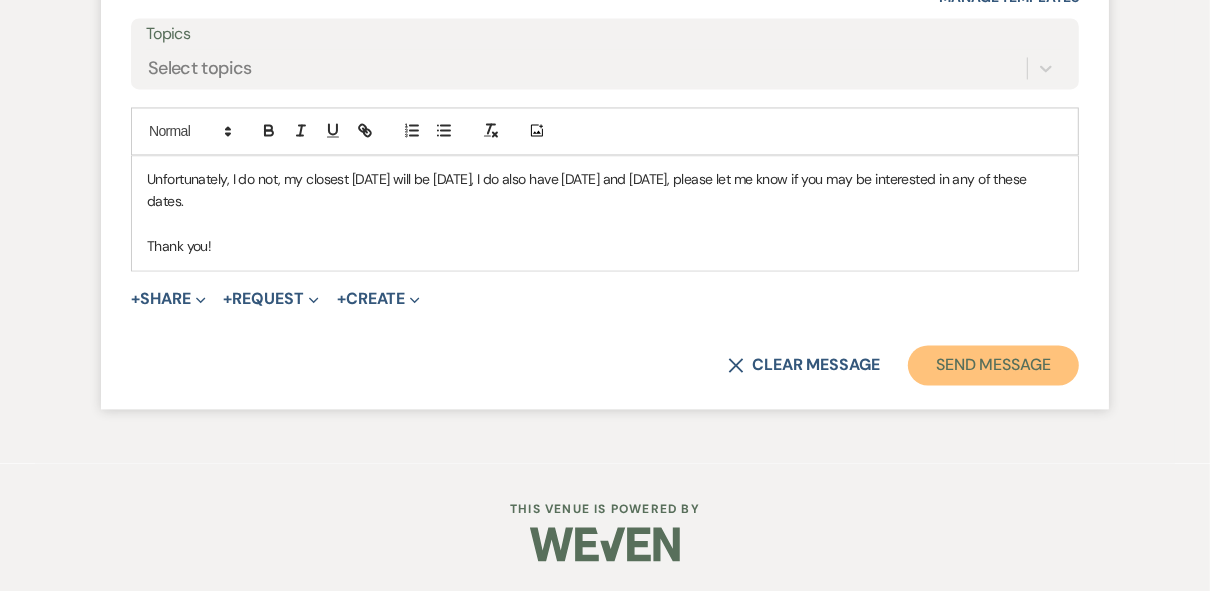 click on "Send Message" at bounding box center [993, 365] 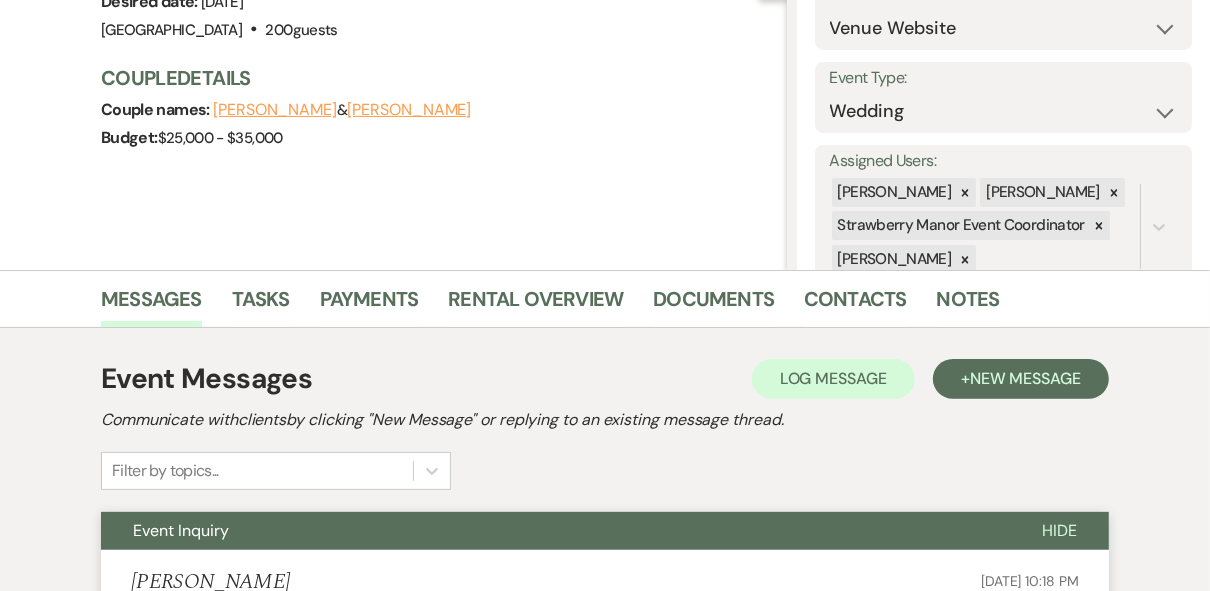 scroll, scrollTop: 0, scrollLeft: 0, axis: both 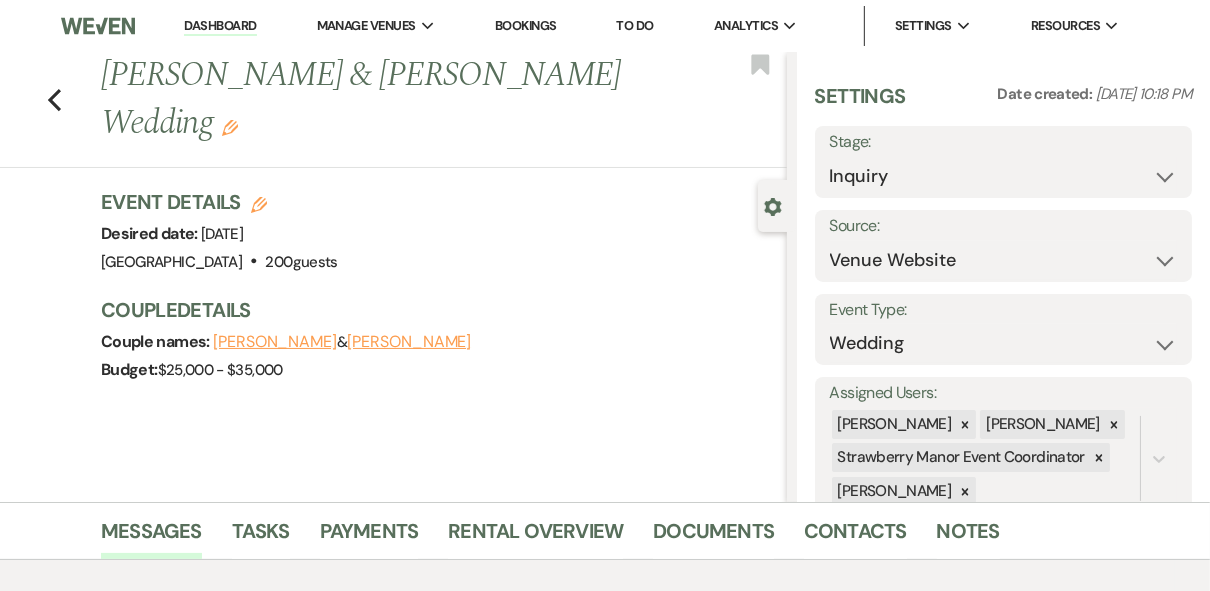 click on "Dashboard" at bounding box center [220, 26] 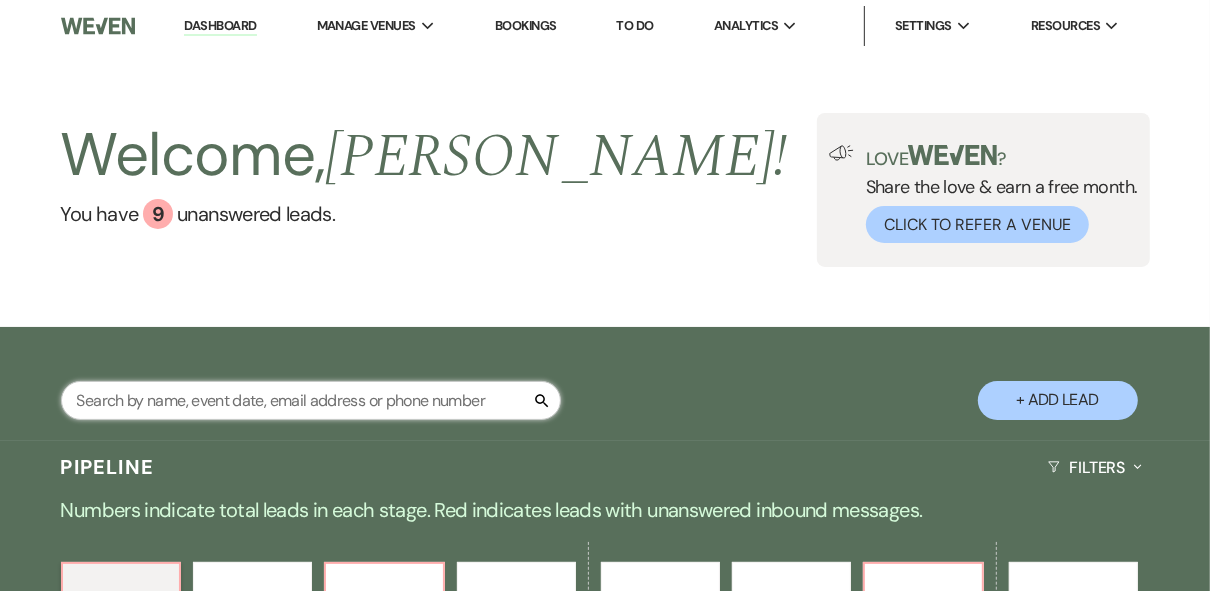 click at bounding box center (311, 400) 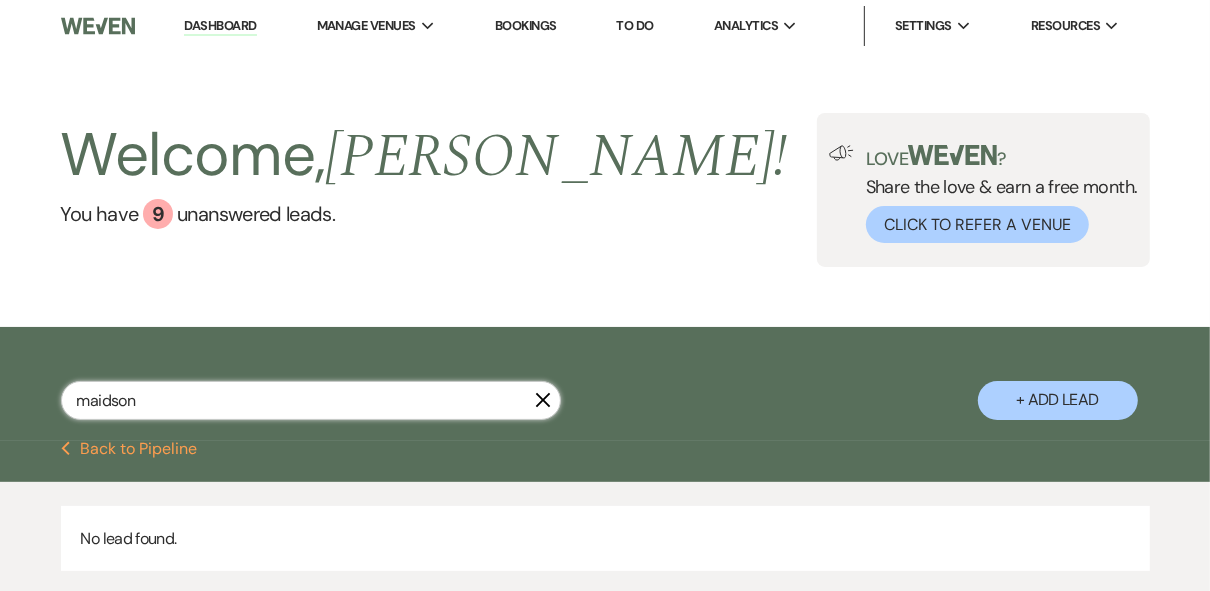 scroll, scrollTop: 133, scrollLeft: 0, axis: vertical 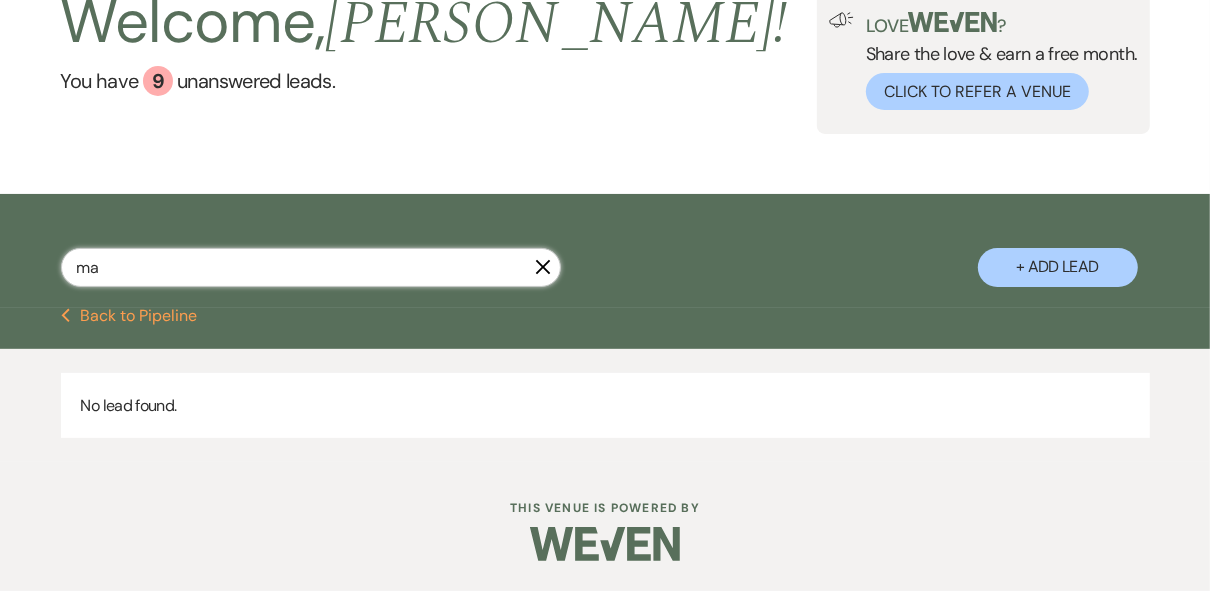 type on "m" 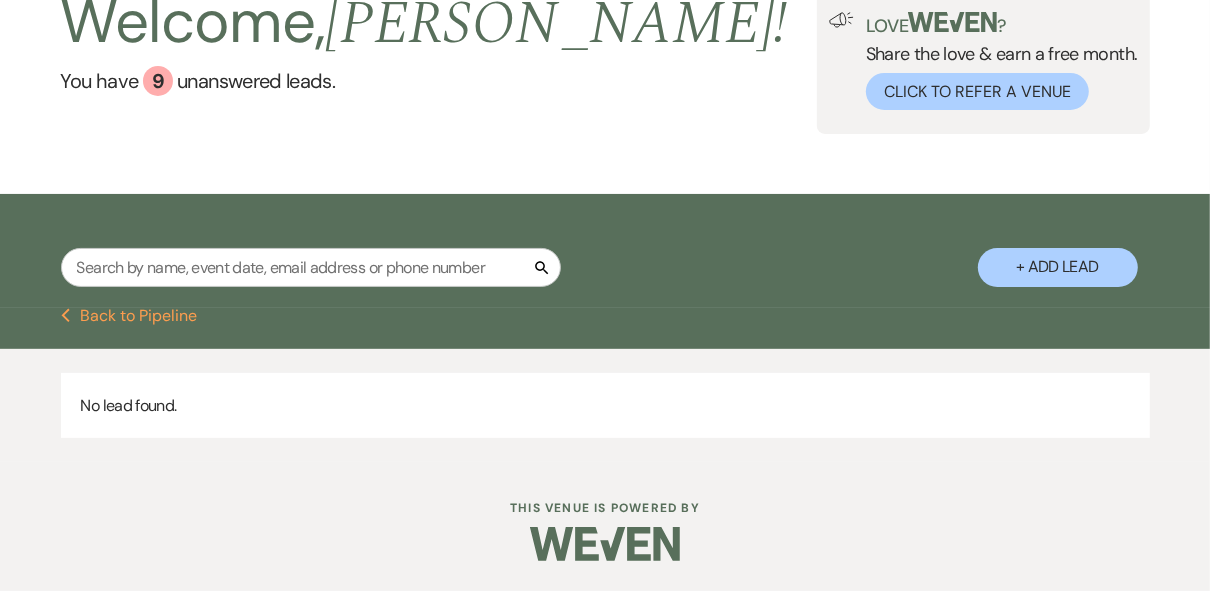 click on "Search + Add Lead" at bounding box center [605, 253] 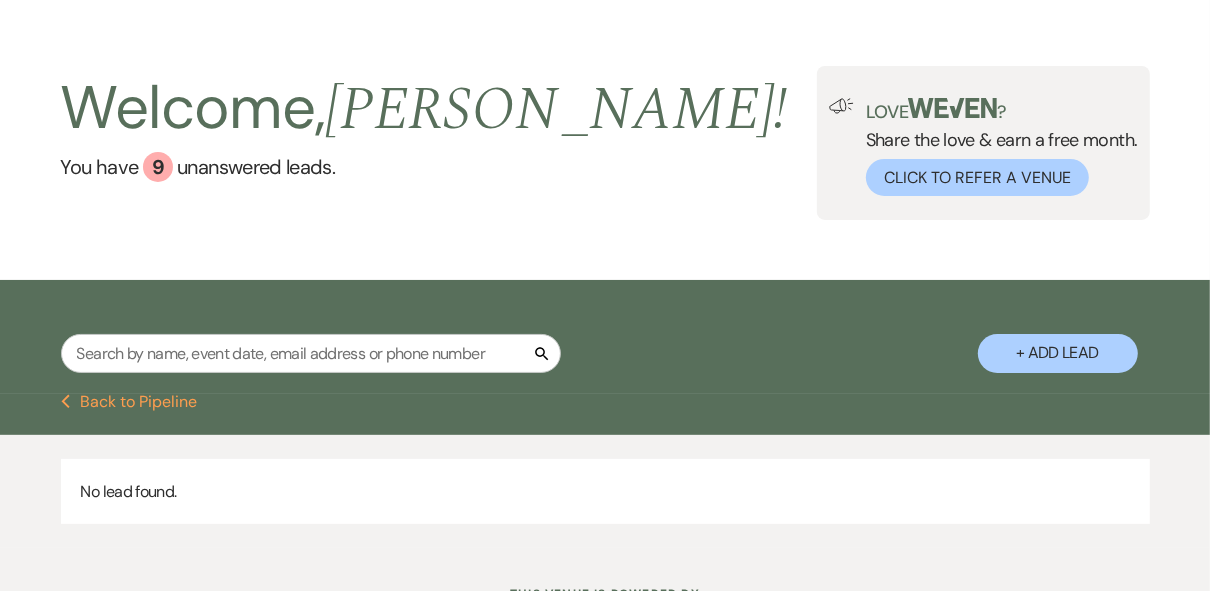 scroll, scrollTop: 0, scrollLeft: 0, axis: both 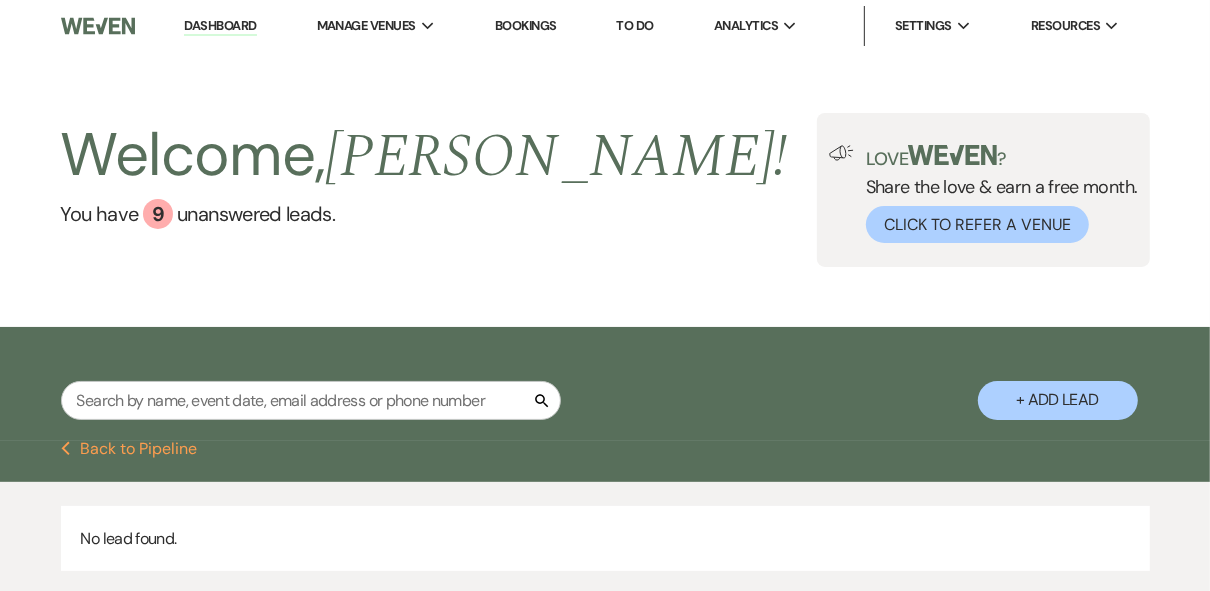 click on "Welcome,  [PERSON_NAME] ! You have   9   unanswered lead s . Love   ?
Share the love & earn a free month.     Click to Refer a Venue" at bounding box center (605, 190) 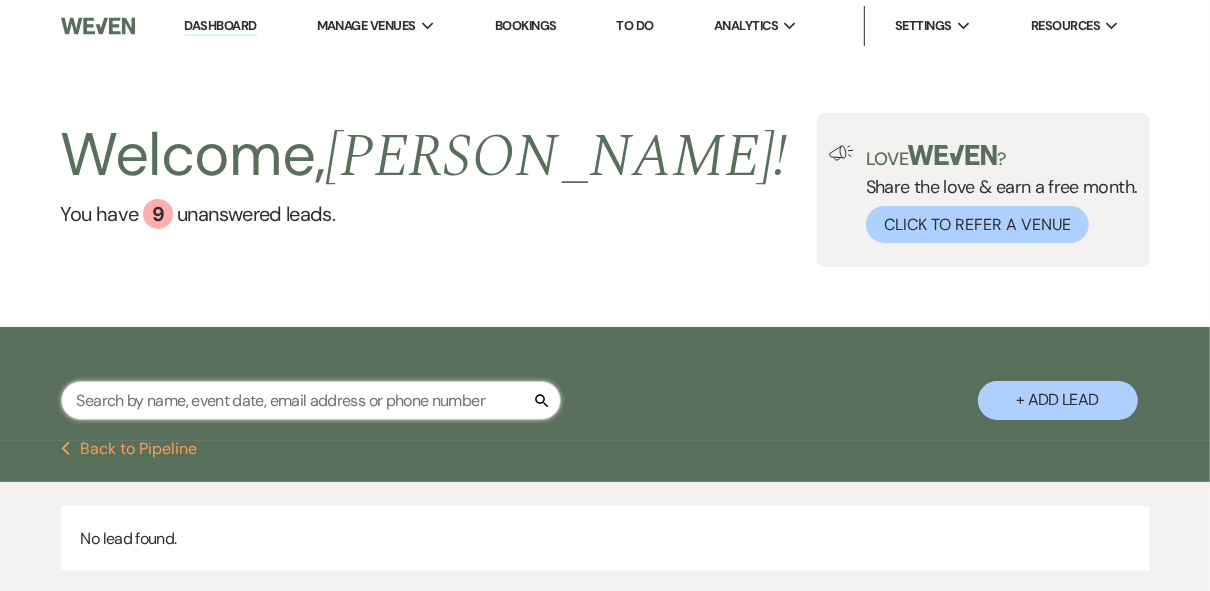 click at bounding box center (311, 400) 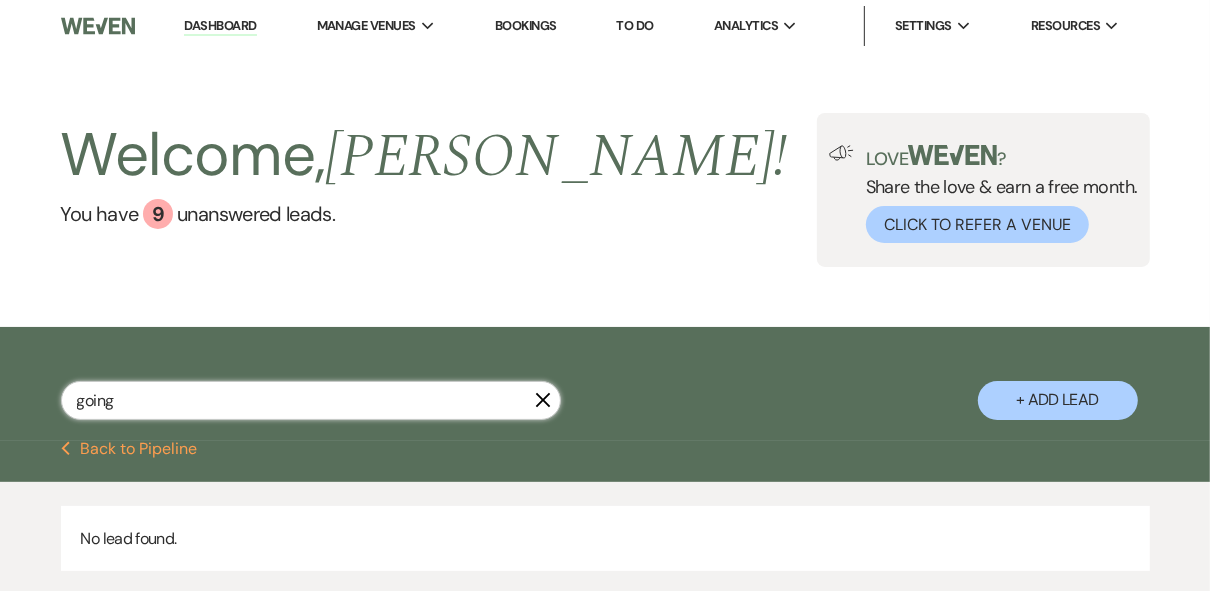 type on "goings" 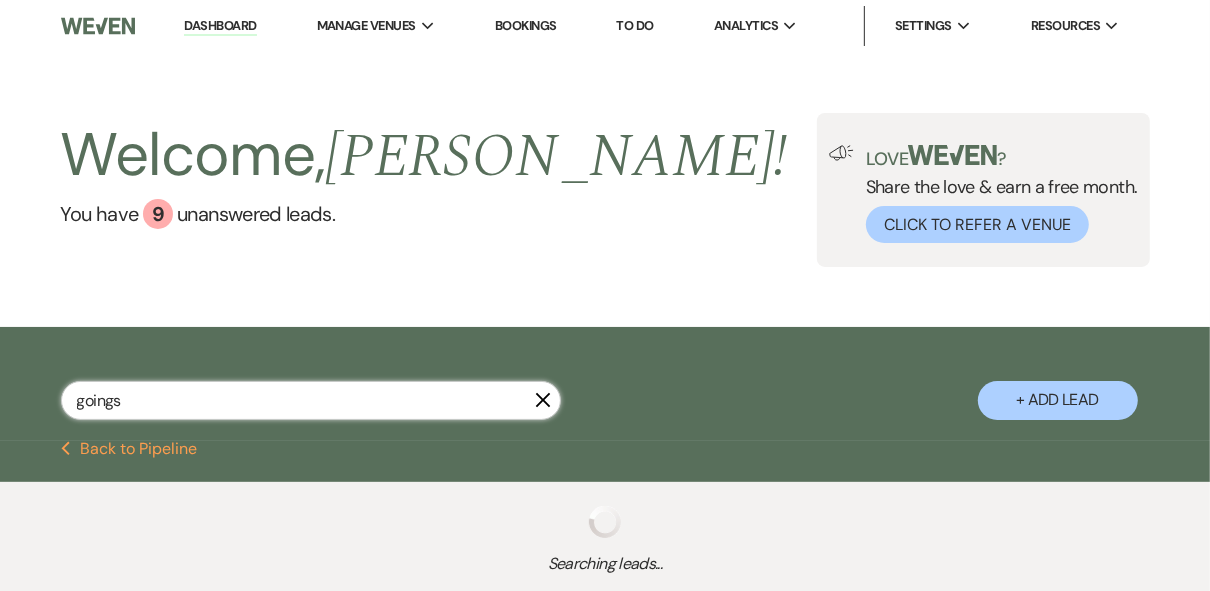 select on "8" 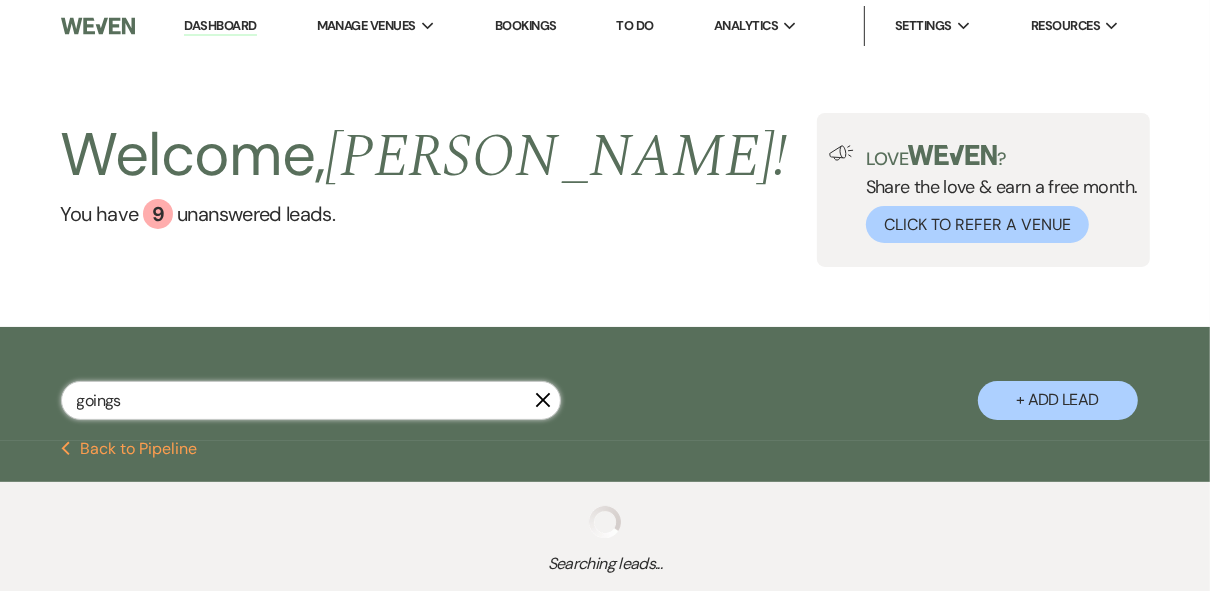select on "4" 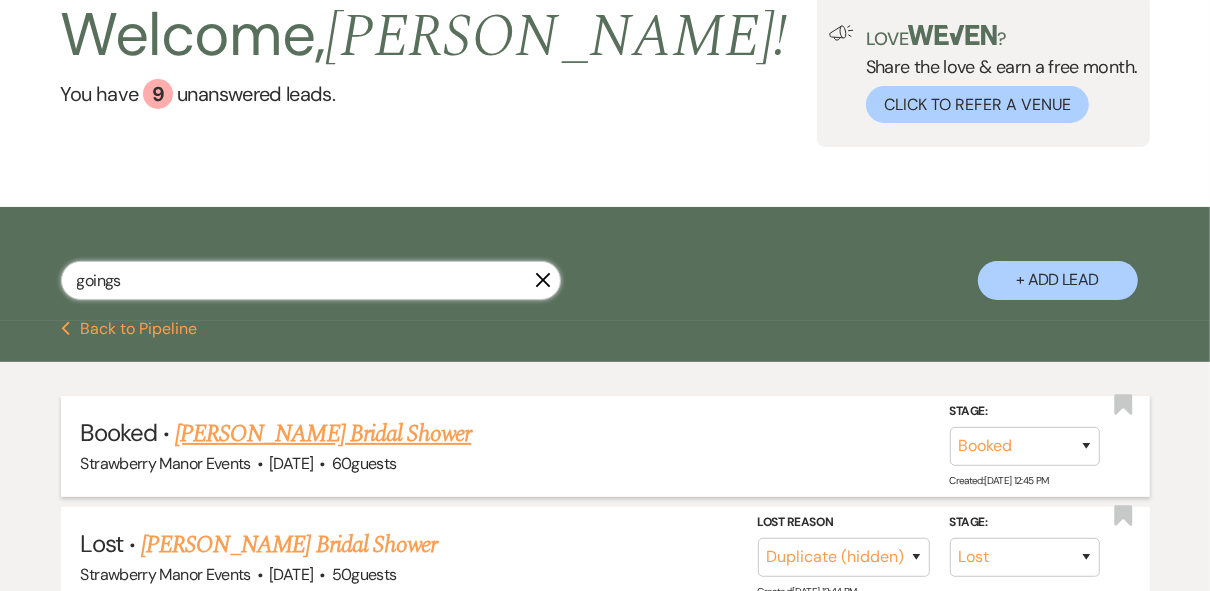 scroll, scrollTop: 297, scrollLeft: 0, axis: vertical 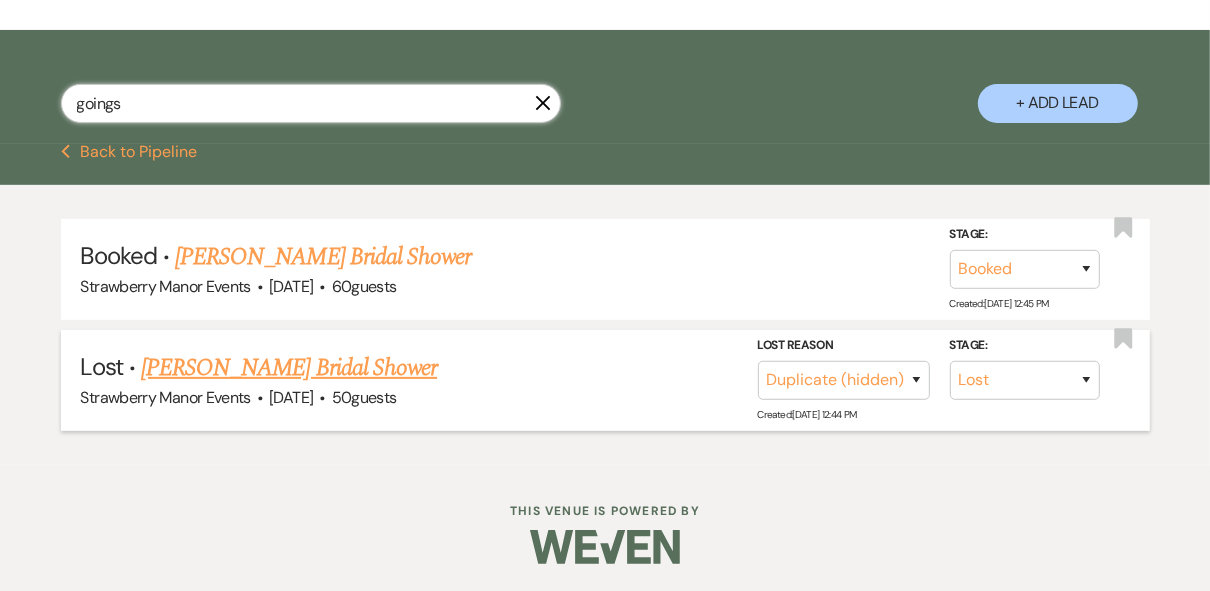 type on "goings" 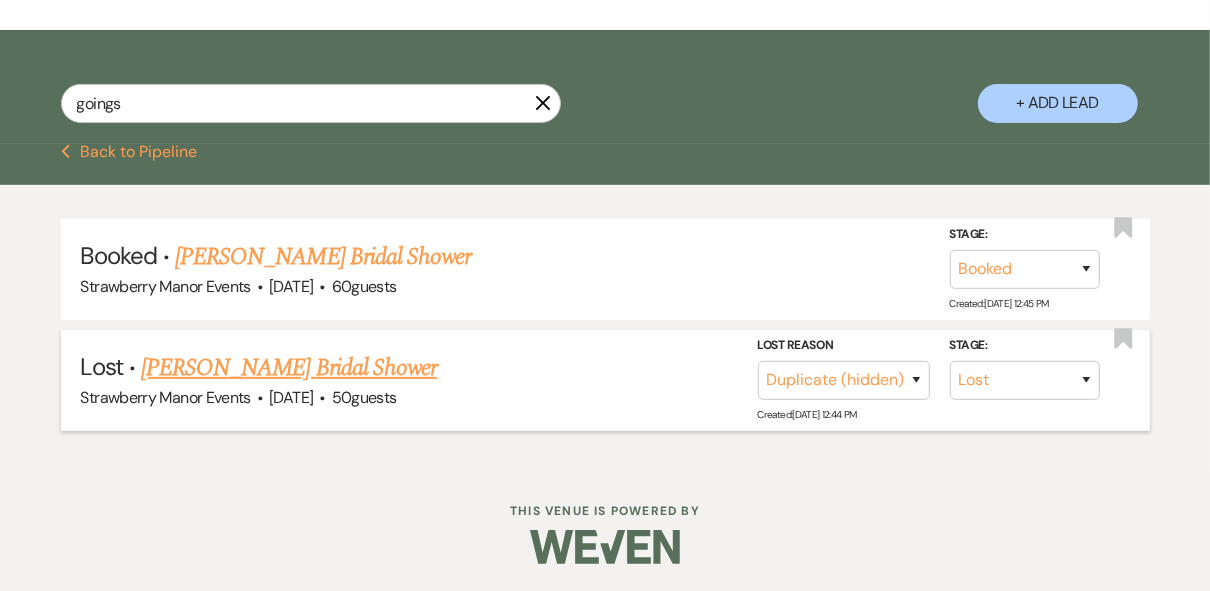 click on "[PERSON_NAME] Bridal Shower" at bounding box center [289, 368] 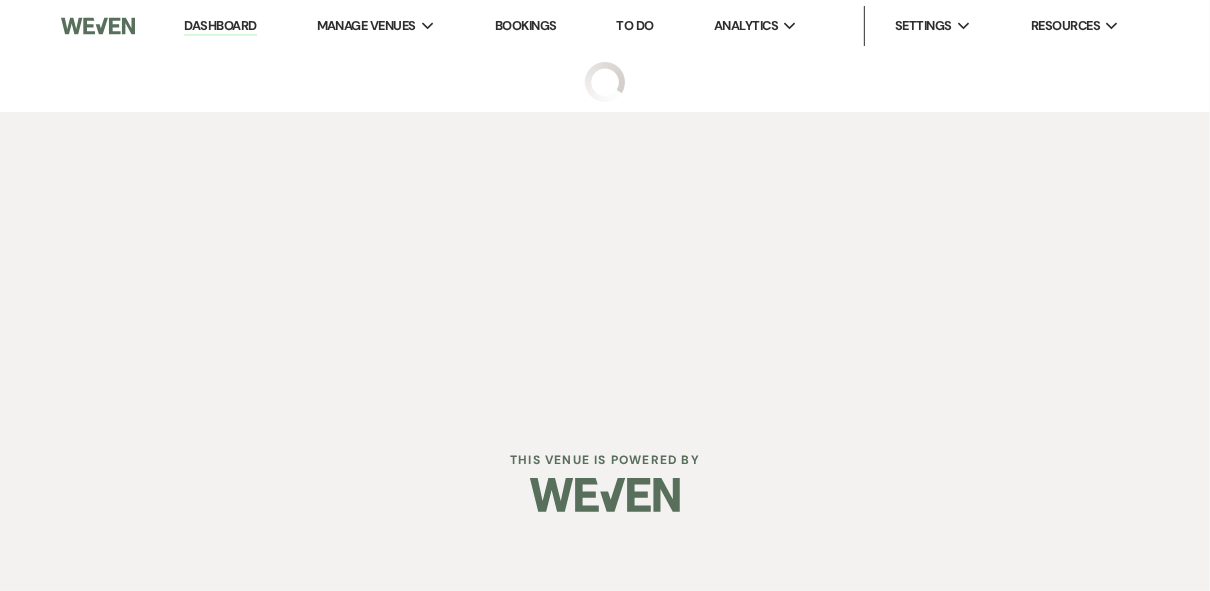 scroll, scrollTop: 0, scrollLeft: 0, axis: both 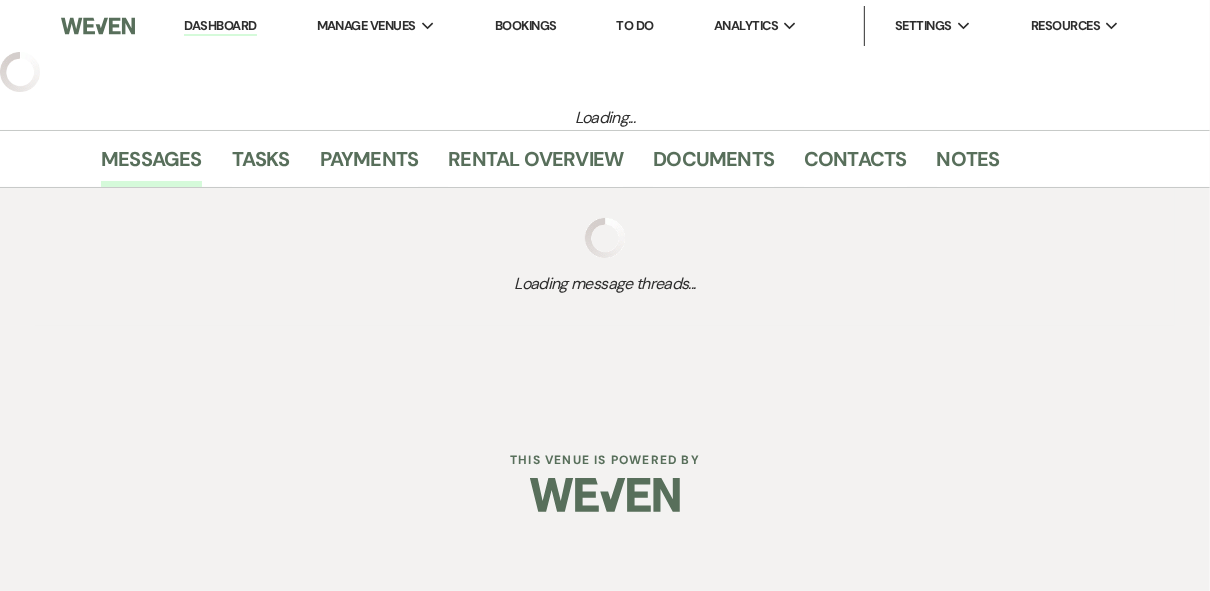select on "8" 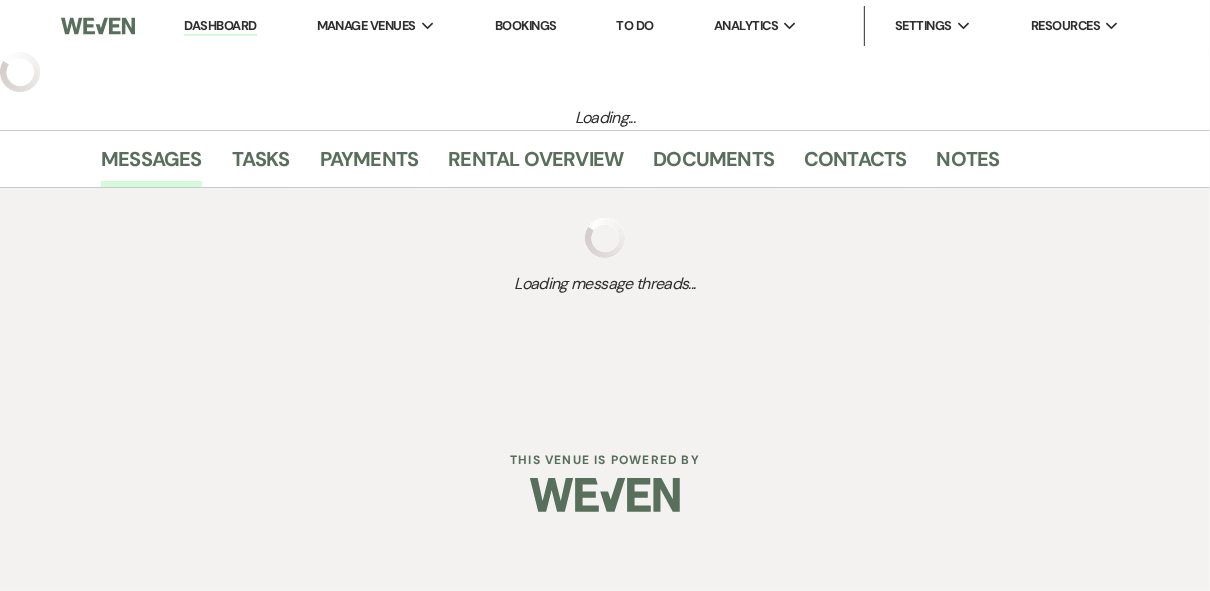 select on "4" 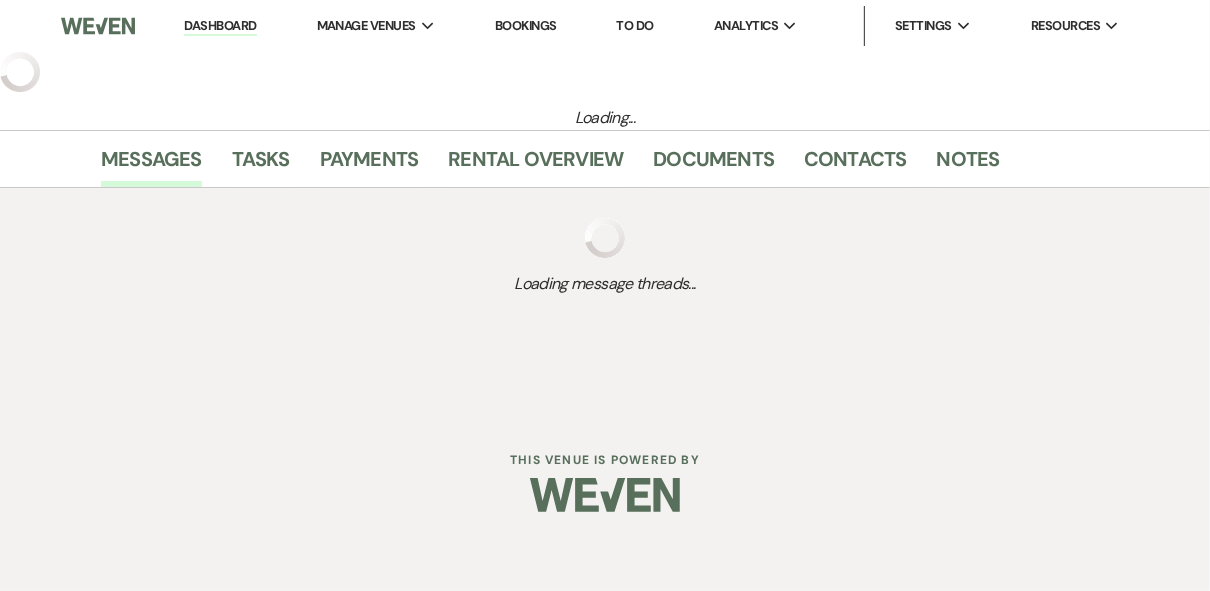 select on "8" 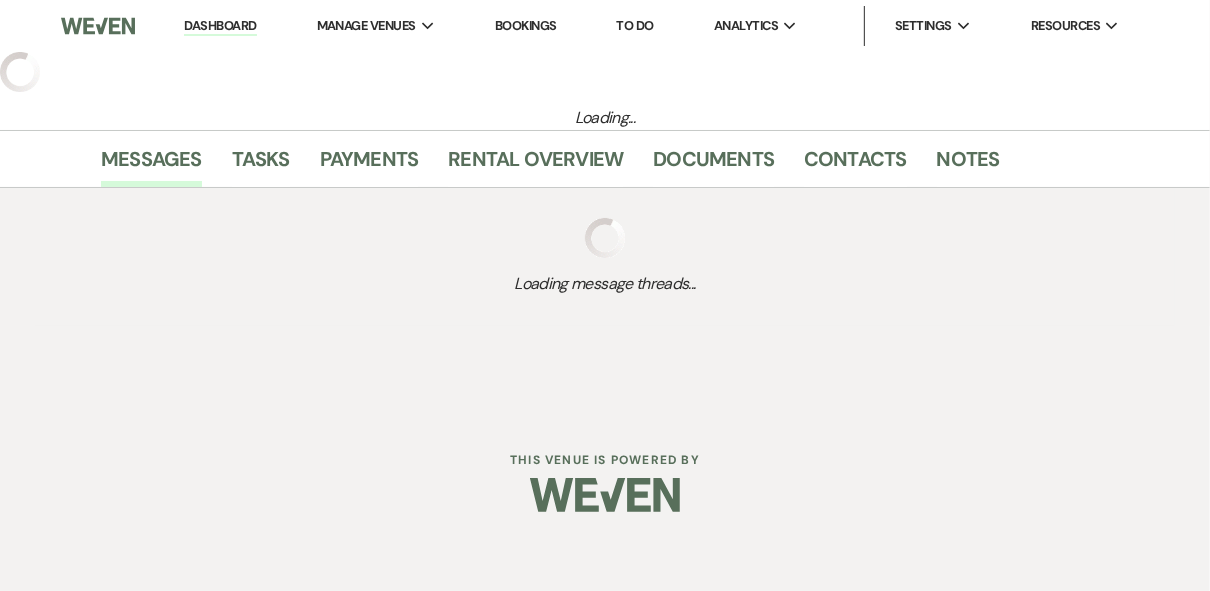 select on "5" 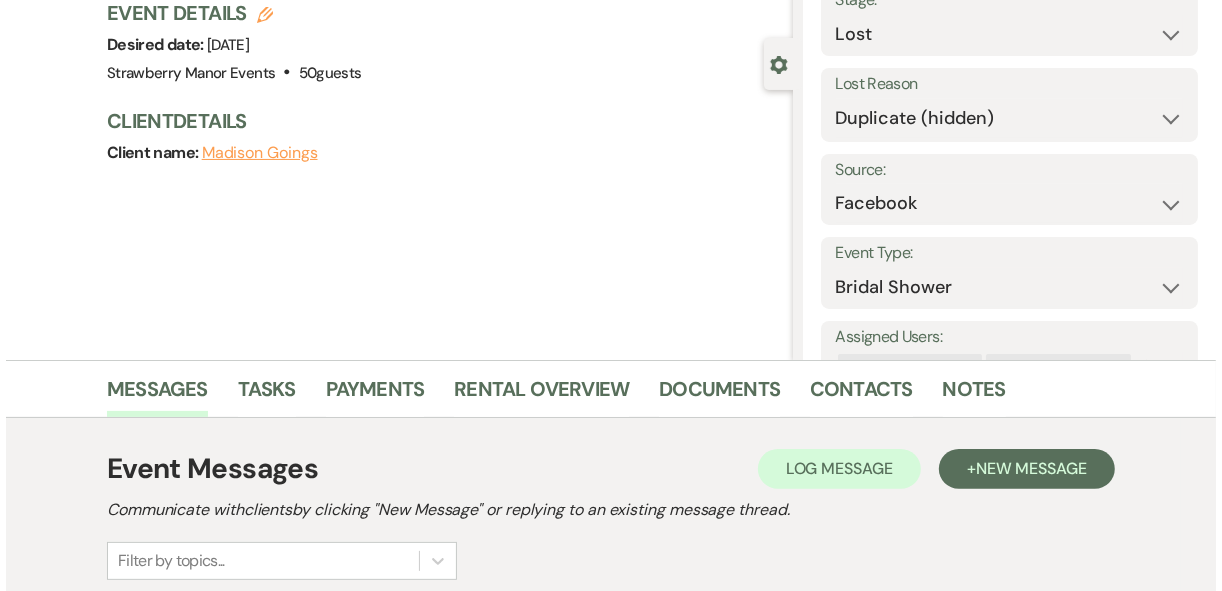scroll, scrollTop: 0, scrollLeft: 0, axis: both 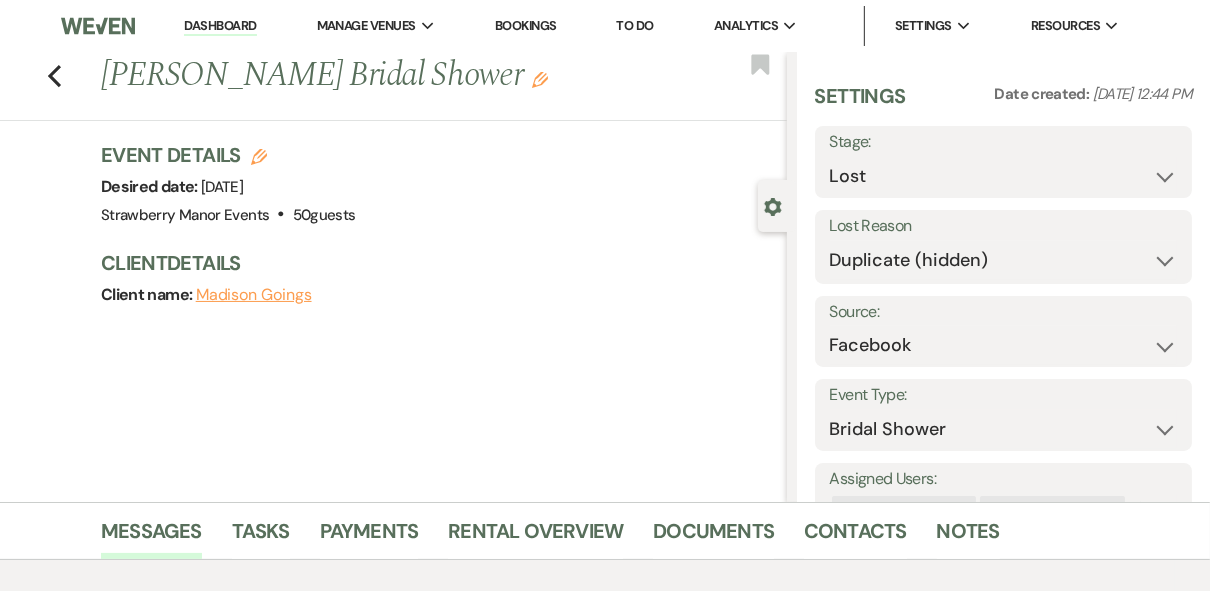 click on "Edit" 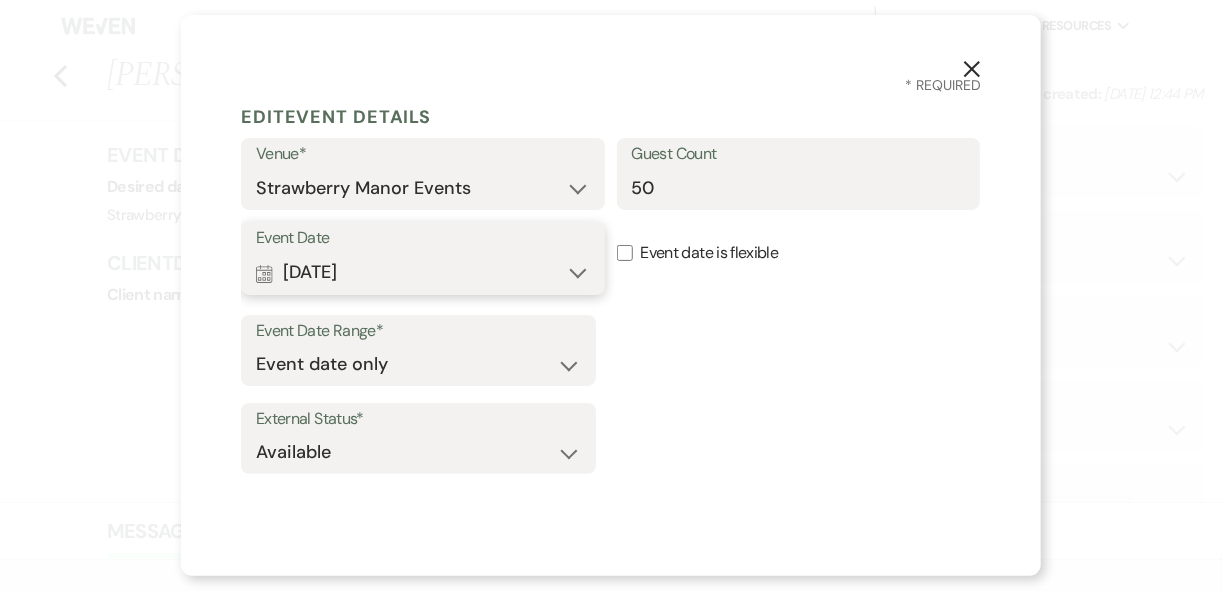 click on "Calendar [DATE] Expand" at bounding box center [423, 273] 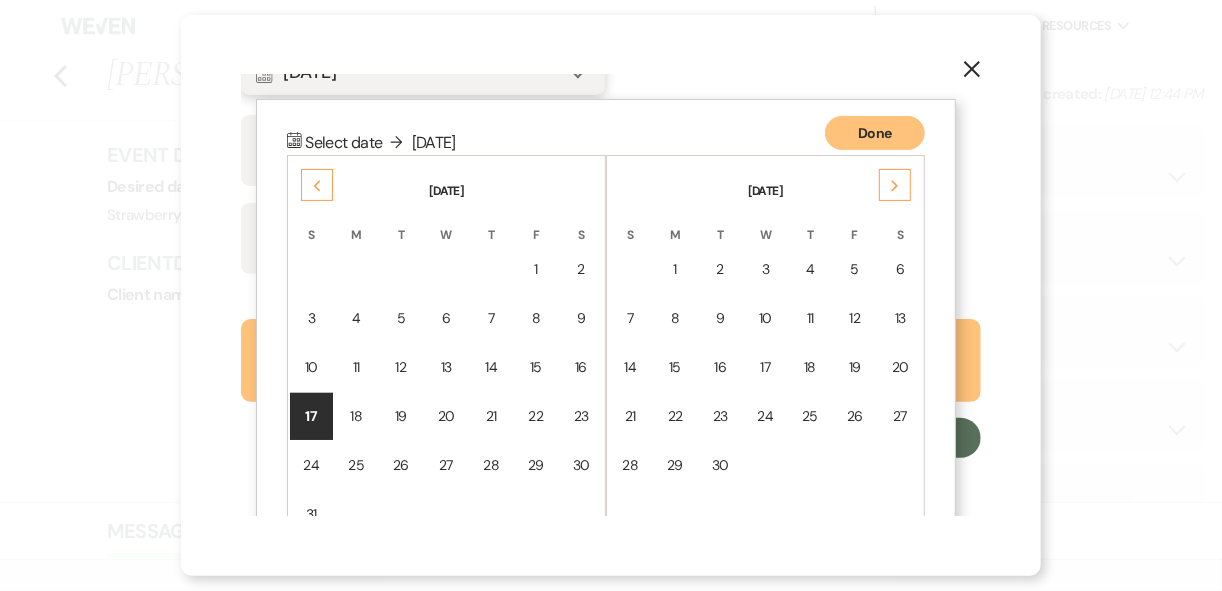 scroll, scrollTop: 236, scrollLeft: 0, axis: vertical 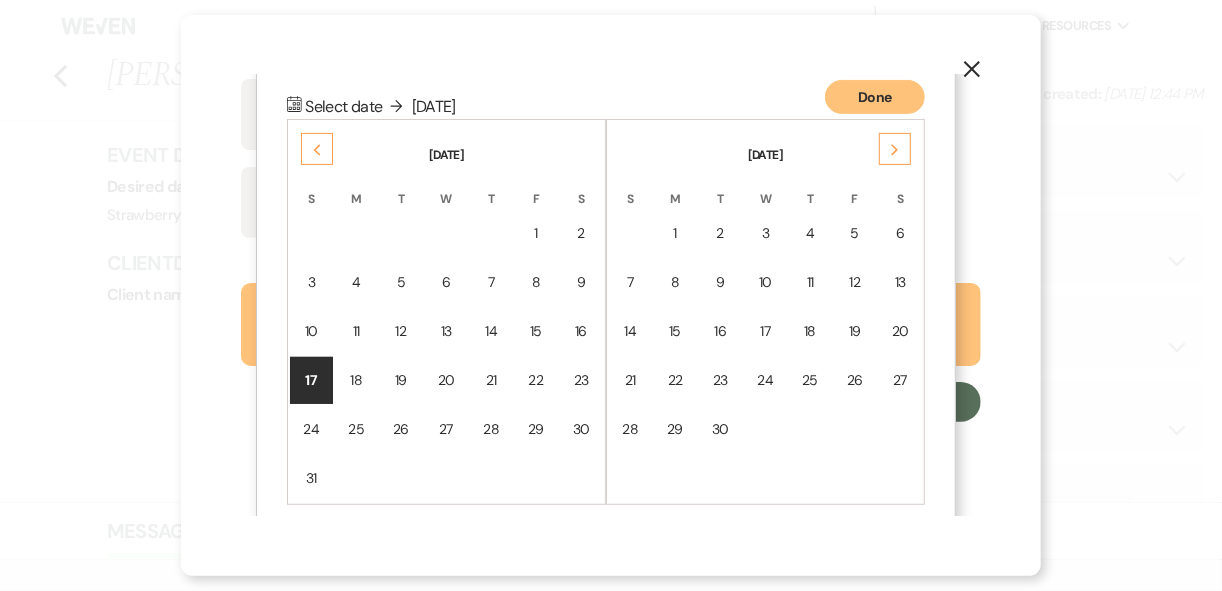 click on "Next" 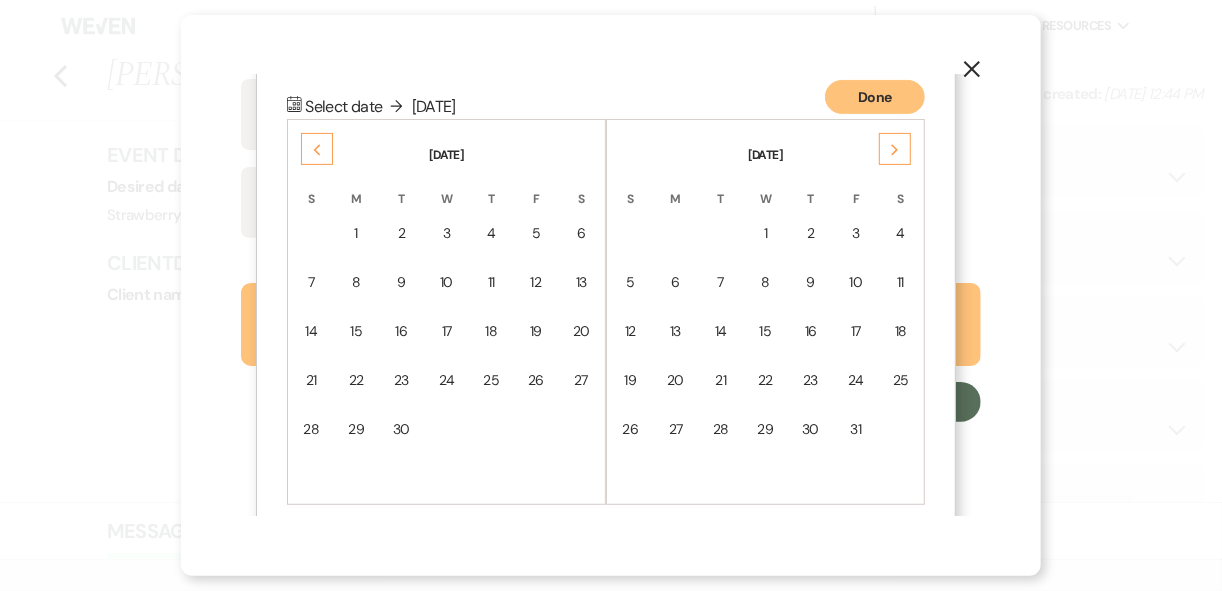 click on "Next" 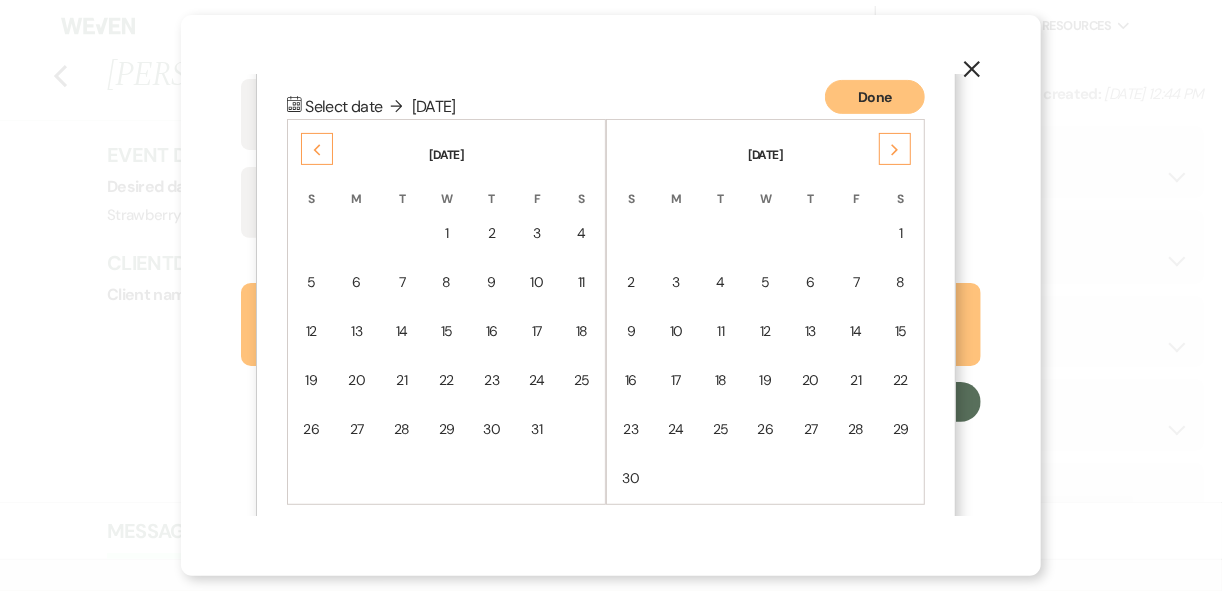click on "Next" 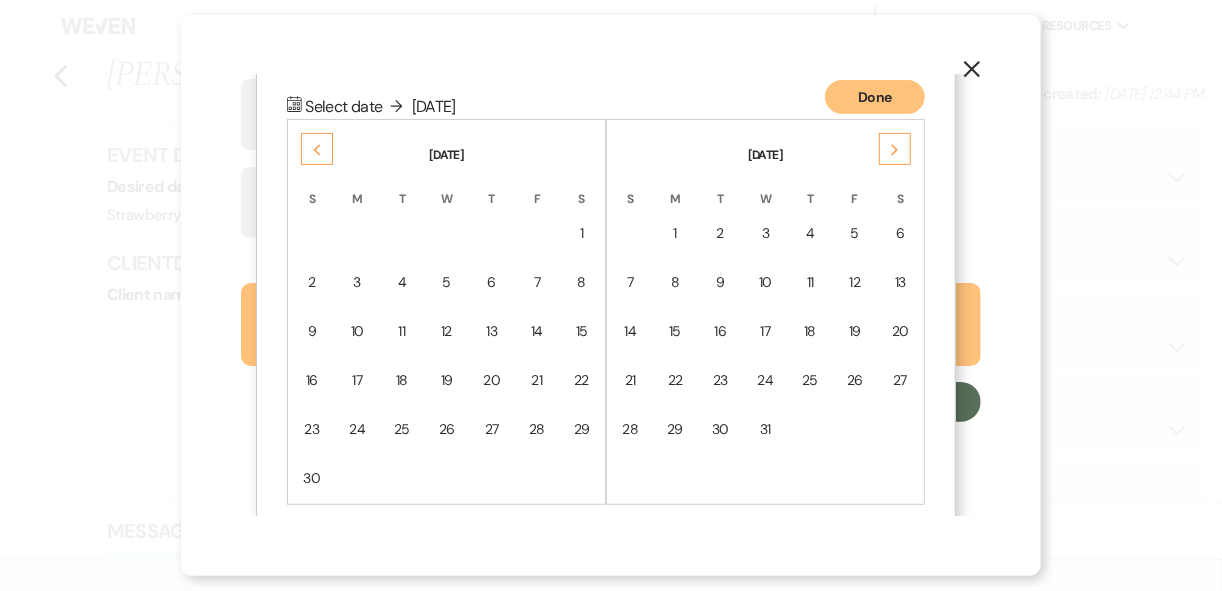 click on "Next" 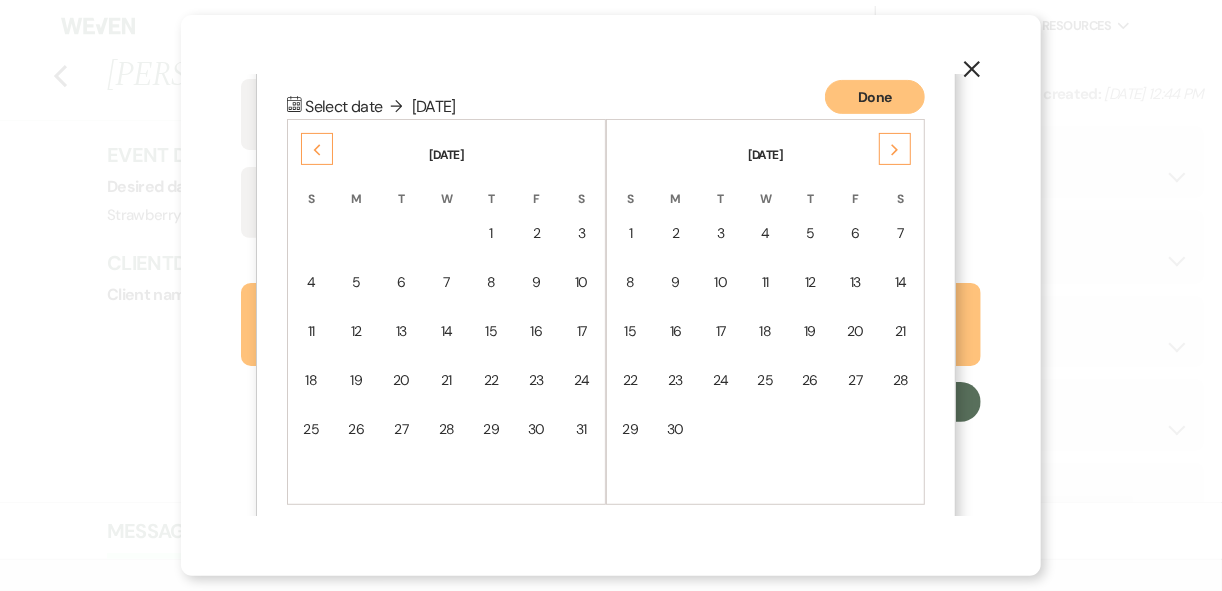 click on "Next" 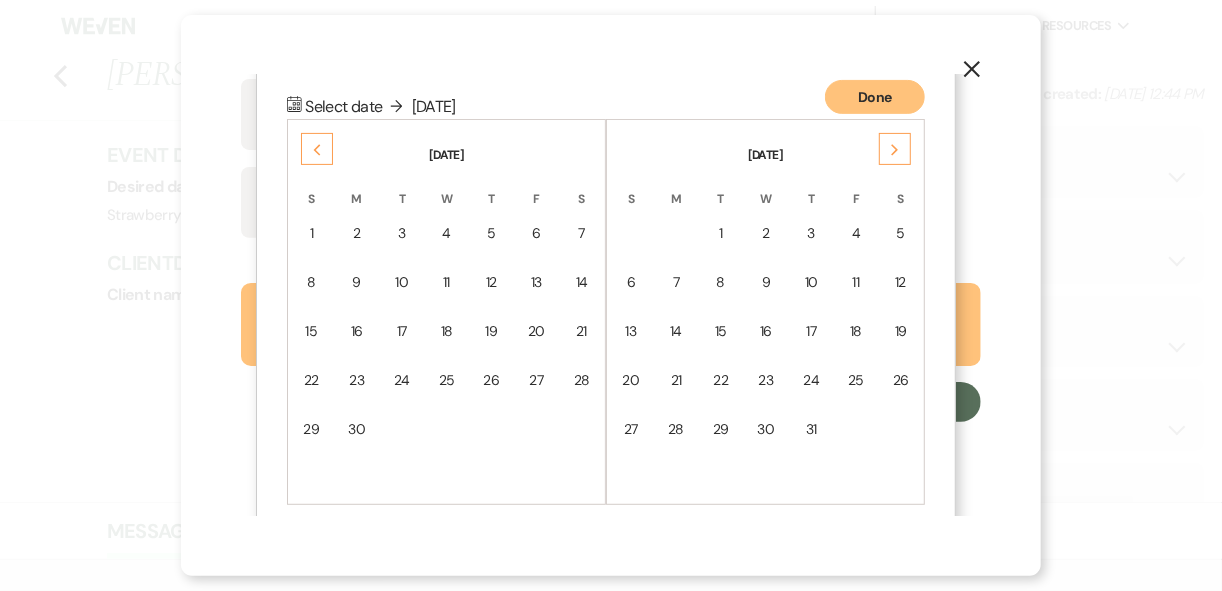 click on "Next" 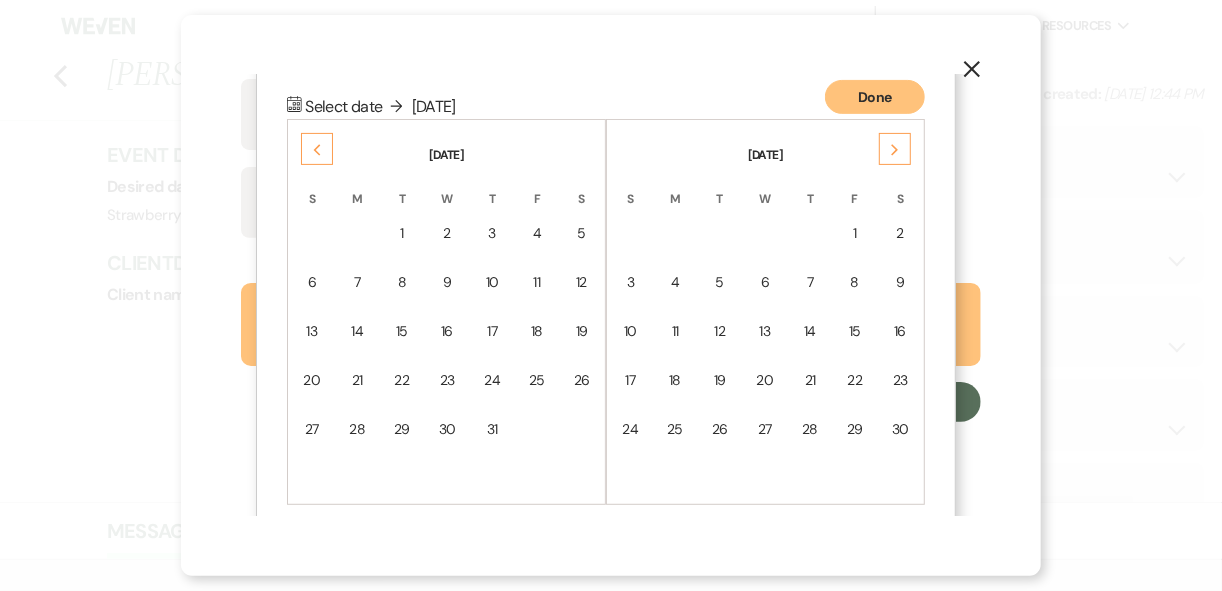 click on "Next" 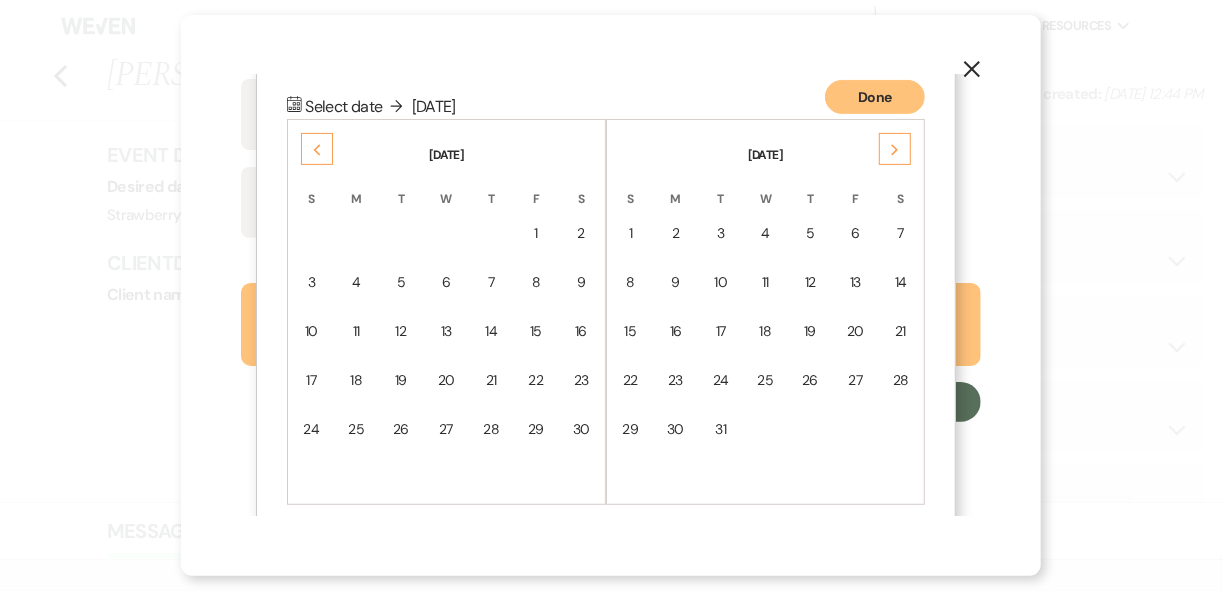 click on "Next" 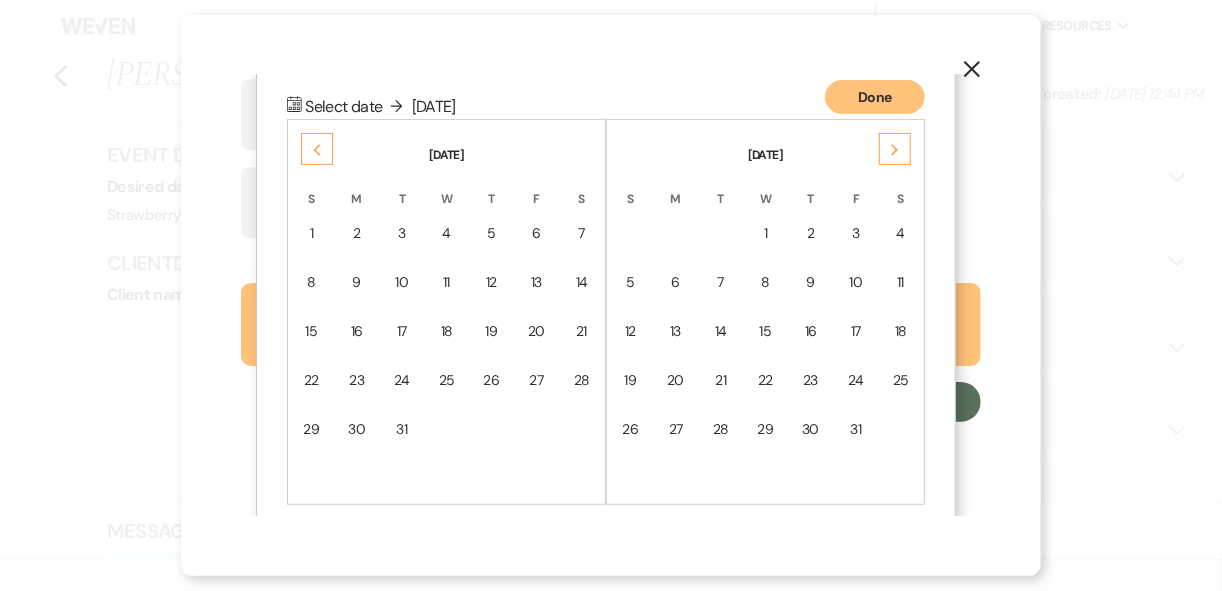 click on "Next" 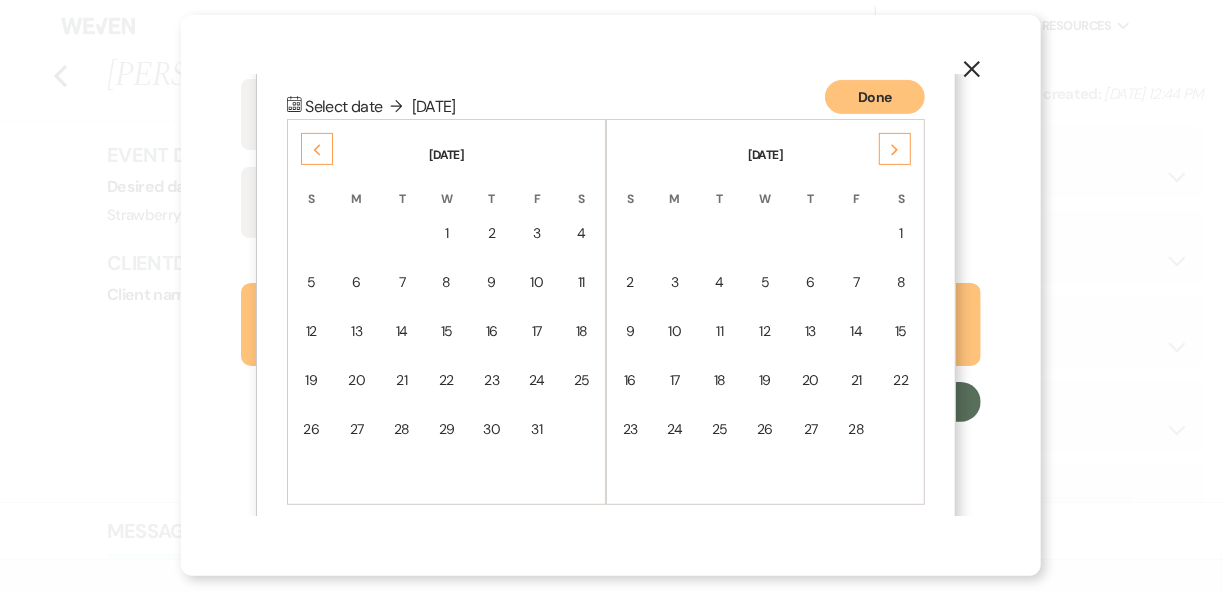 click on "Next" 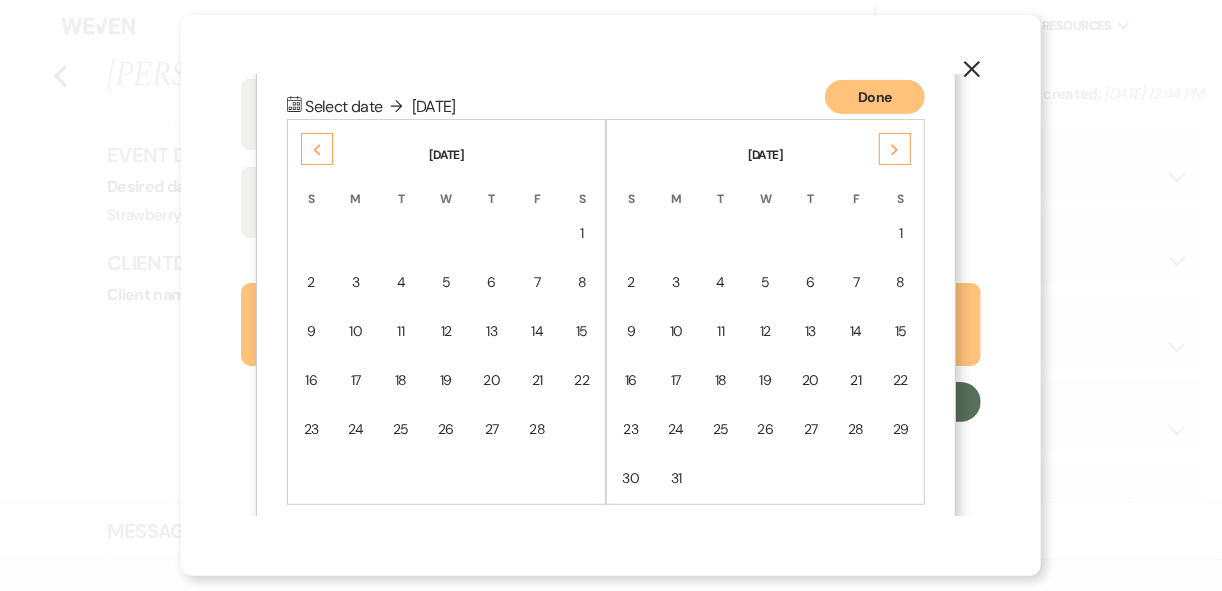 click on "Next" 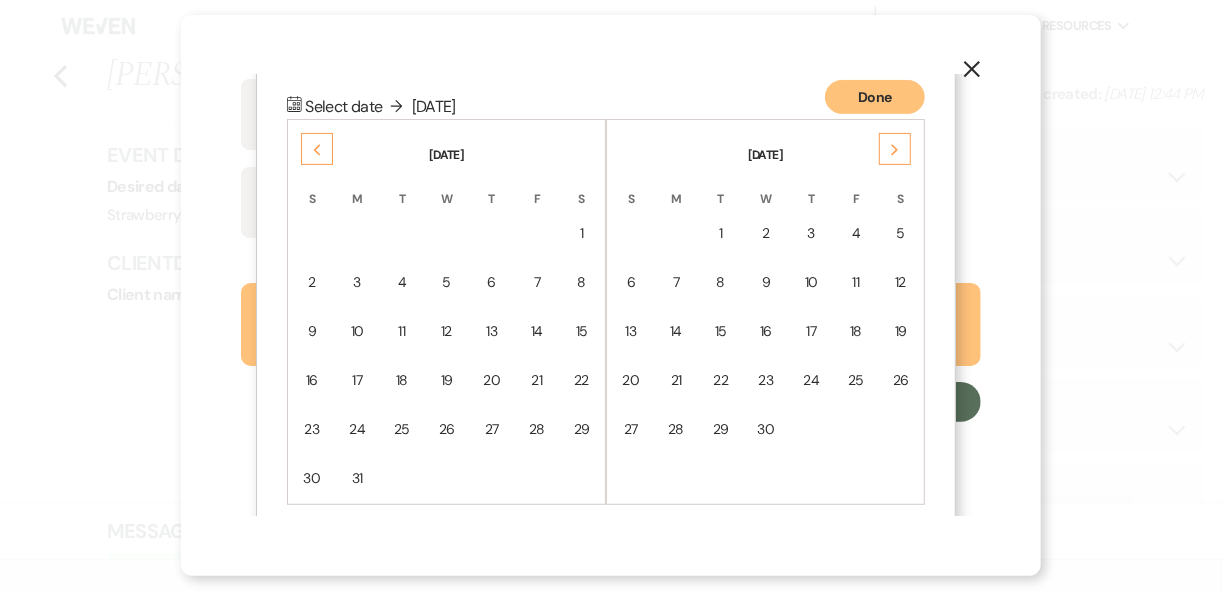 click on "Next" 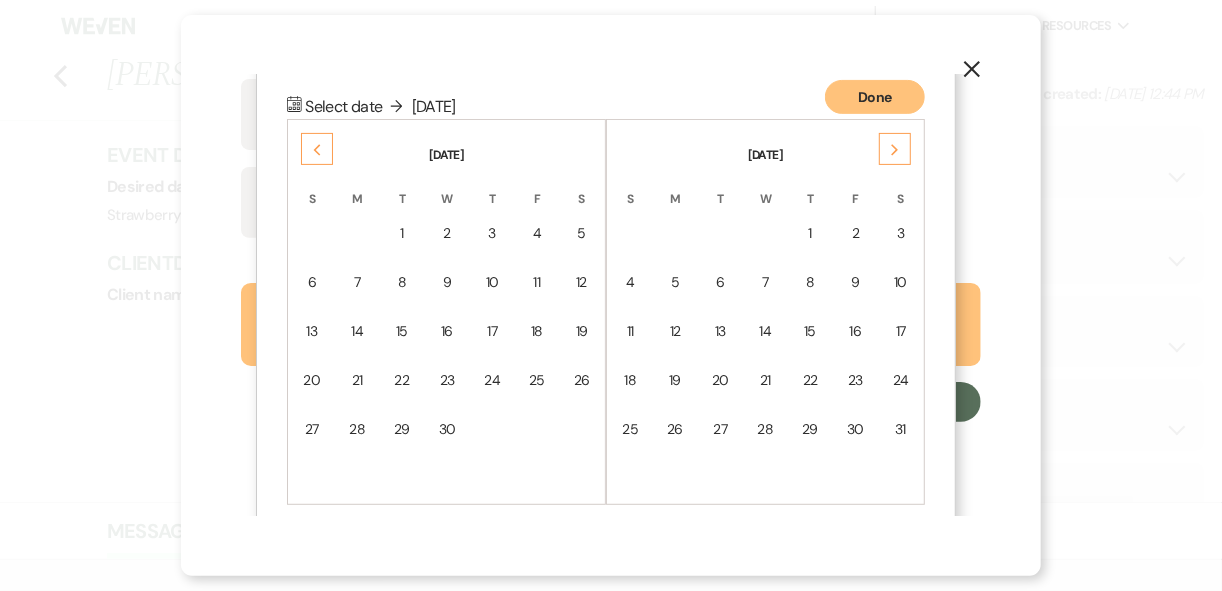 click on "Next" 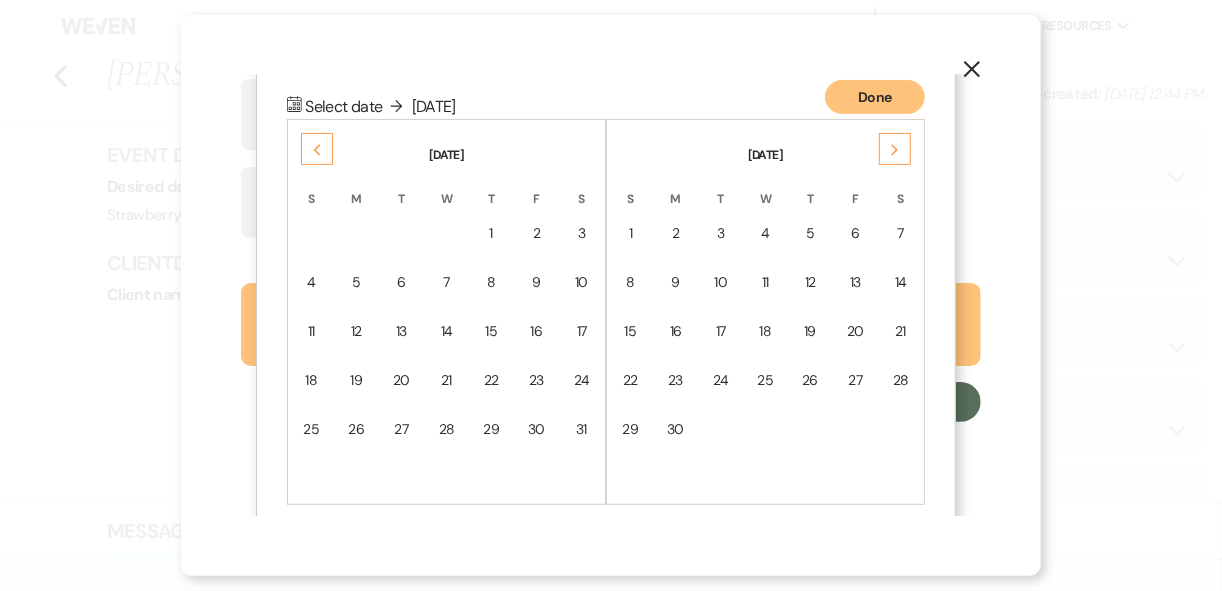 click on "Next" 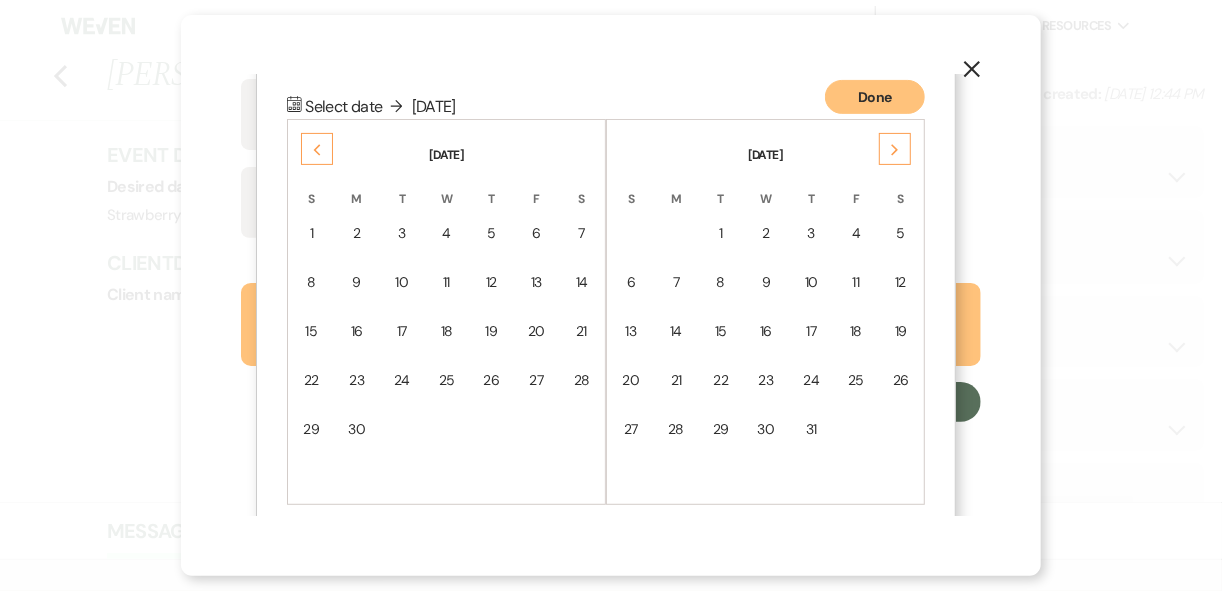 click on "Next" 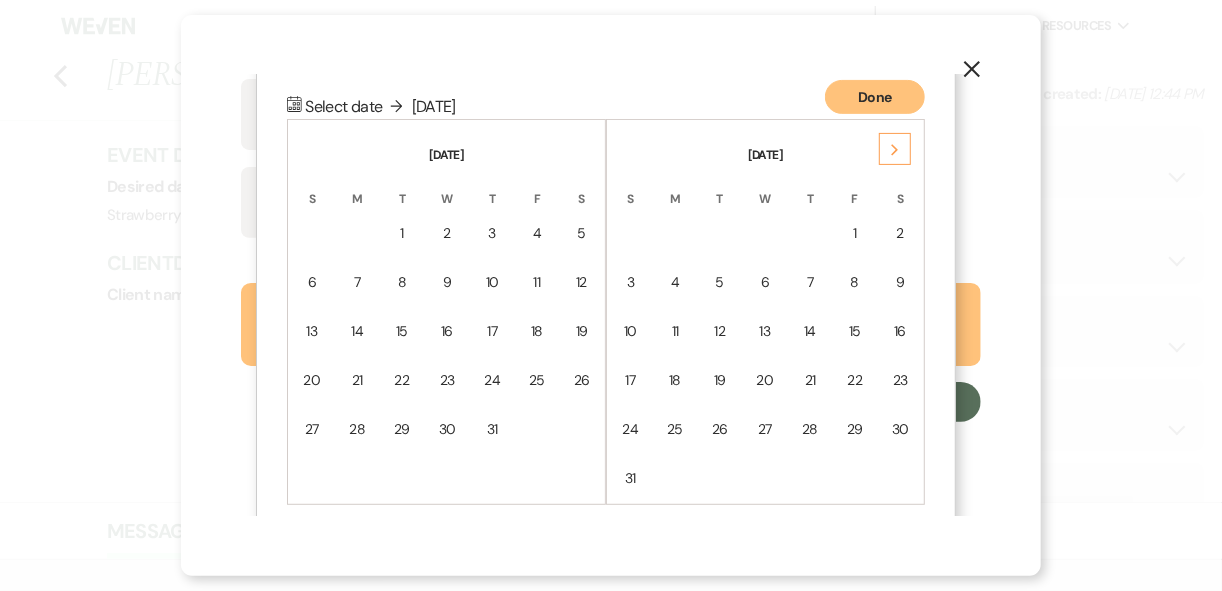 click on "Next" 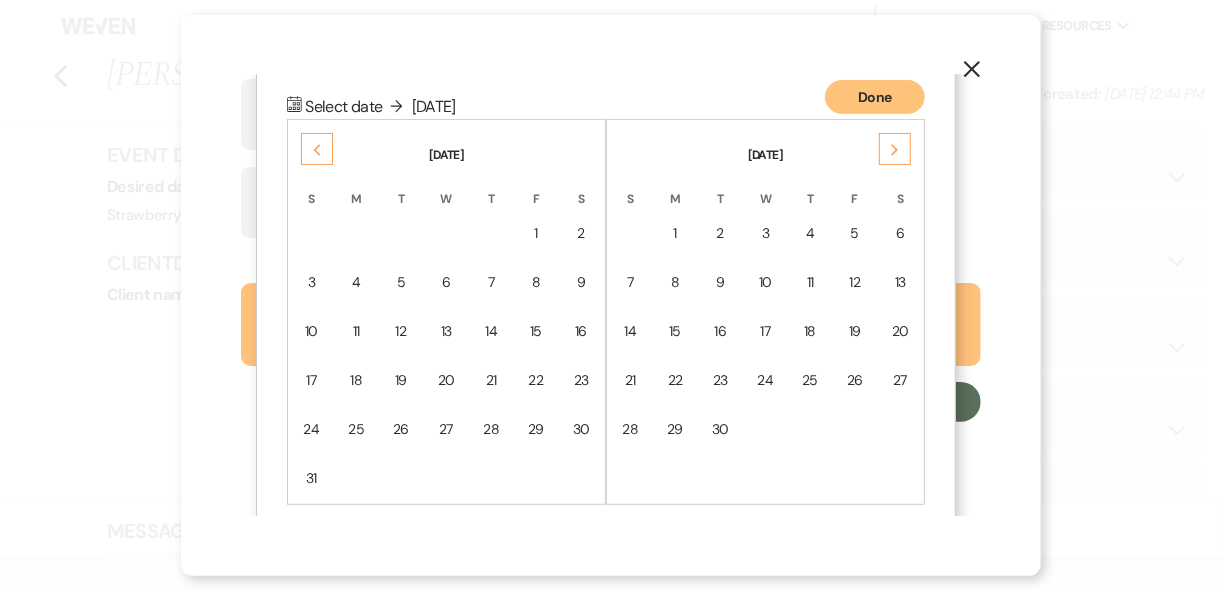 click on "Next" 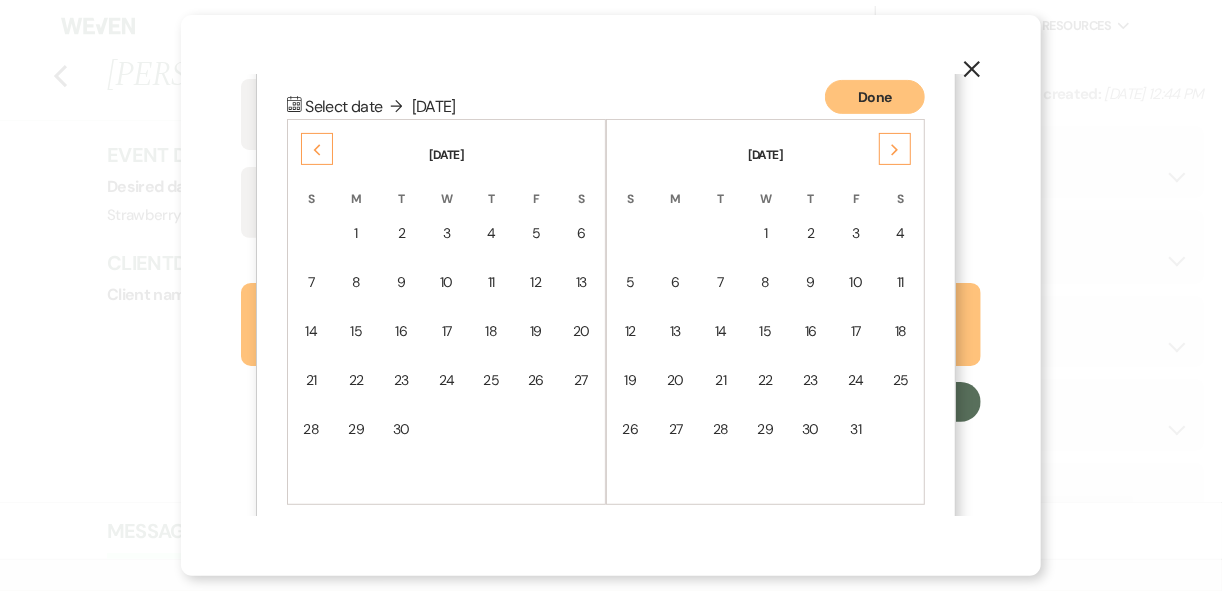 click on "Next" 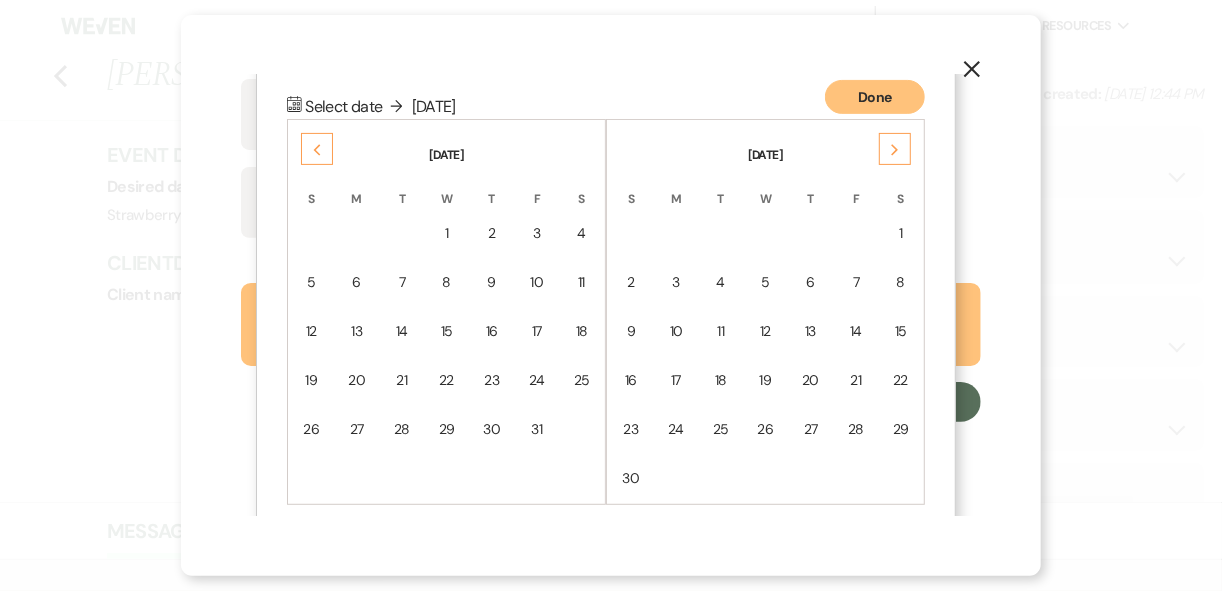 click on "Next" 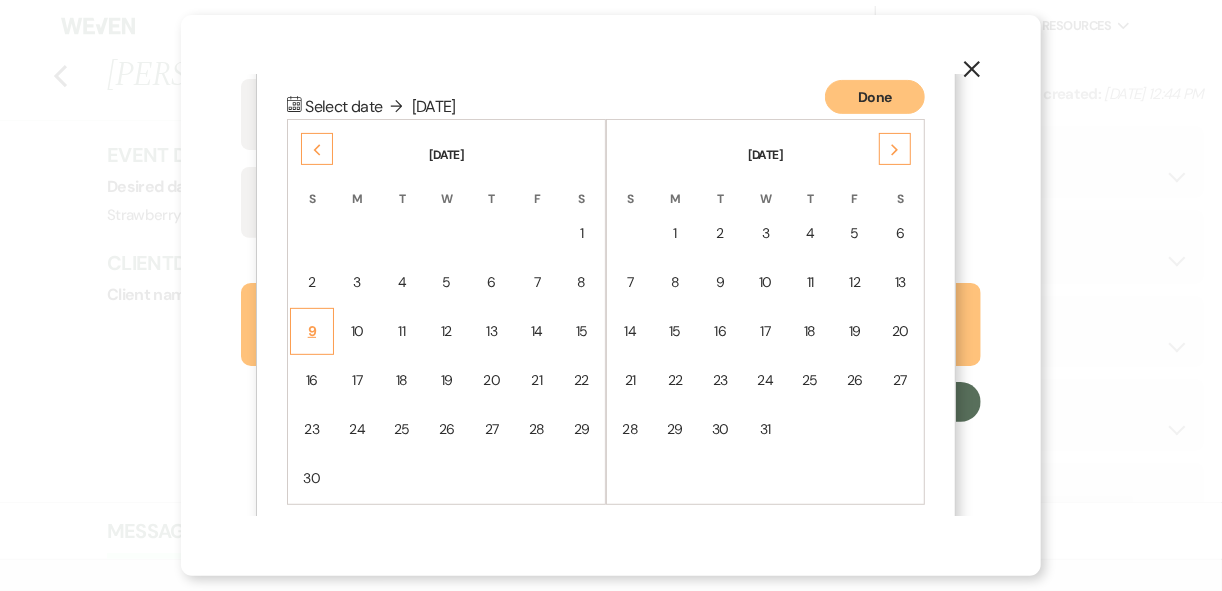 click on "9" at bounding box center [312, 331] 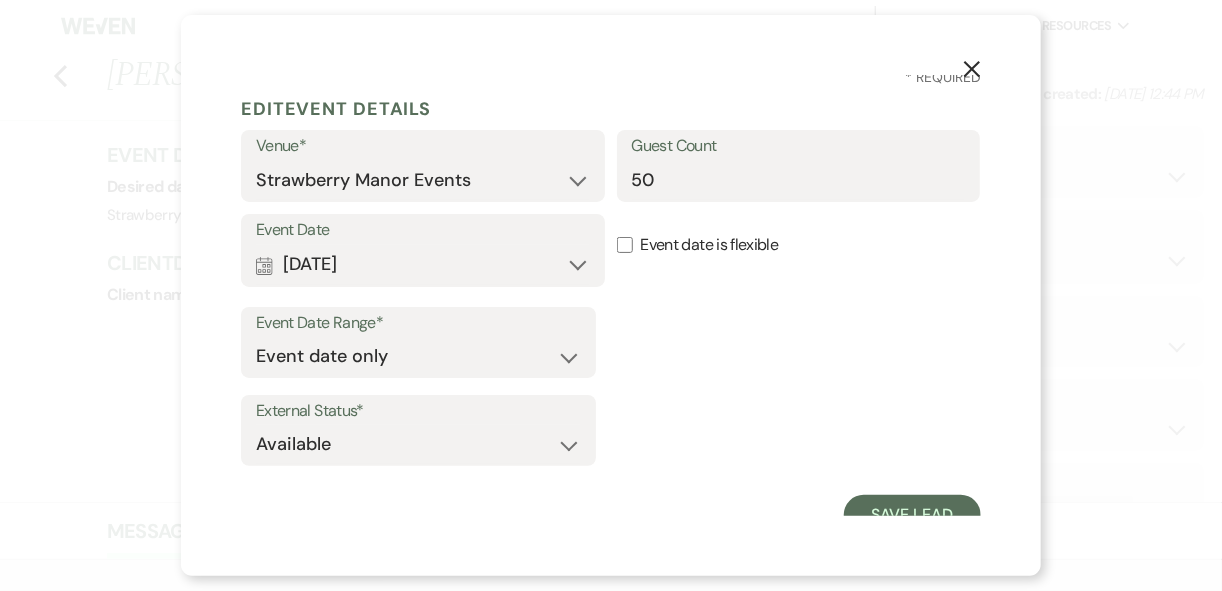 scroll, scrollTop: 0, scrollLeft: 0, axis: both 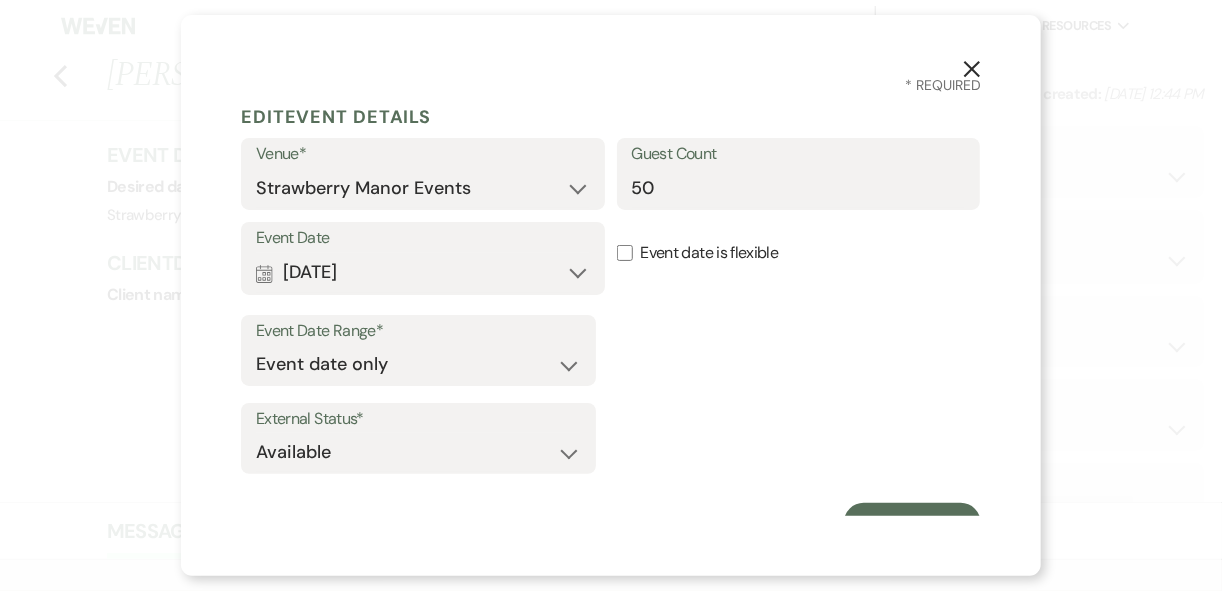 click on "Event Date Range* Event date only Event date and" at bounding box center [611, 355] 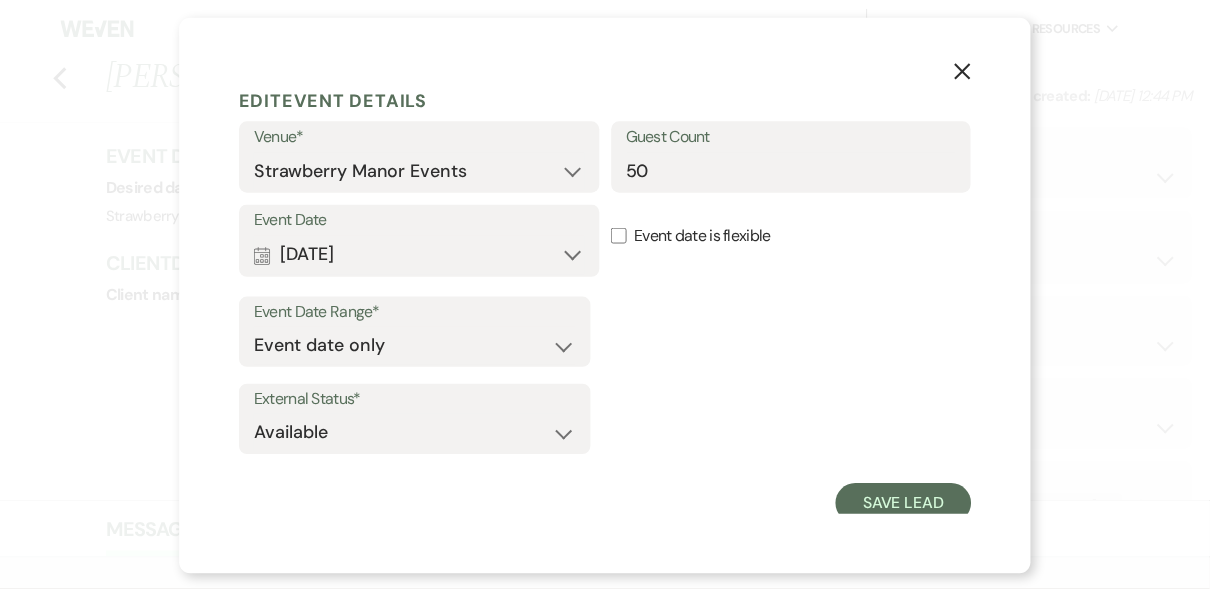 scroll, scrollTop: 26, scrollLeft: 0, axis: vertical 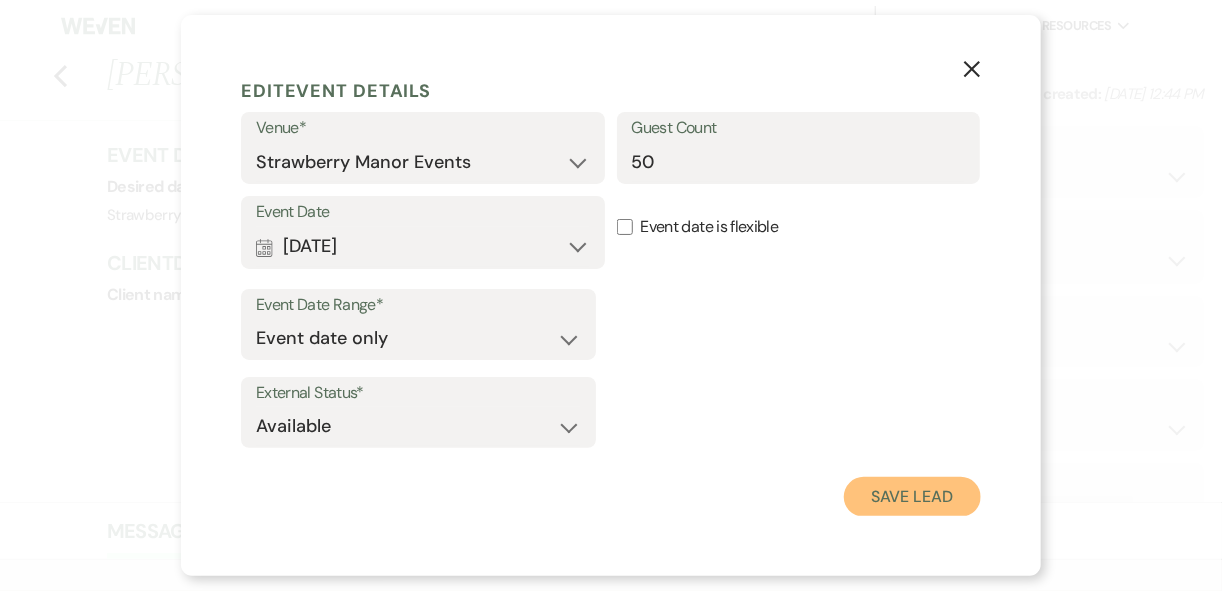 click on "Save Lead" at bounding box center (912, 497) 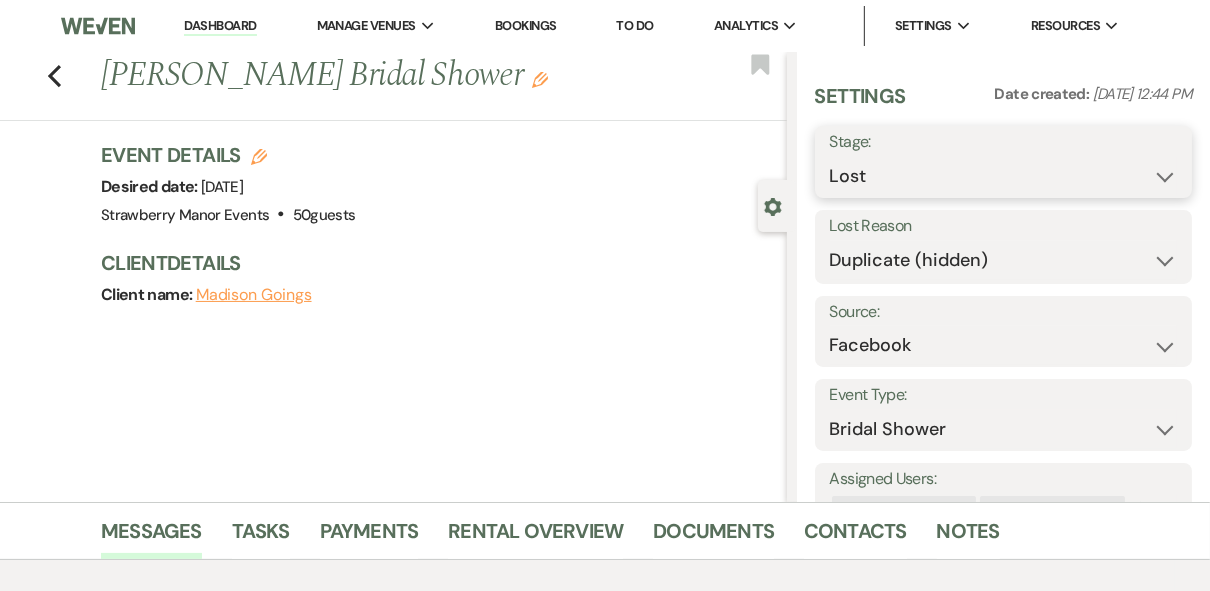 click on "Inquiry Follow Up Tour Requested Tour Confirmed Toured Proposal Sent Booked Lost" at bounding box center (1004, 176) 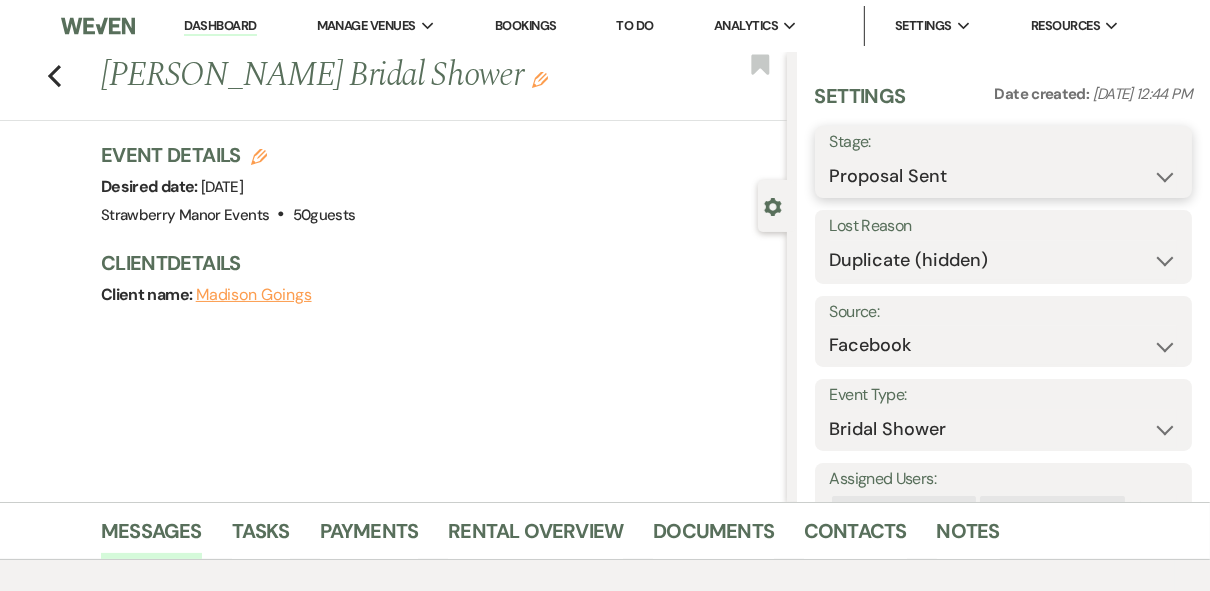 click on "Inquiry Follow Up Tour Requested Tour Confirmed Toured Proposal Sent Booked Lost" at bounding box center [1004, 176] 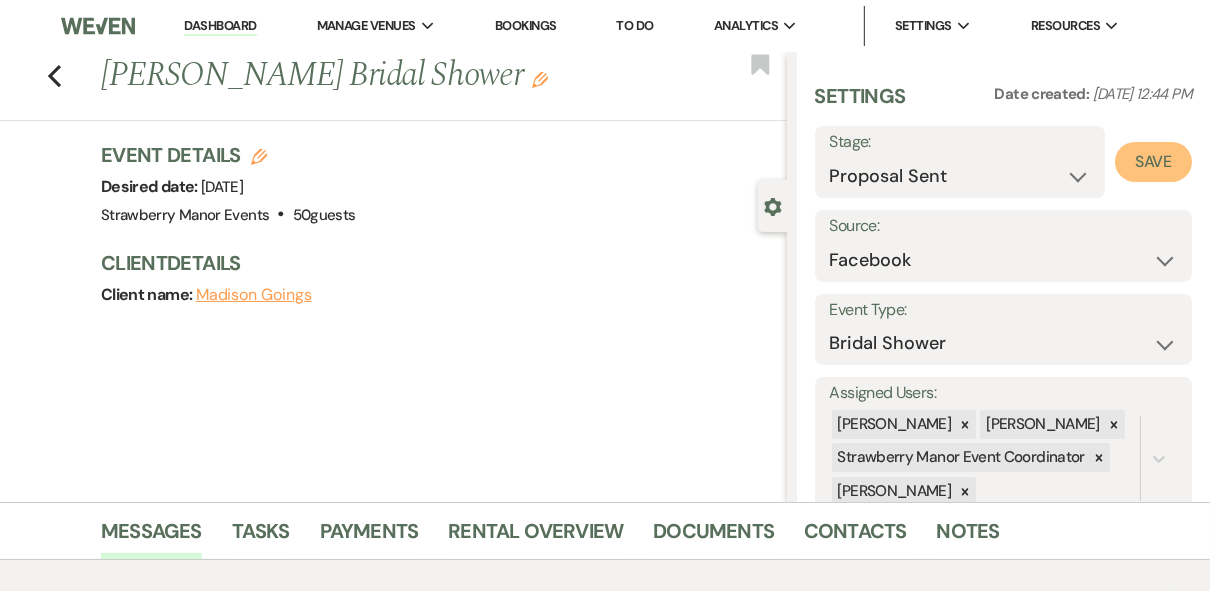 click on "Save" at bounding box center [1153, 162] 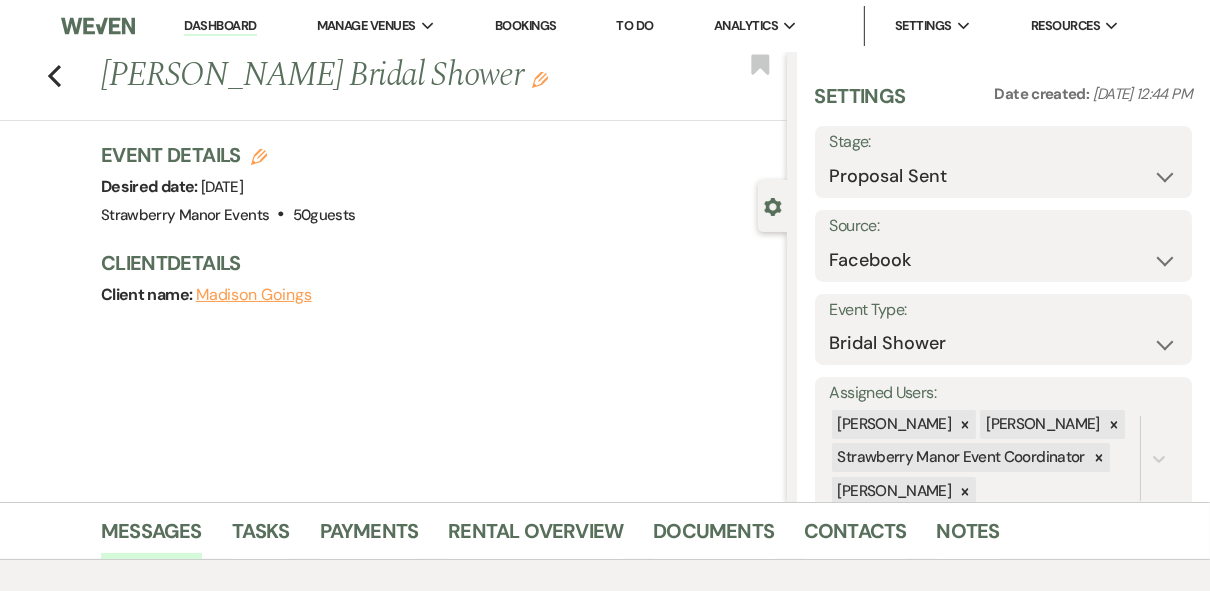click 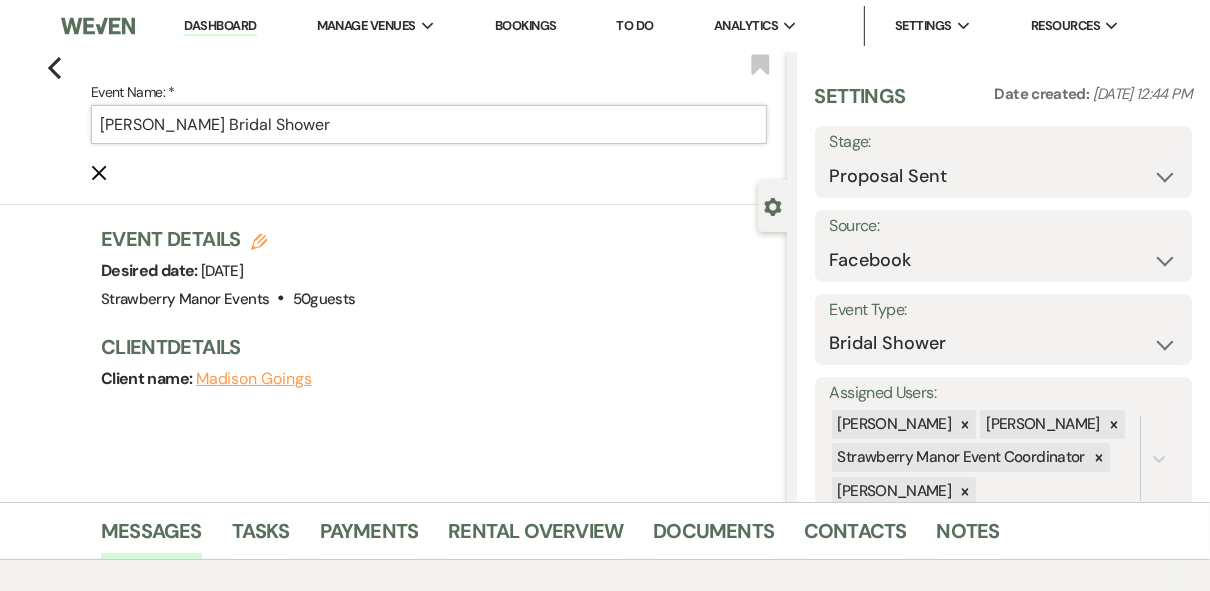 drag, startPoint x: 278, startPoint y: 121, endPoint x: 249, endPoint y: 124, distance: 29.15476 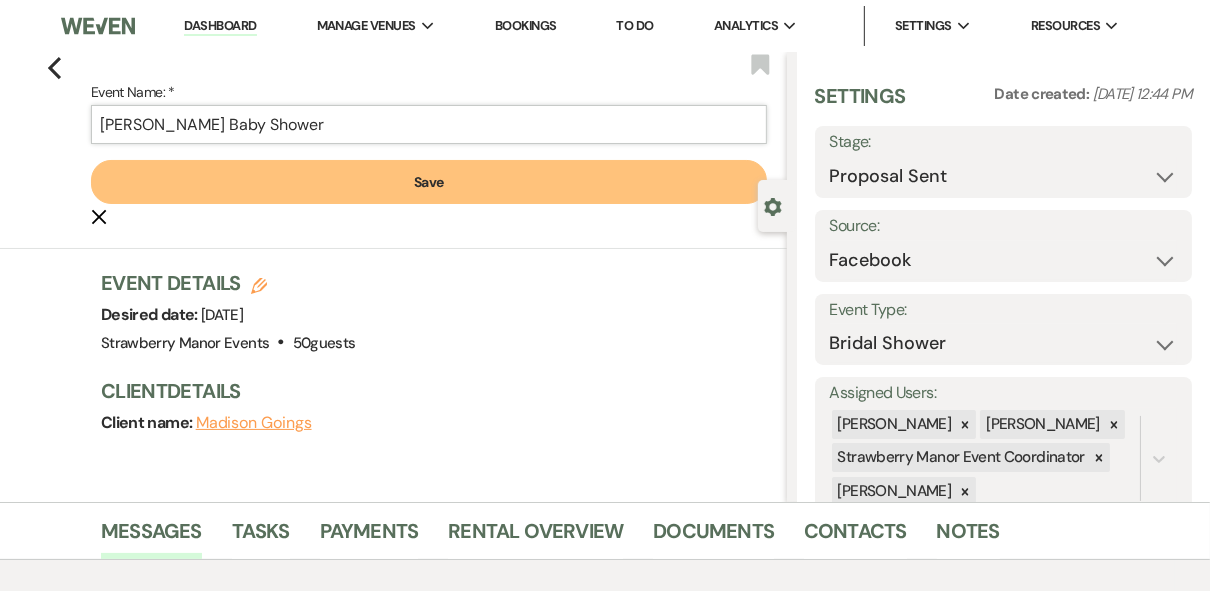 type on "[PERSON_NAME] Baby Shower" 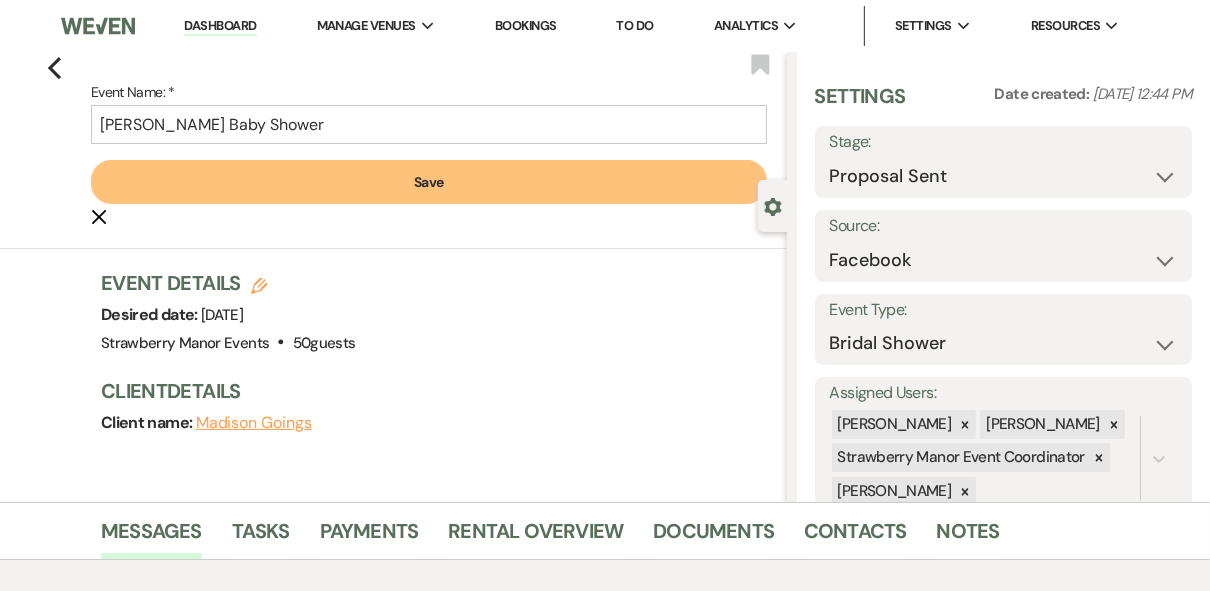 click on "Save" at bounding box center (429, 182) 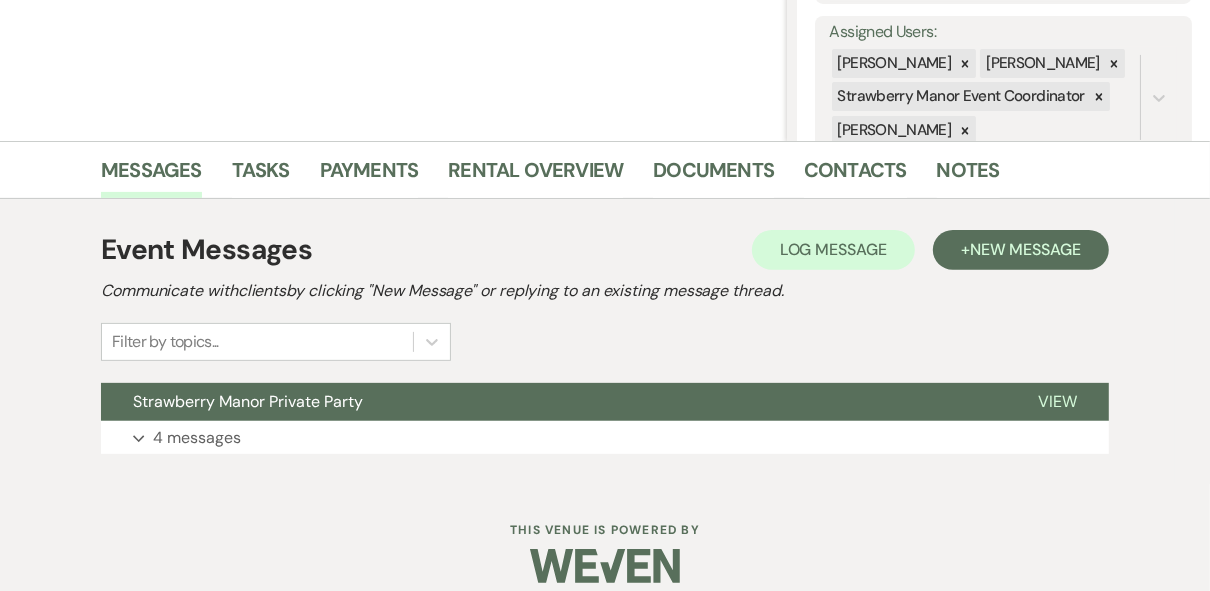 scroll, scrollTop: 382, scrollLeft: 0, axis: vertical 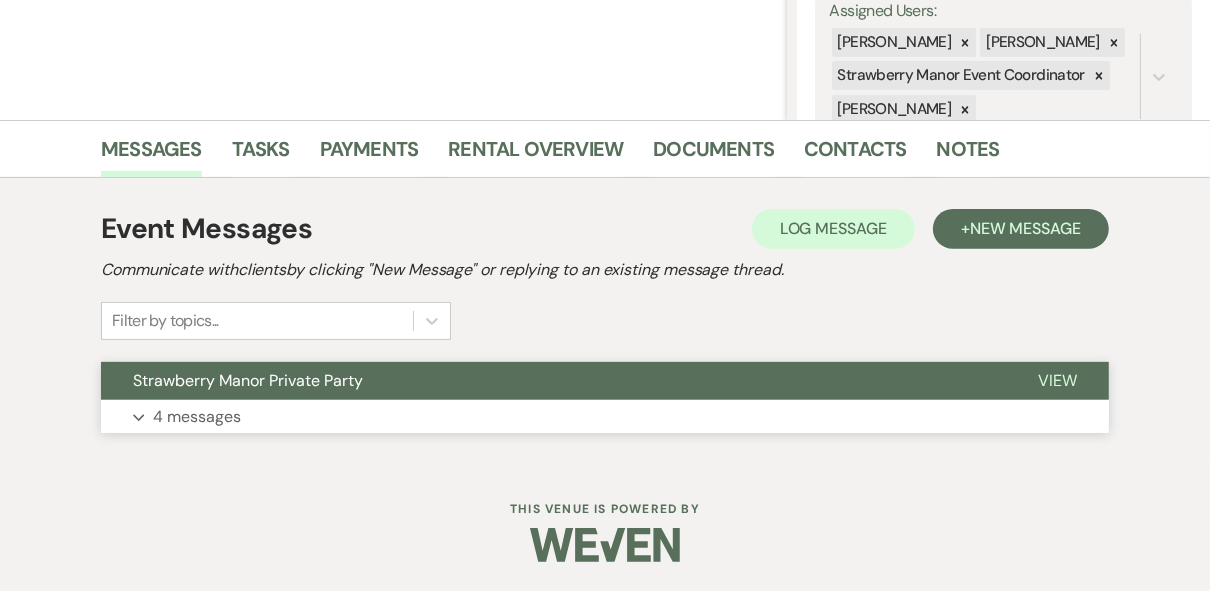 click on "View" at bounding box center (1057, 380) 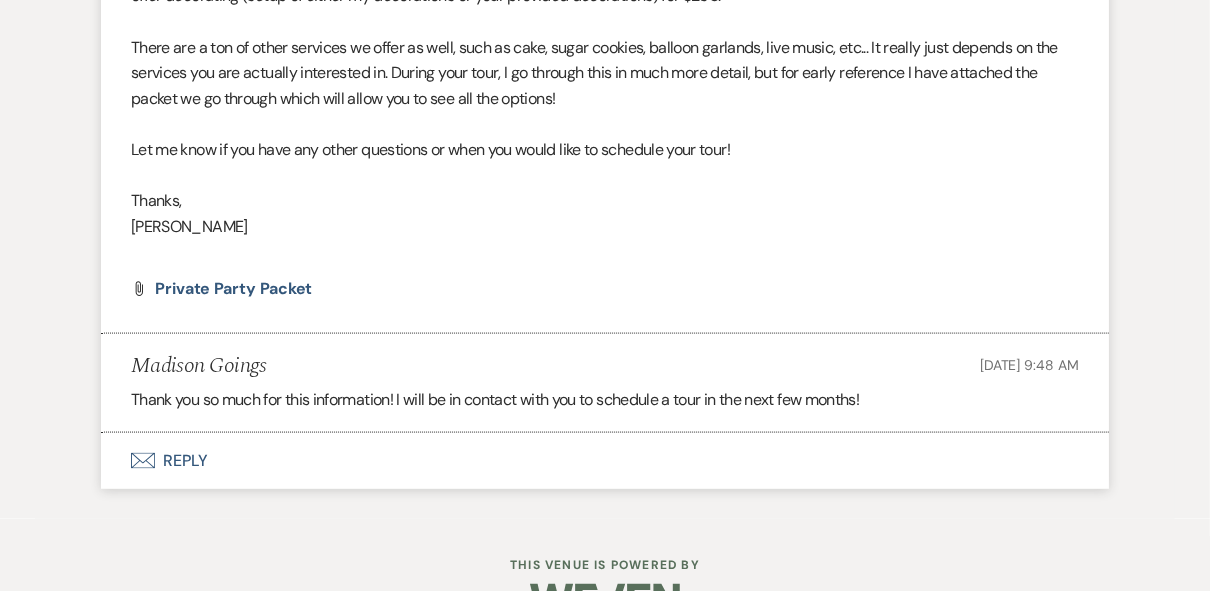 scroll, scrollTop: 1807, scrollLeft: 0, axis: vertical 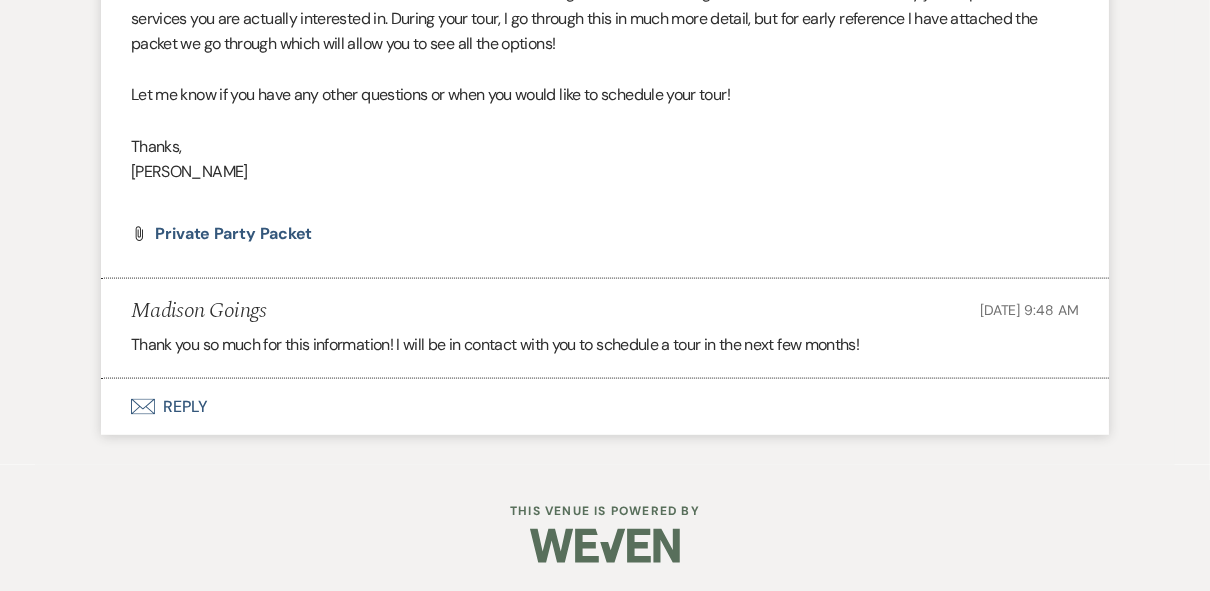 click on "Envelope Reply" at bounding box center [605, 407] 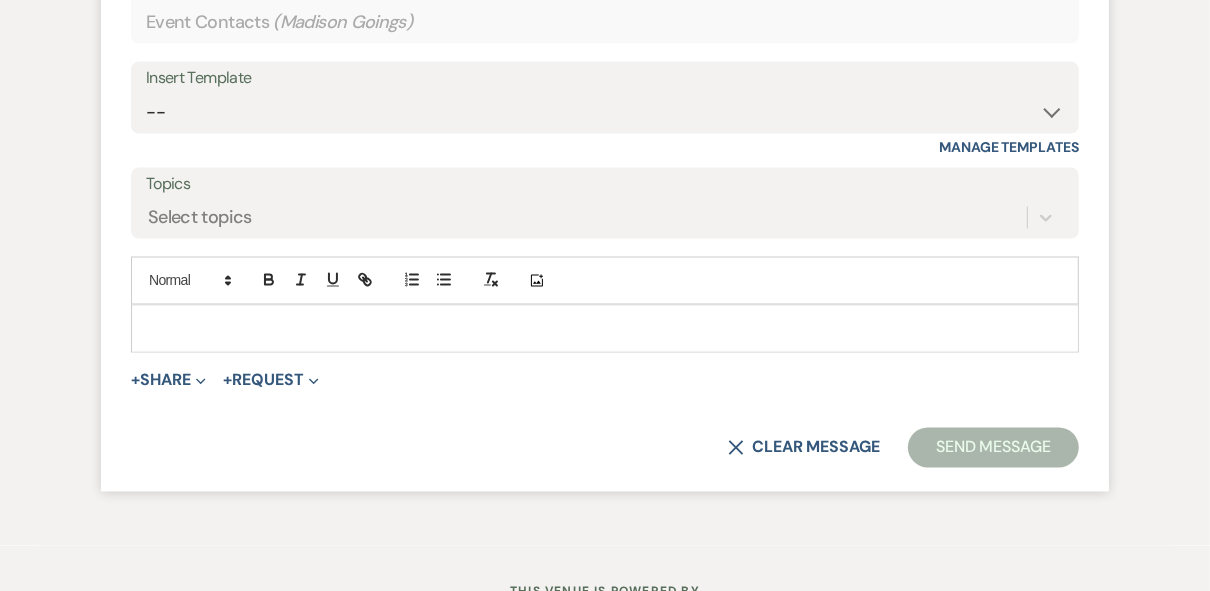 scroll, scrollTop: 2366, scrollLeft: 0, axis: vertical 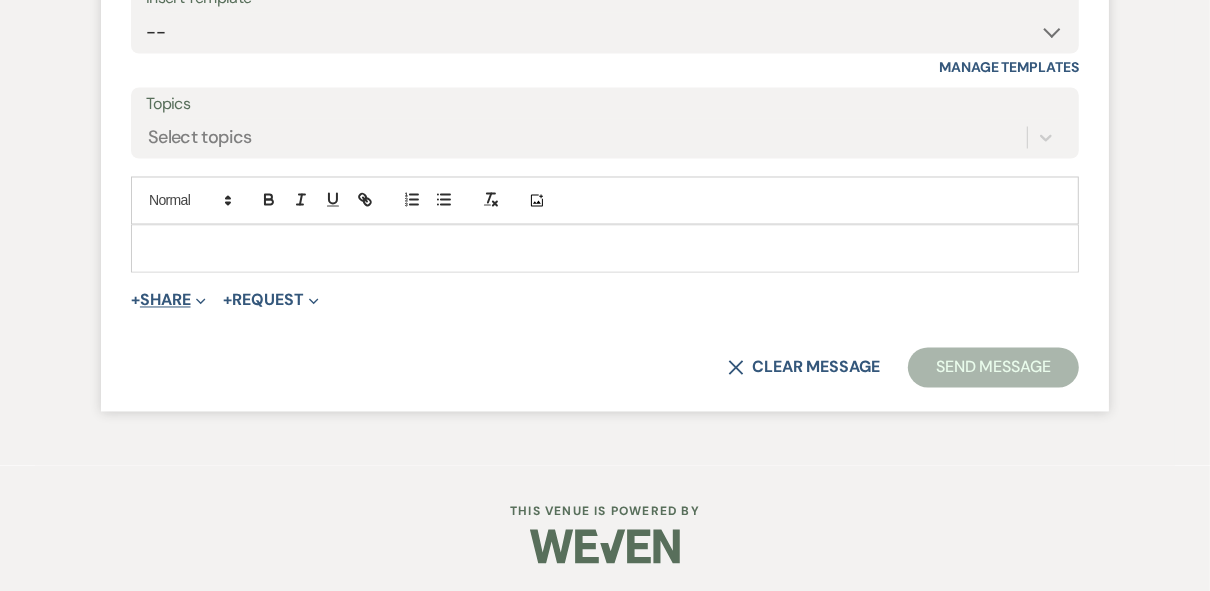 click on "+  Share Expand" at bounding box center [168, 301] 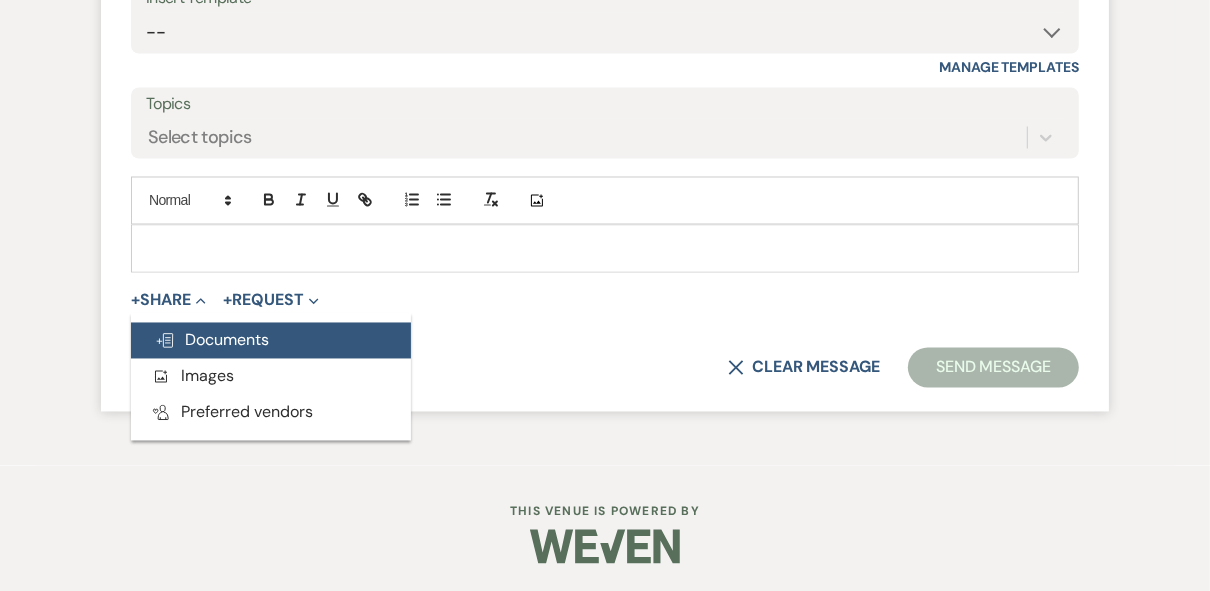 click on "Doc Upload Documents" at bounding box center [212, 340] 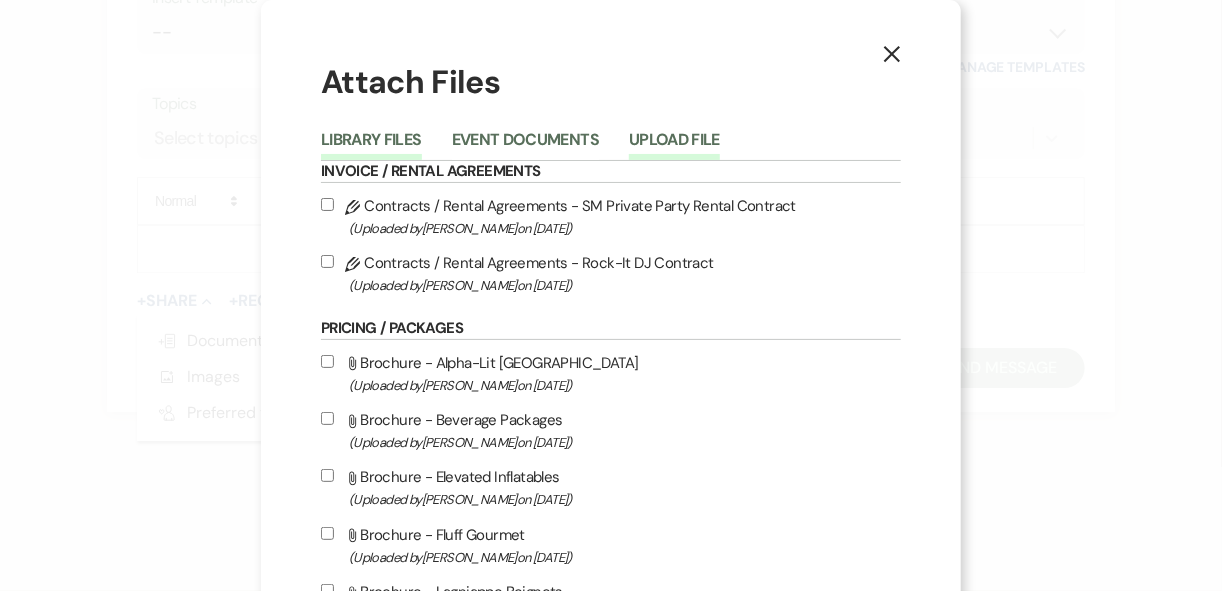 click on "Upload File" at bounding box center [674, 146] 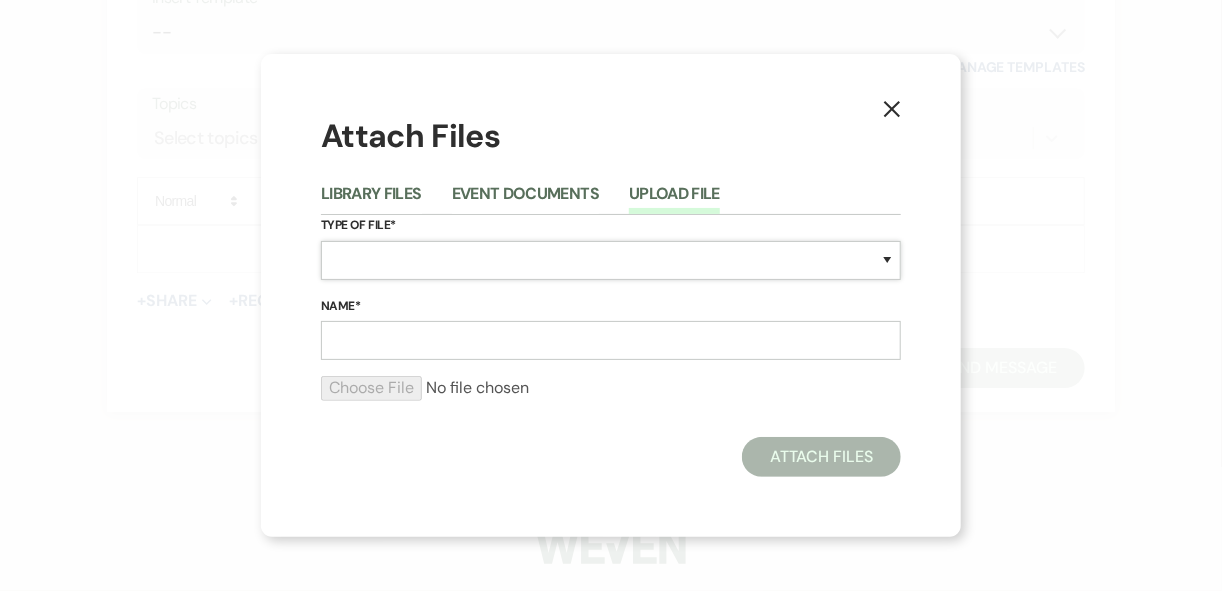 click on "Special Event Insurance Vendor Certificate of Insurance Contracts / Rental Agreements Invoices Receipts Event Maps Floor Plans Rain Plan Seating Charts Venue Layout Catering / Alcohol Permit Event Permit Fire Permit Fuel Permit Generator Permit Tent Permit Venue Permit Other Permit Inventory  Promotional Sample Venue Beverage Ceremony Event Finalize + Share Guests Lodging Menu Vendors Venue Beverage Brochure Menu Packages Product Specifications Quotes Beverage Event and Ceremony Details Finalize & Share Guests Lodging Menu Vendors Venue Event Timeline Family / Wedding Party Timeline Food and Beverage Timeline MC / DJ / Band Timeline Master Timeline Photography Timeline Set-Up / Clean-Up Vendor Timeline Bartender Safe Serve / TiPS Certification Vendor Certification Vendor License Other" at bounding box center [611, 260] 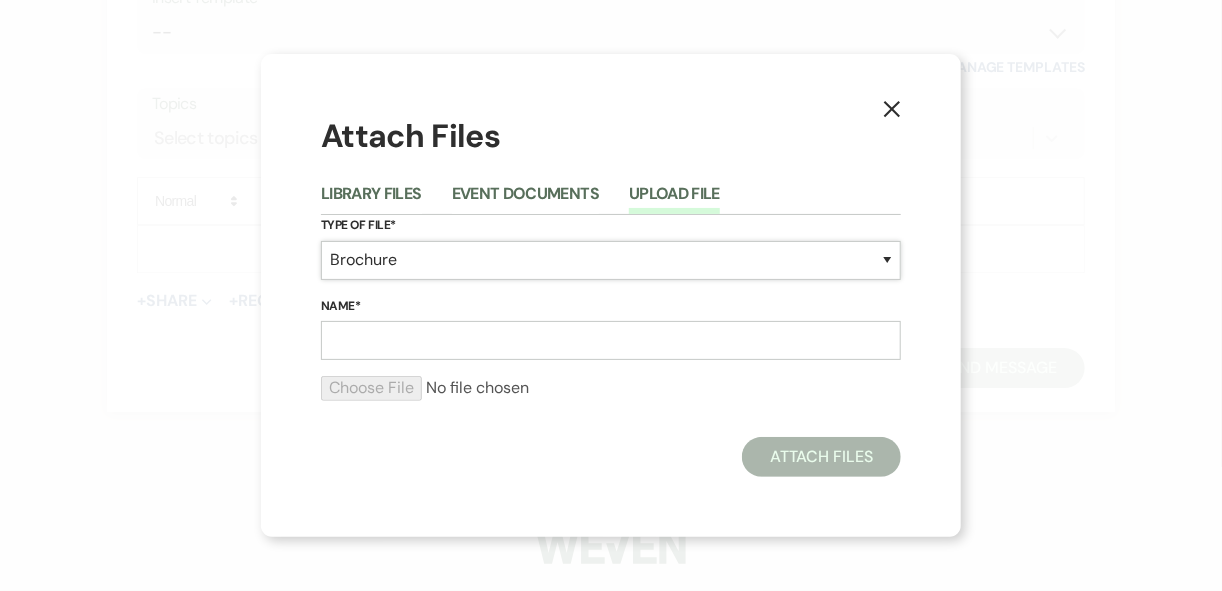 click on "Special Event Insurance Vendor Certificate of Insurance Contracts / Rental Agreements Invoices Receipts Event Maps Floor Plans Rain Plan Seating Charts Venue Layout Catering / Alcohol Permit Event Permit Fire Permit Fuel Permit Generator Permit Tent Permit Venue Permit Other Permit Inventory  Promotional Sample Venue Beverage Ceremony Event Finalize + Share Guests Lodging Menu Vendors Venue Beverage Brochure Menu Packages Product Specifications Quotes Beverage Event and Ceremony Details Finalize & Share Guests Lodging Menu Vendors Venue Event Timeline Family / Wedding Party Timeline Food and Beverage Timeline MC / DJ / Band Timeline Master Timeline Photography Timeline Set-Up / Clean-Up Vendor Timeline Bartender Safe Serve / TiPS Certification Vendor Certification Vendor License Other" at bounding box center (611, 260) 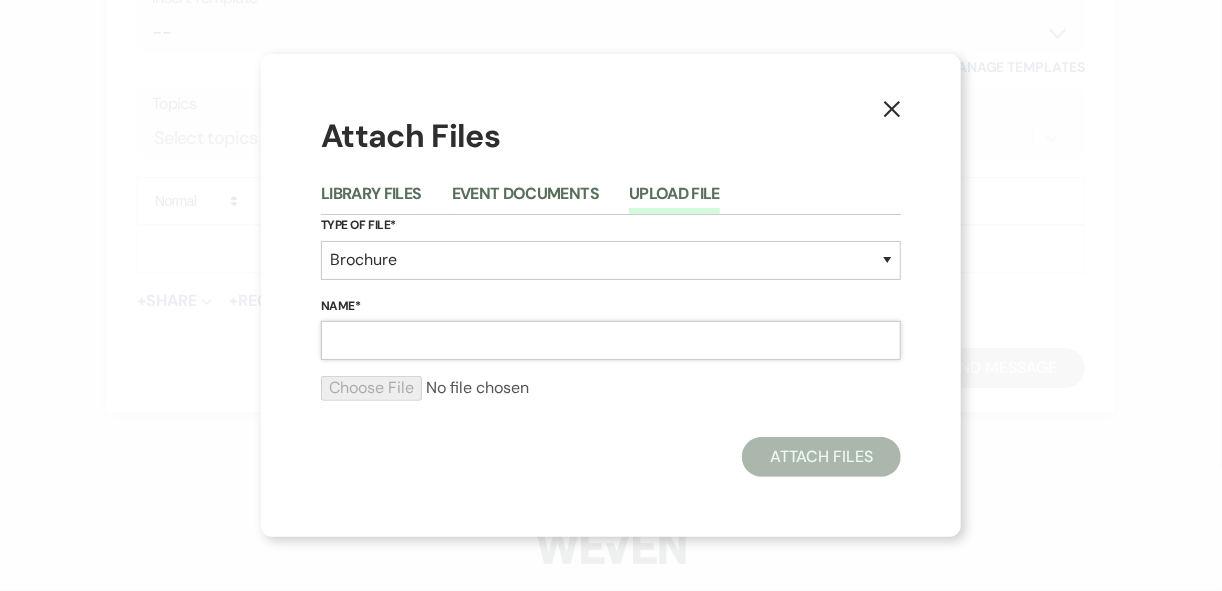 click on "Name*" at bounding box center [611, 340] 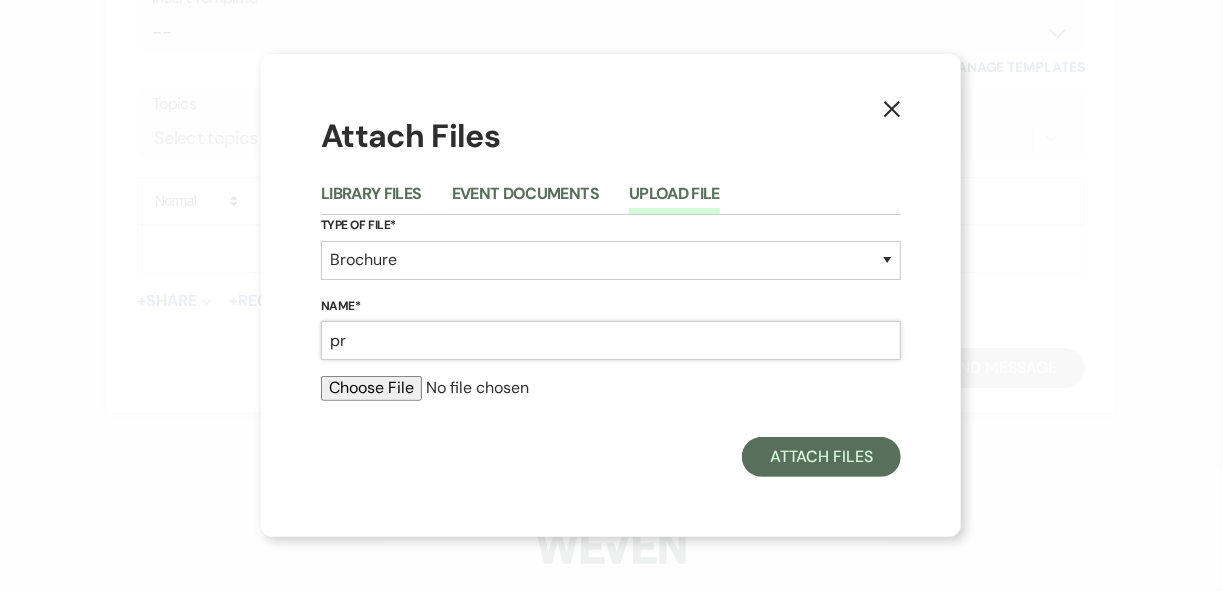 type on "Private Party Packet" 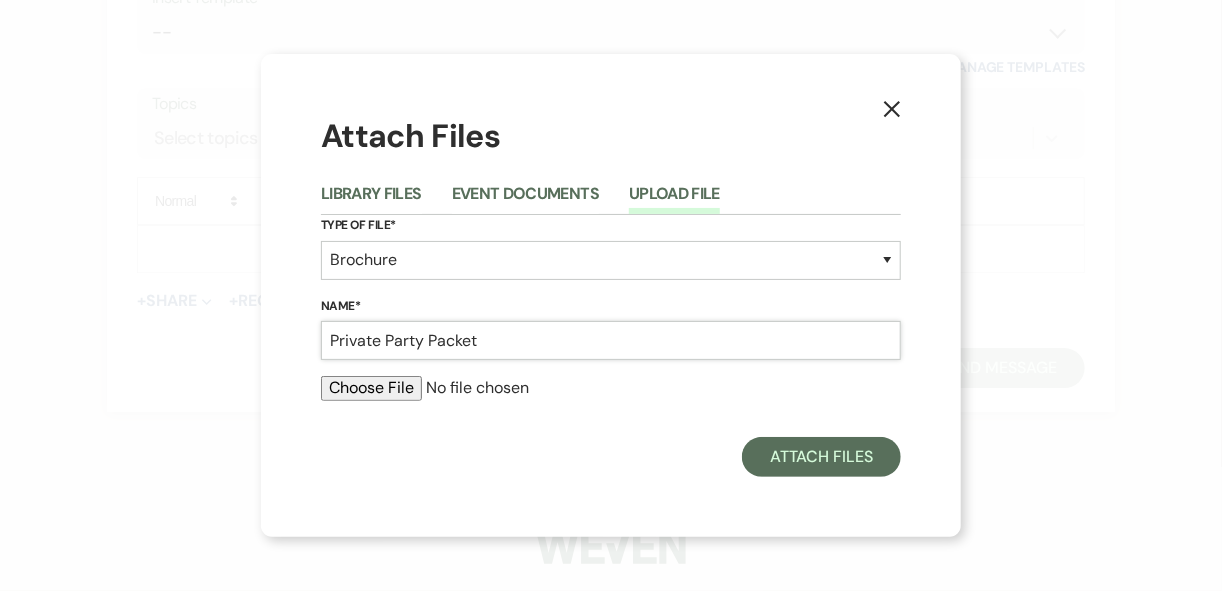 type on "C:\fakepath\Private Party Packet [GEOGRAPHIC_DATA]pdf" 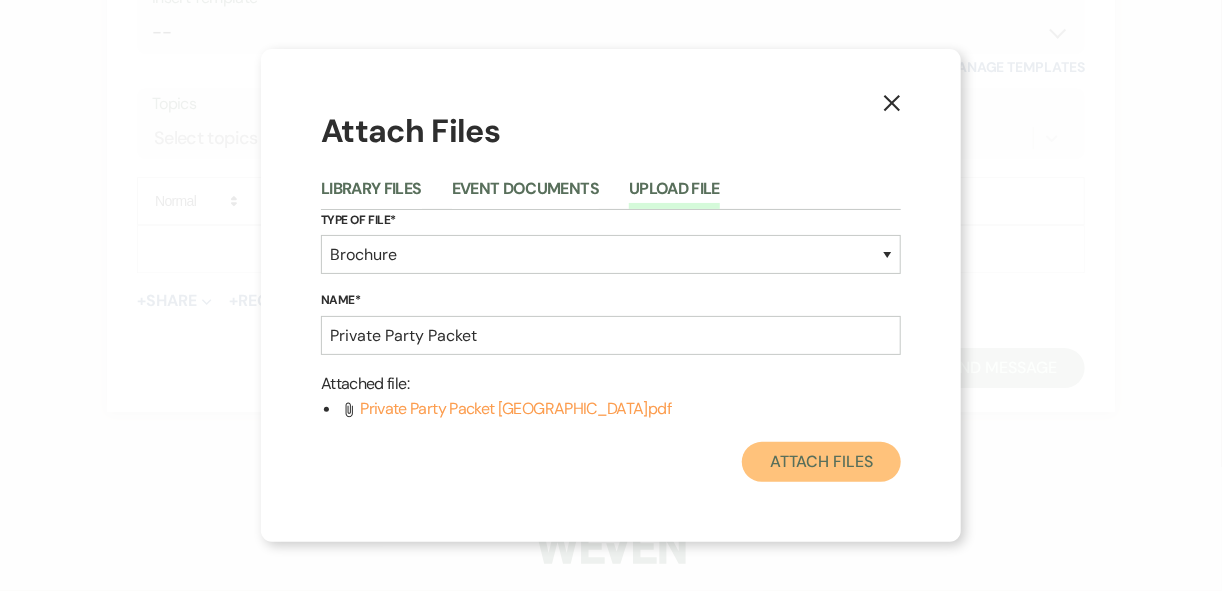 click on "Attach Files" at bounding box center [821, 462] 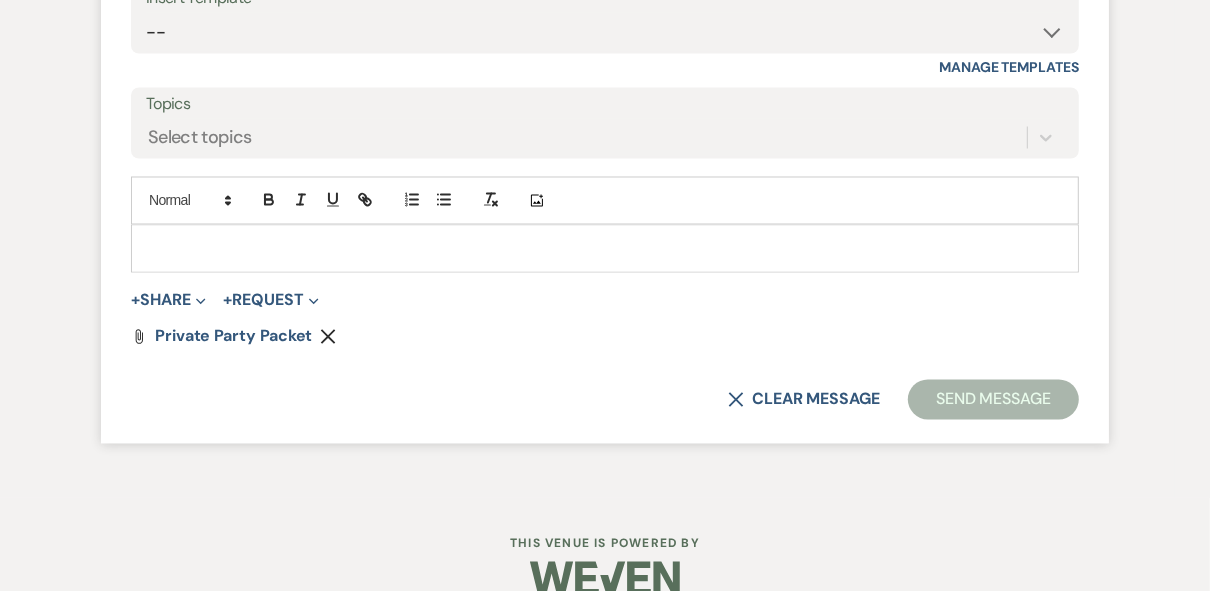 click at bounding box center [605, 249] 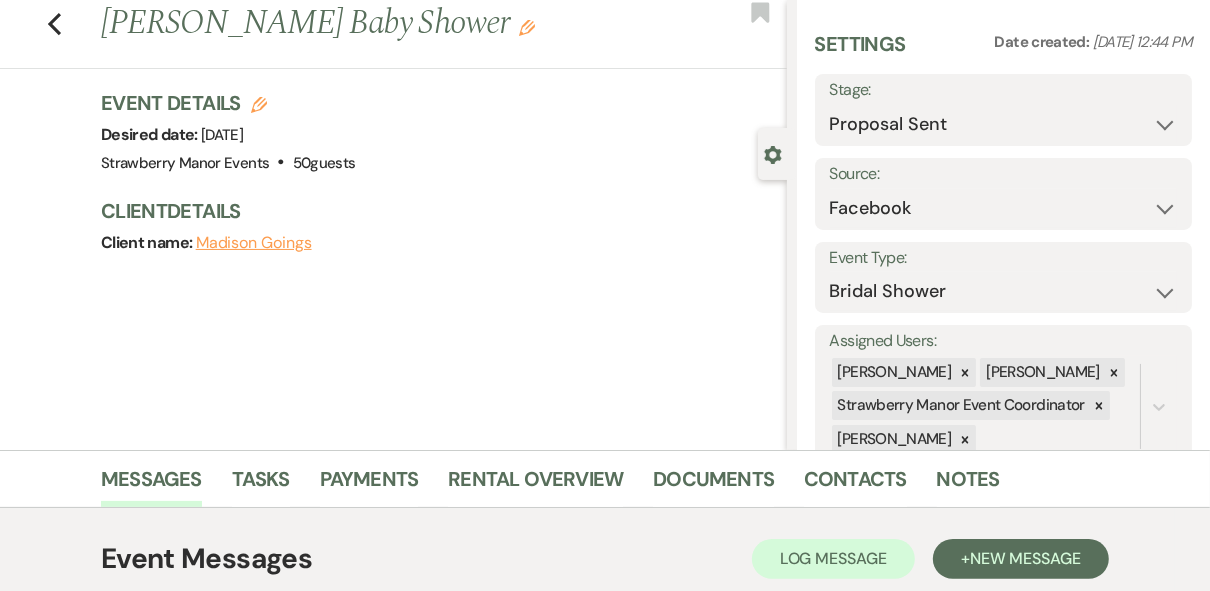 scroll, scrollTop: 0, scrollLeft: 0, axis: both 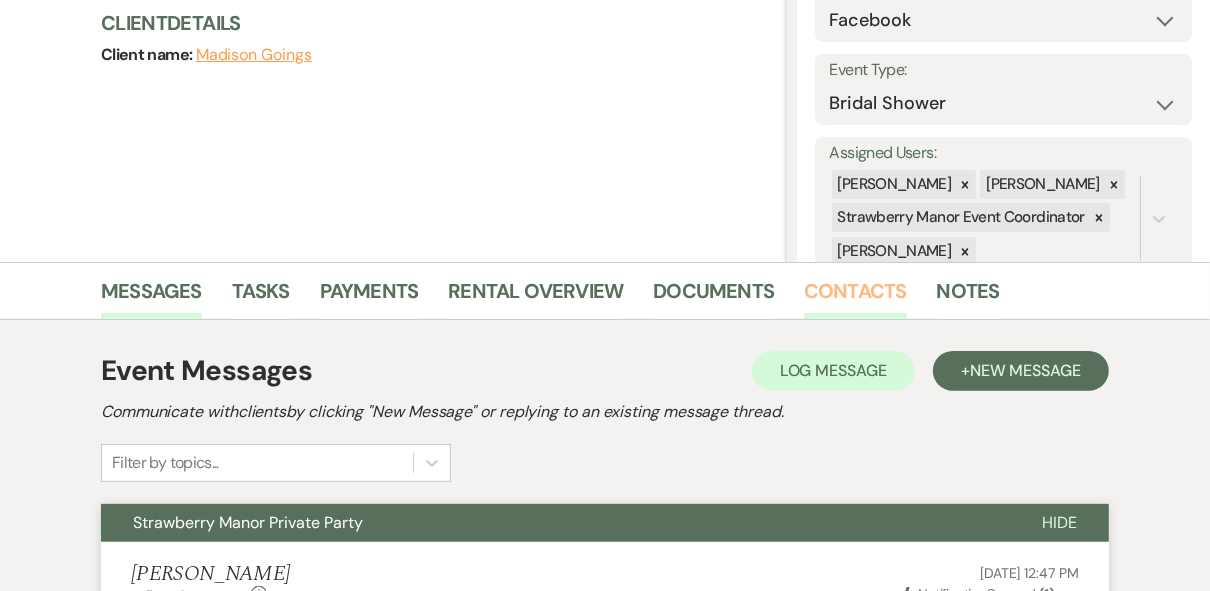 click on "Contacts" at bounding box center [855, 297] 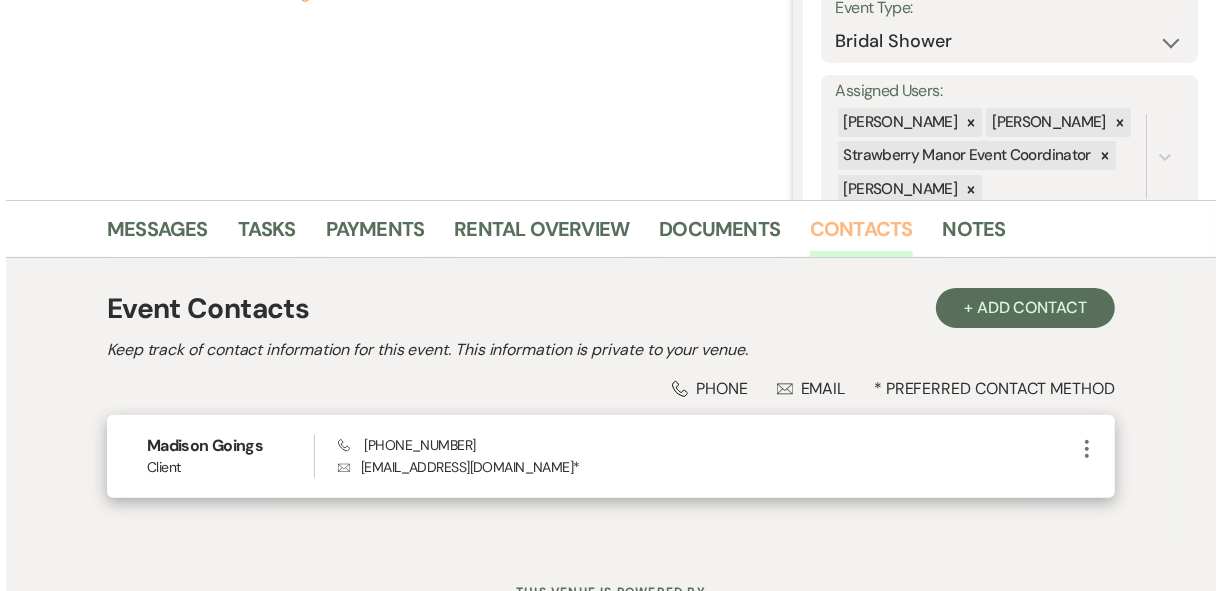 scroll, scrollTop: 385, scrollLeft: 0, axis: vertical 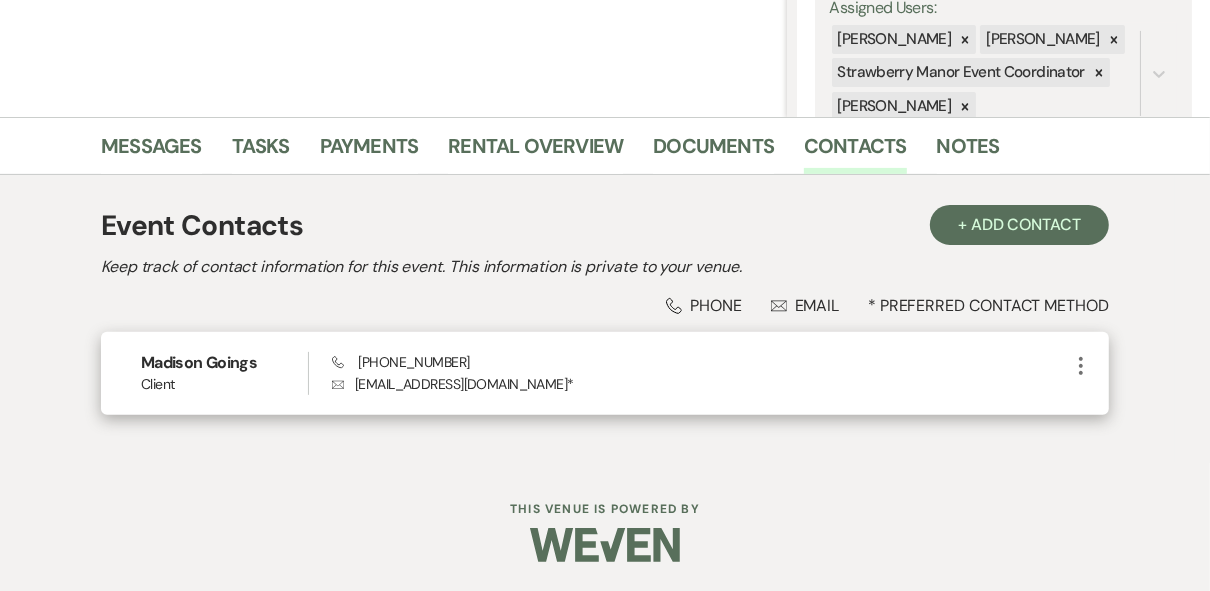 click 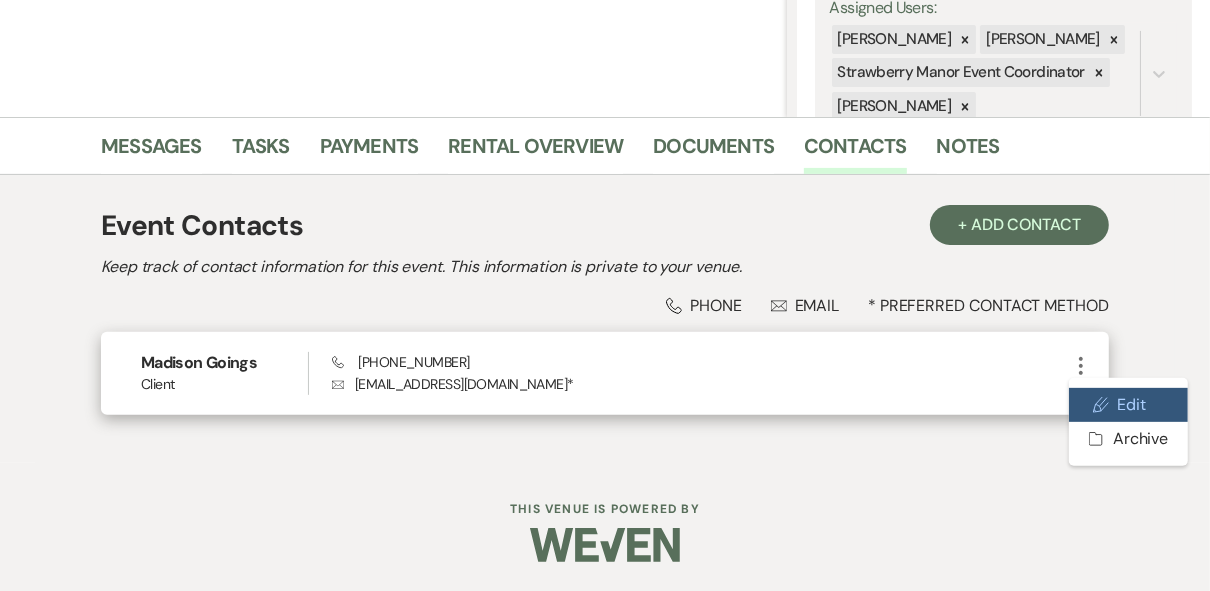 click on "Pencil Edit" at bounding box center [1128, 405] 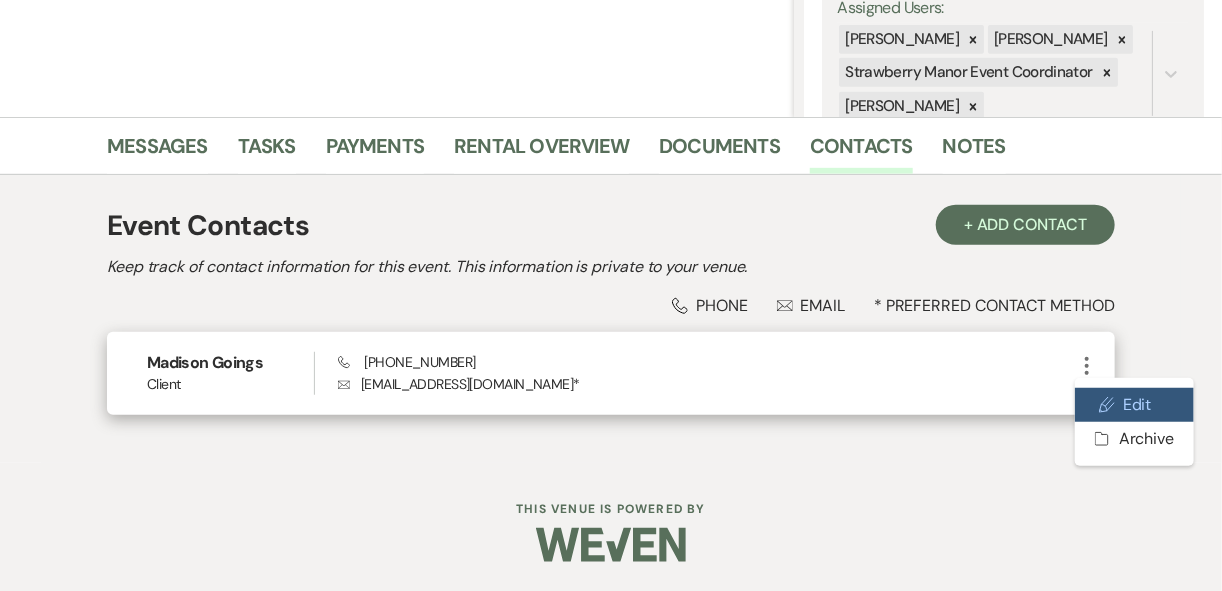 select on "email" 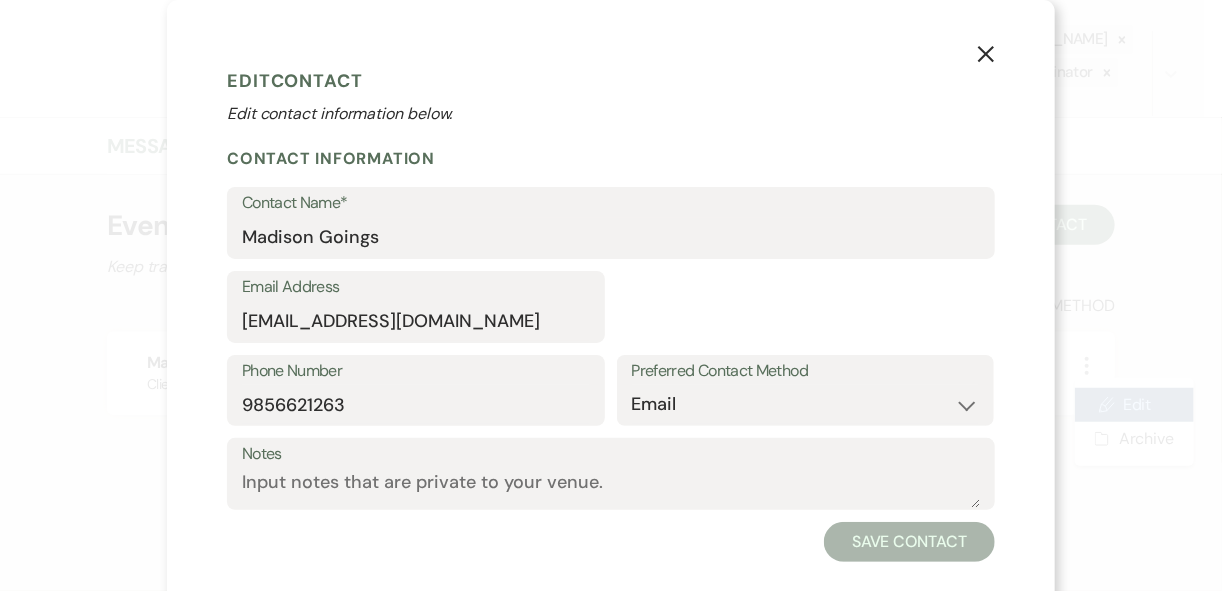 select on "1" 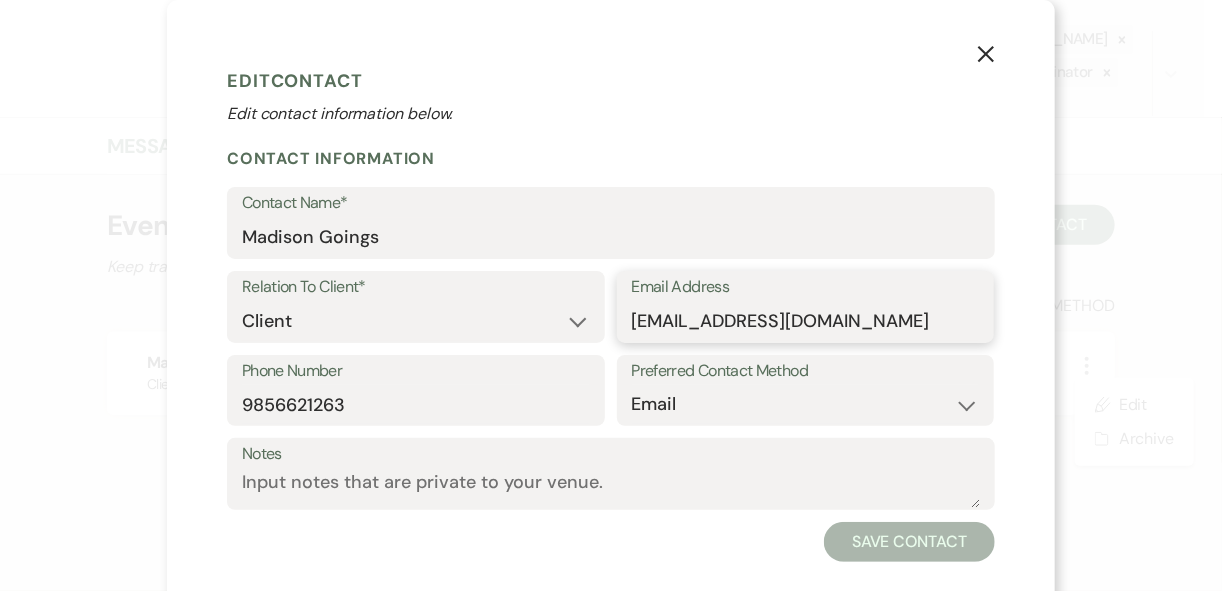 drag, startPoint x: 760, startPoint y: 322, endPoint x: 666, endPoint y: 317, distance: 94.13288 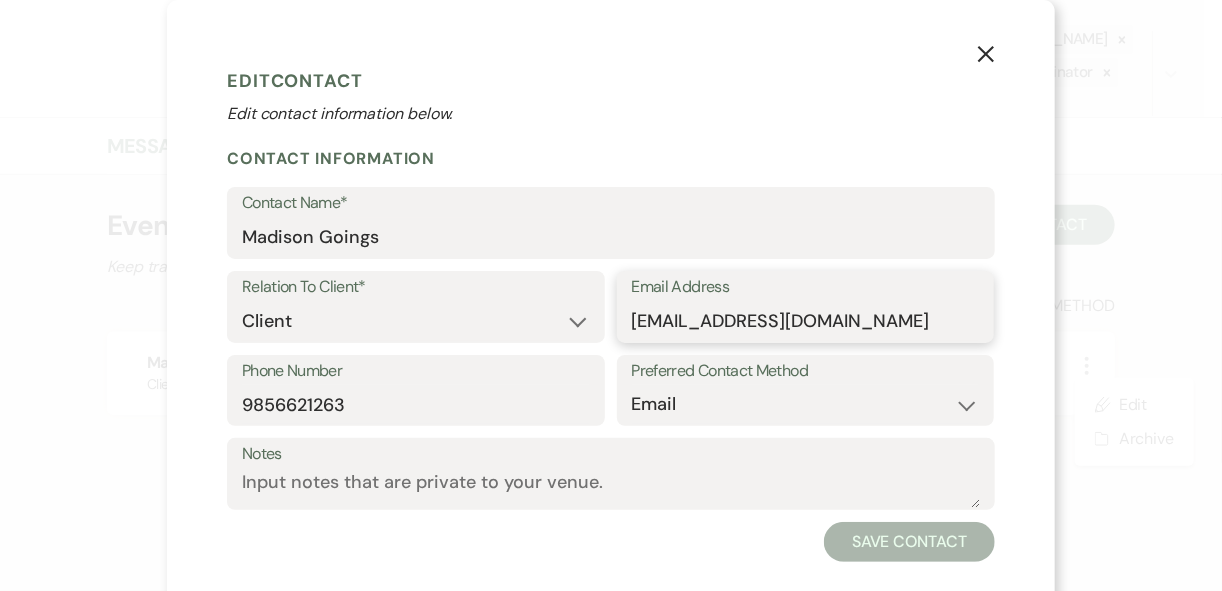 click on "[EMAIL_ADDRESS][DOMAIN_NAME]" at bounding box center (806, 321) 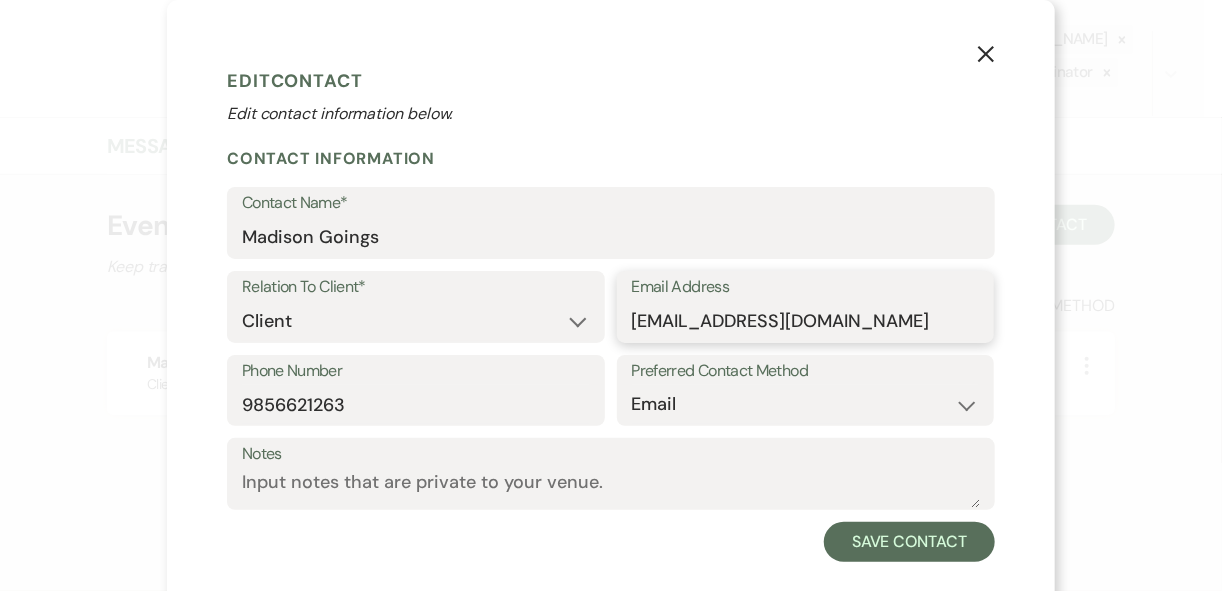 click on "[EMAIL_ADDRESS][DOMAIN_NAME]" at bounding box center [806, 321] 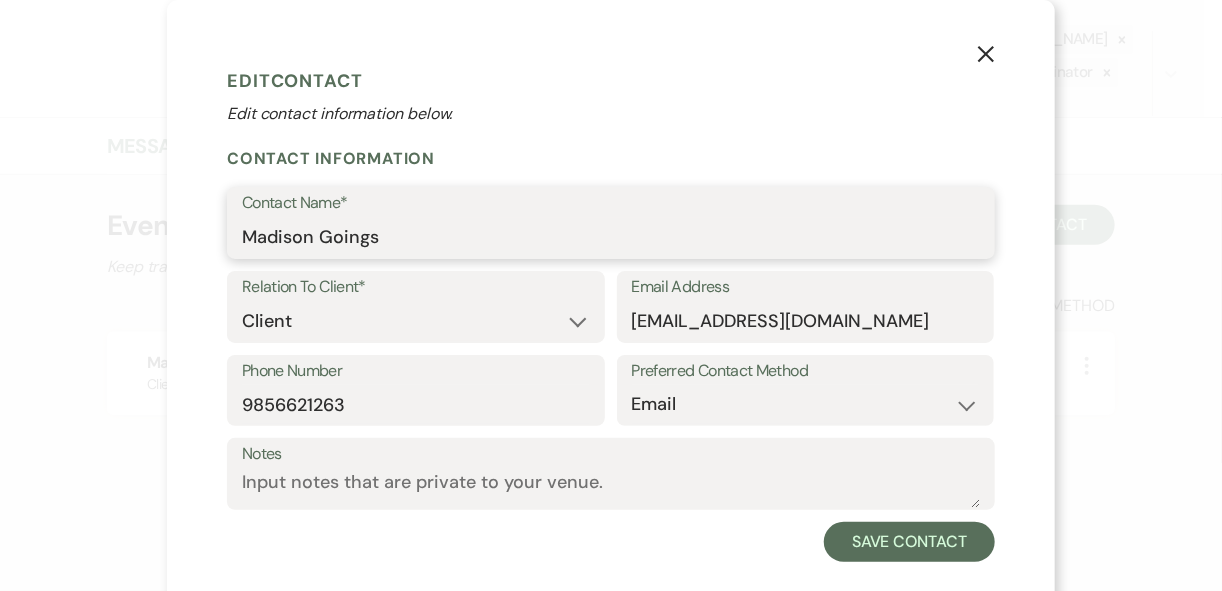 drag, startPoint x: 394, startPoint y: 238, endPoint x: 315, endPoint y: 237, distance: 79.00633 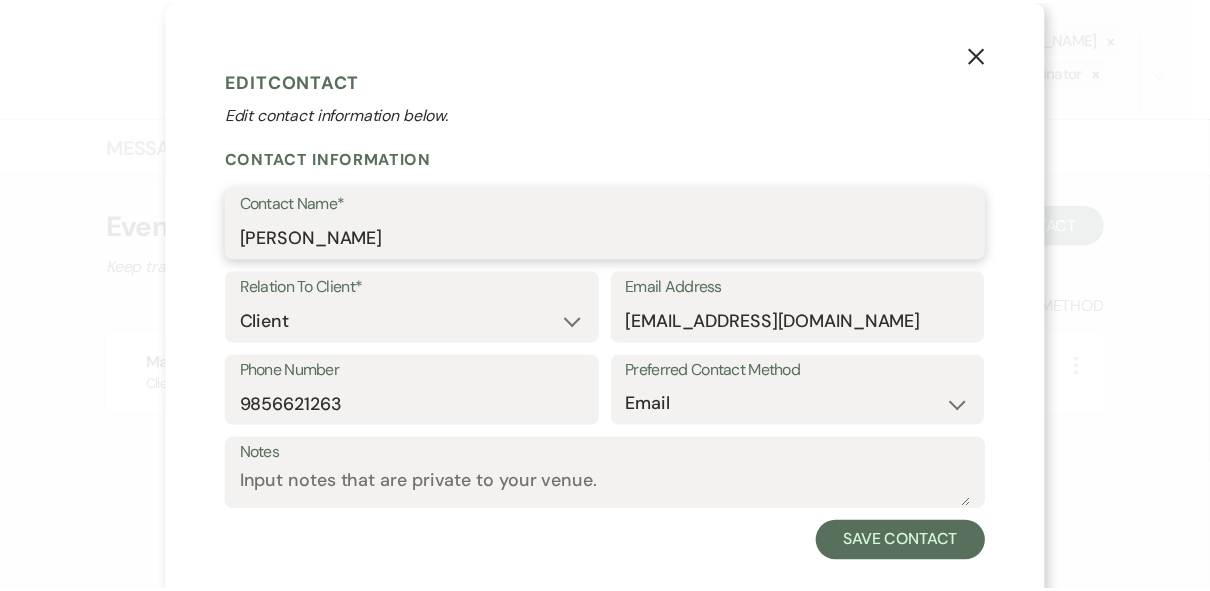 scroll, scrollTop: 31, scrollLeft: 0, axis: vertical 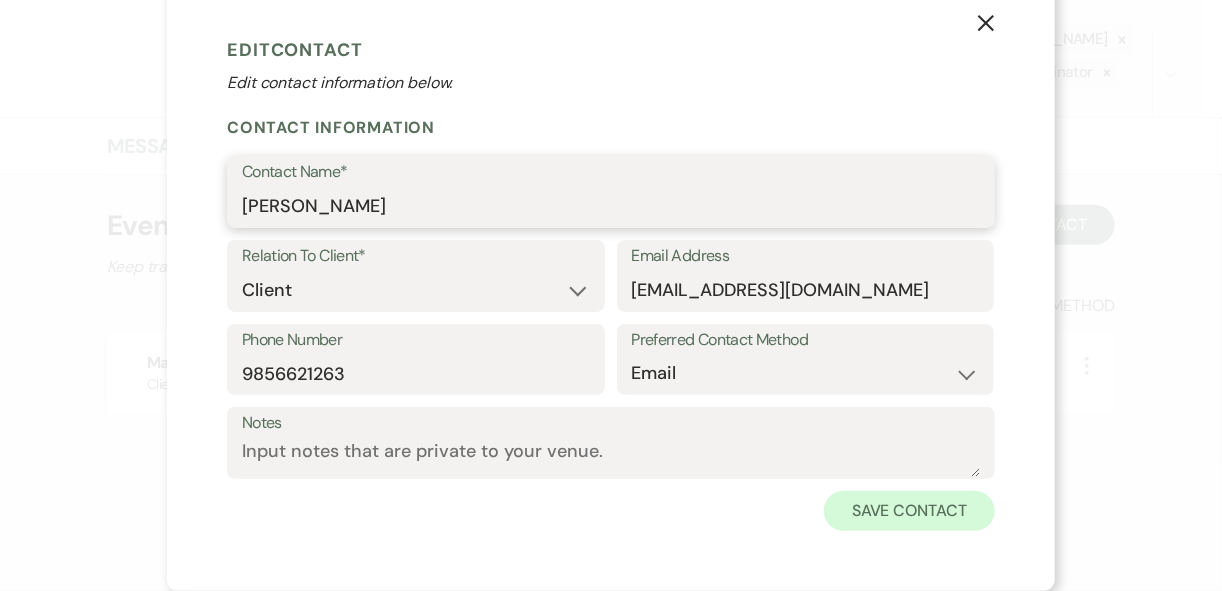 type on "[PERSON_NAME]" 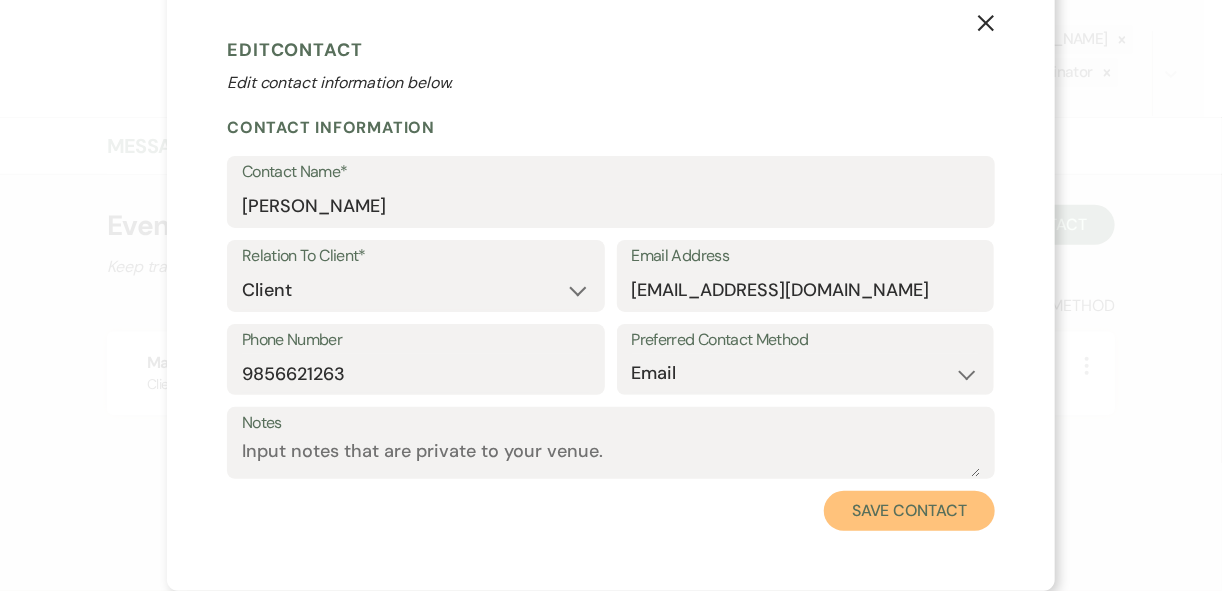 click on "Save Contact" at bounding box center (909, 511) 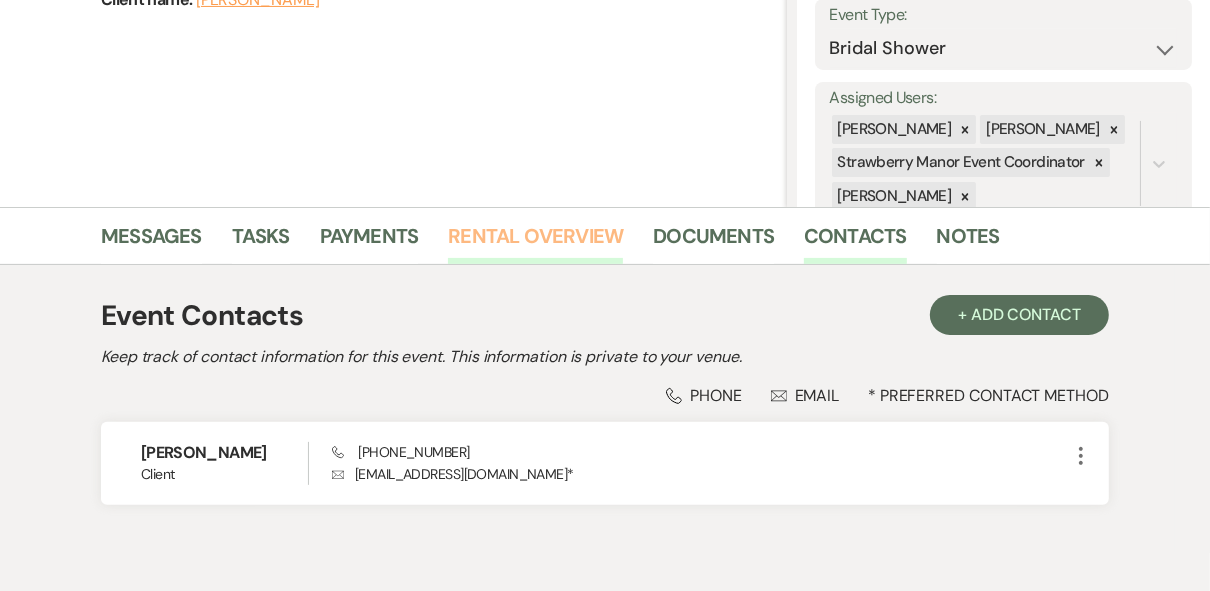 scroll, scrollTop: 385, scrollLeft: 0, axis: vertical 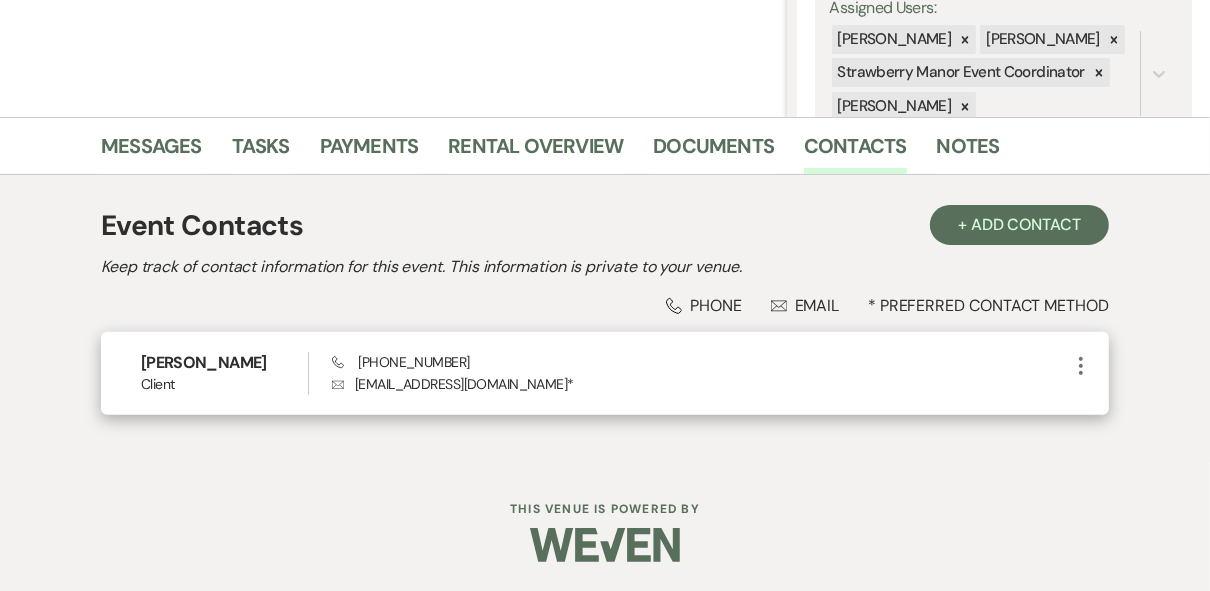drag, startPoint x: 271, startPoint y: 358, endPoint x: 207, endPoint y: 358, distance: 64 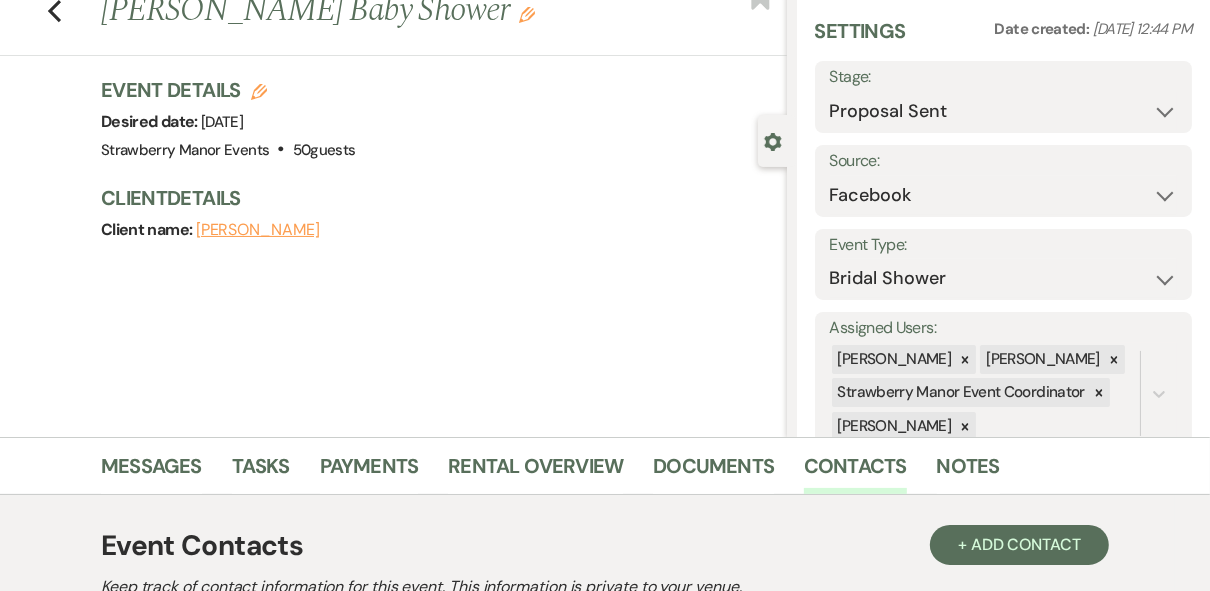 scroll, scrollTop: 0, scrollLeft: 0, axis: both 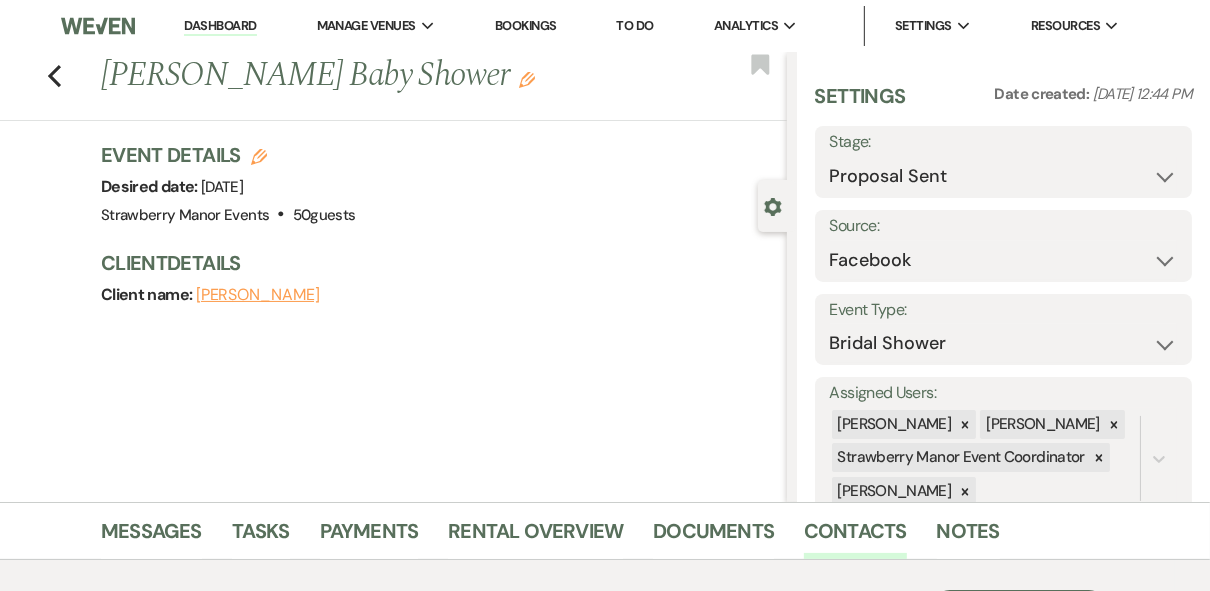 click on "Edit" 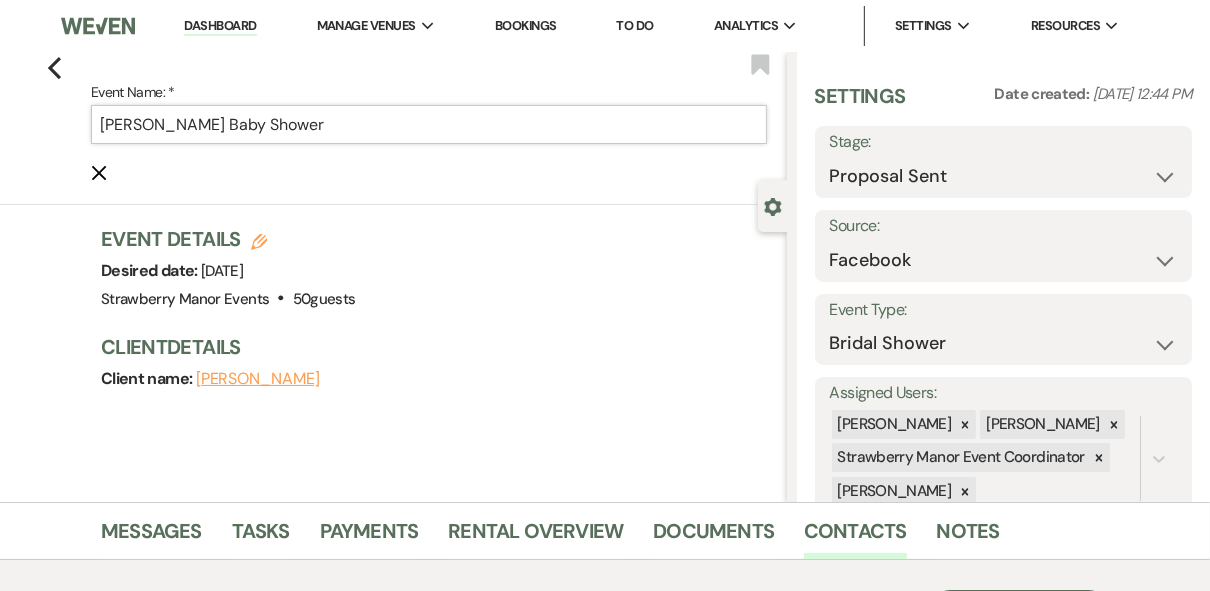 drag, startPoint x: 222, startPoint y: 123, endPoint x: 174, endPoint y: 127, distance: 48.166378 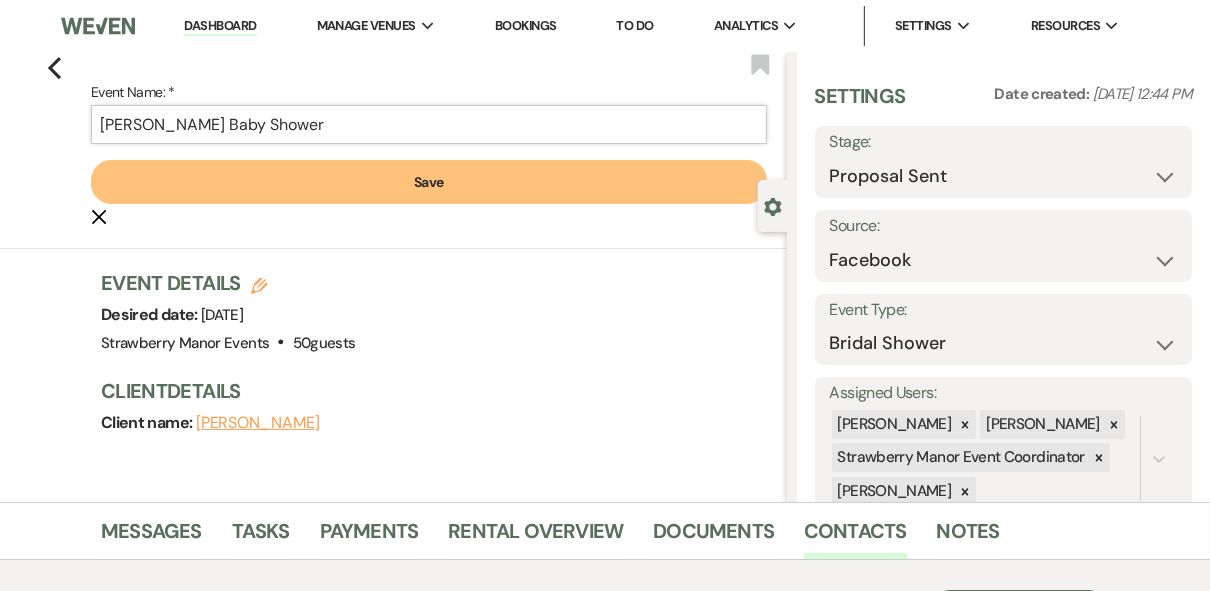 type on "[PERSON_NAME] Baby Shower" 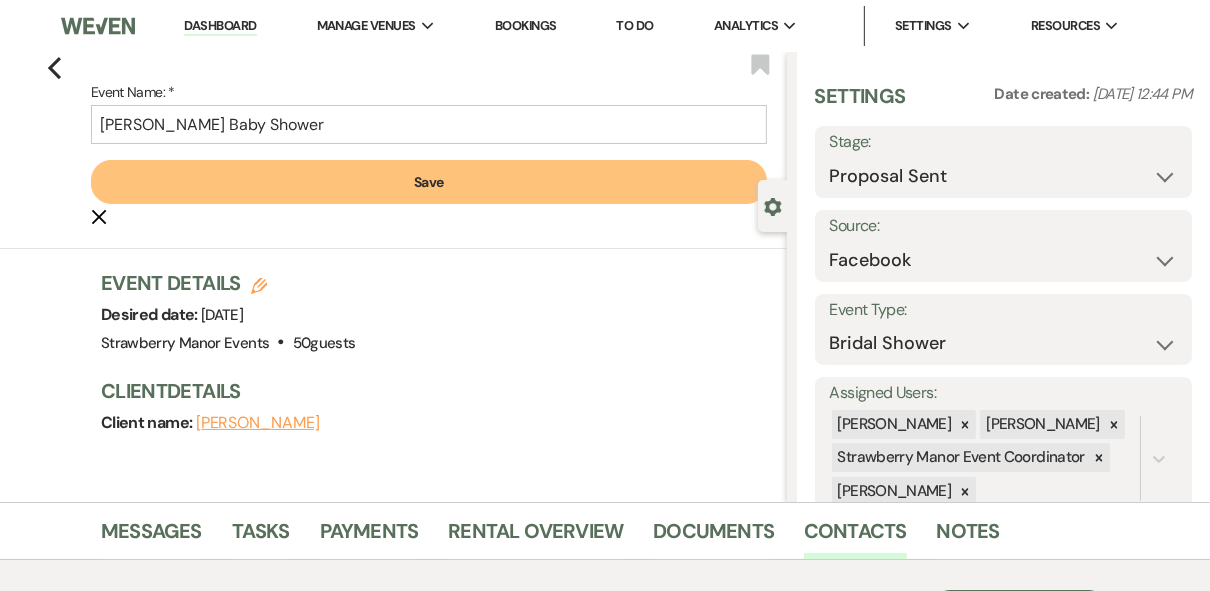 click on "Save" at bounding box center [429, 182] 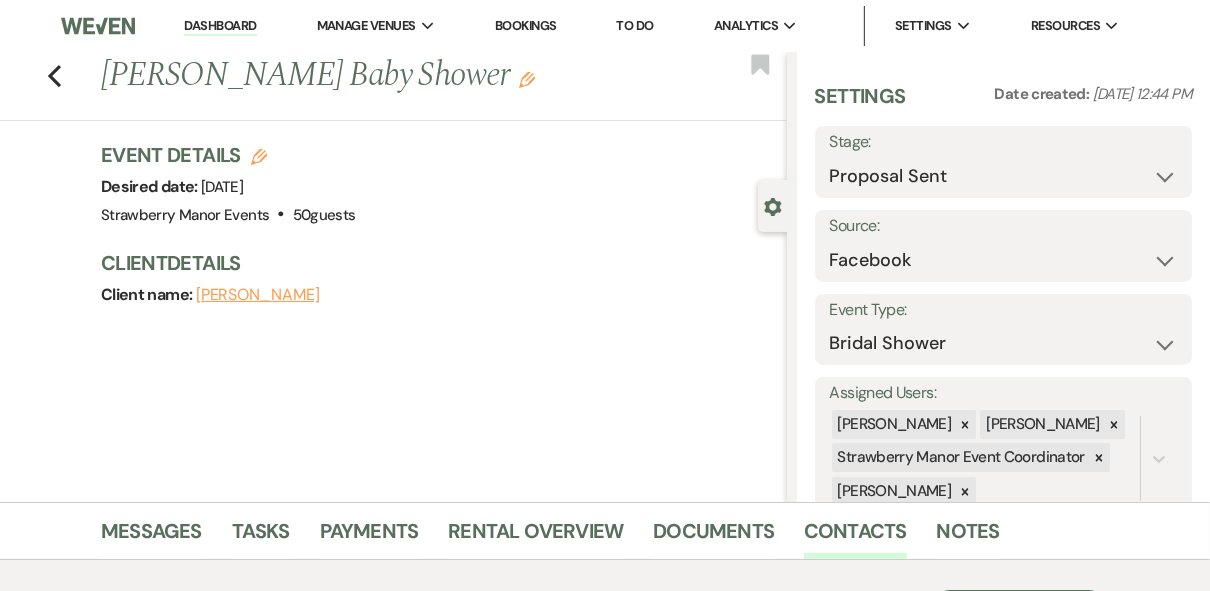 click on "Edit" 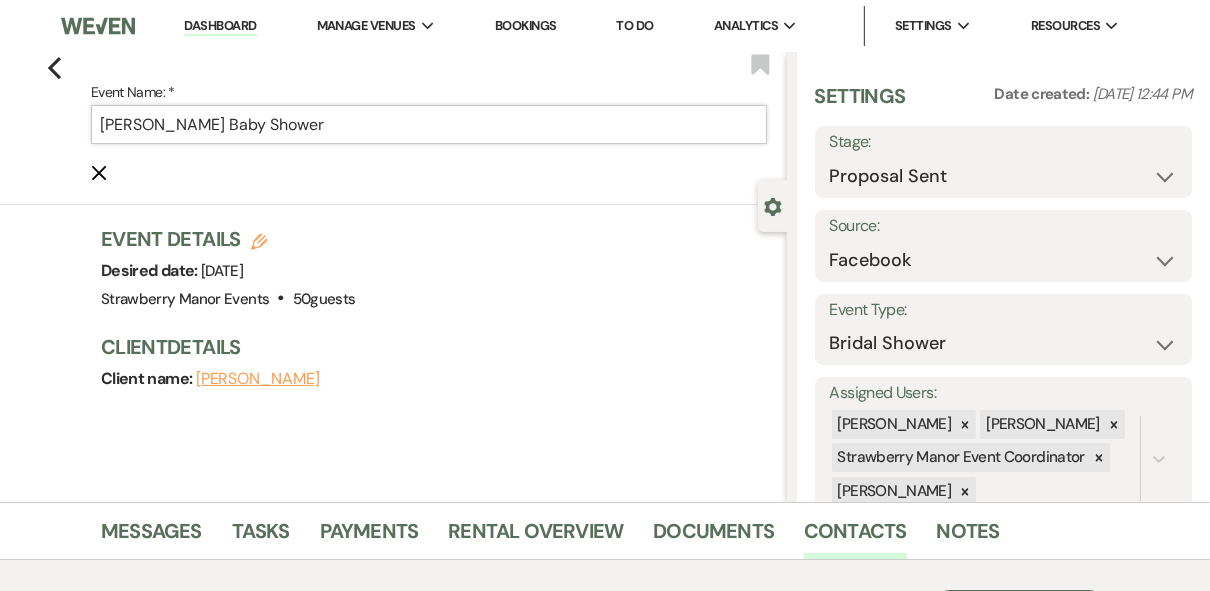 click on "[PERSON_NAME] Baby Shower" at bounding box center [429, 124] 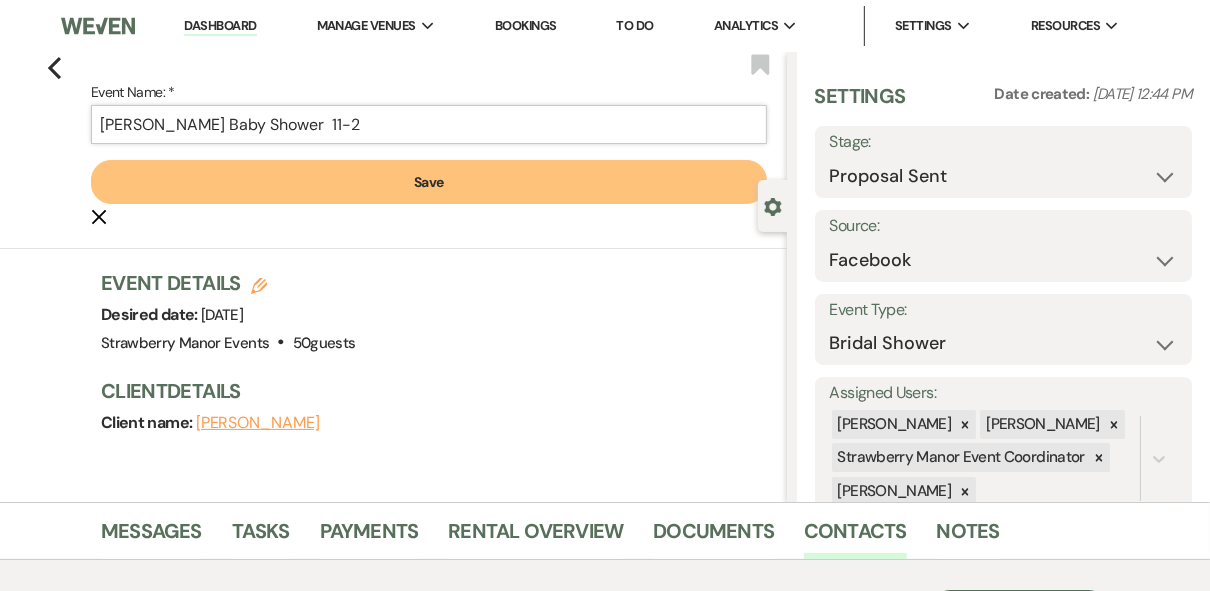 type on "[PERSON_NAME] Baby Shower  11-2" 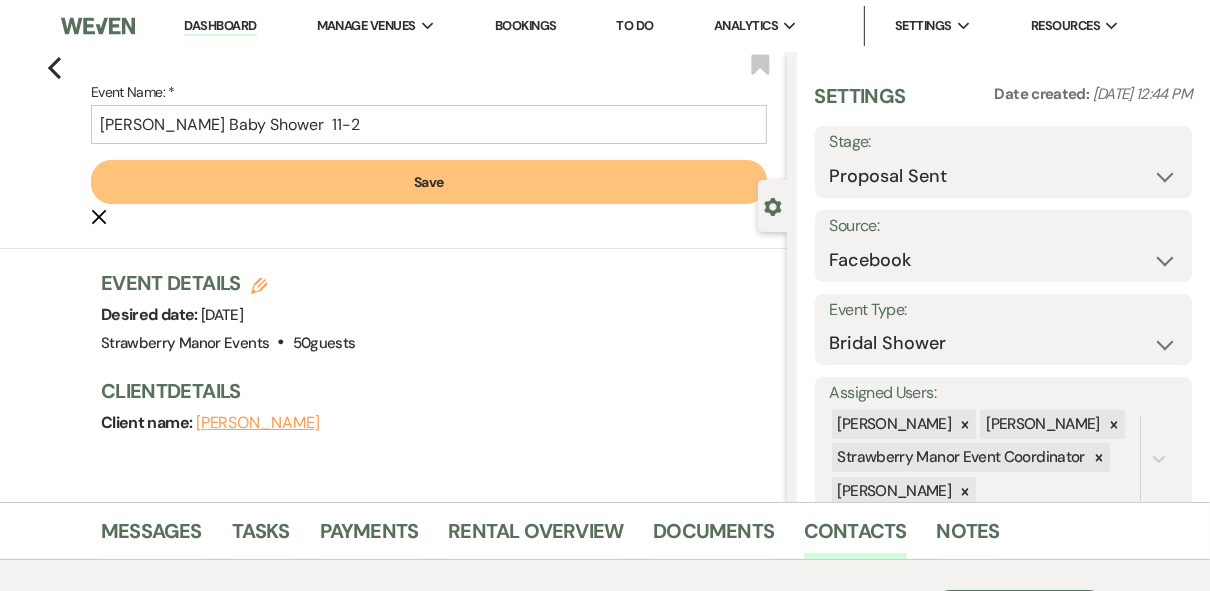 click on "Save" at bounding box center (429, 182) 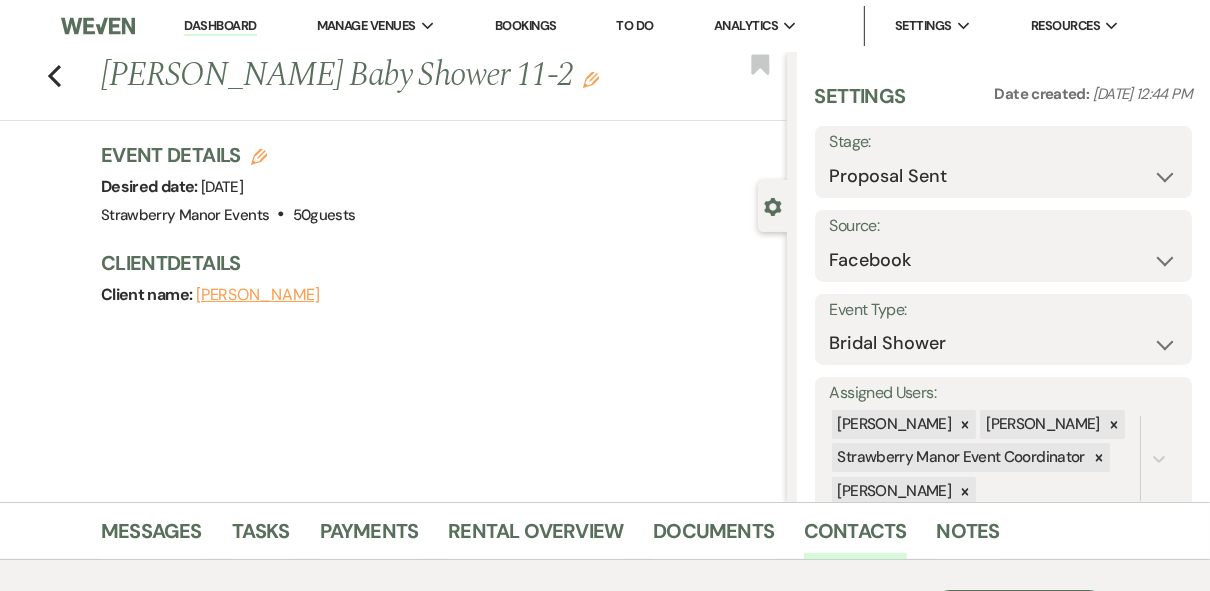 click on "Client  Details" at bounding box center [434, 263] 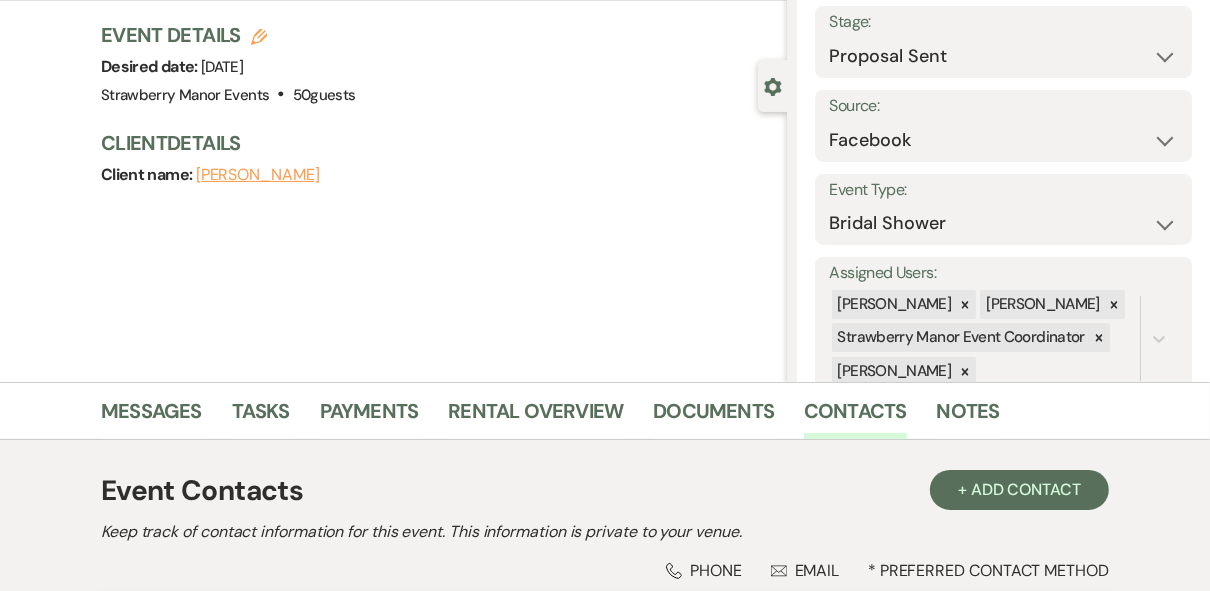 scroll, scrollTop: 80, scrollLeft: 0, axis: vertical 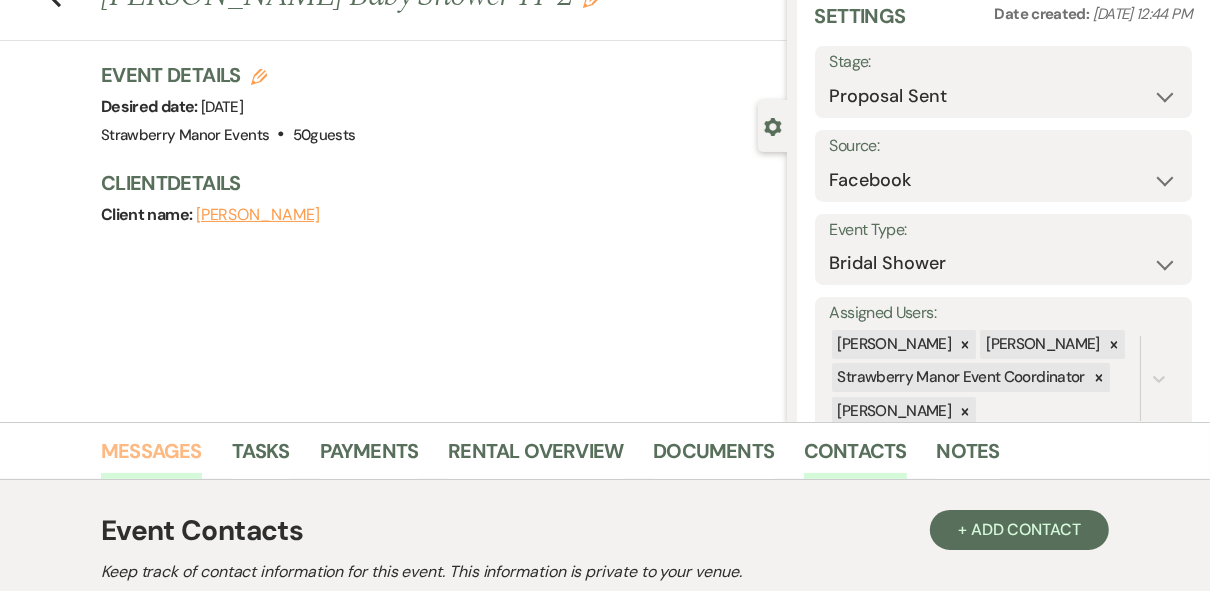 drag, startPoint x: 144, startPoint y: 450, endPoint x: 170, endPoint y: 441, distance: 27.513634 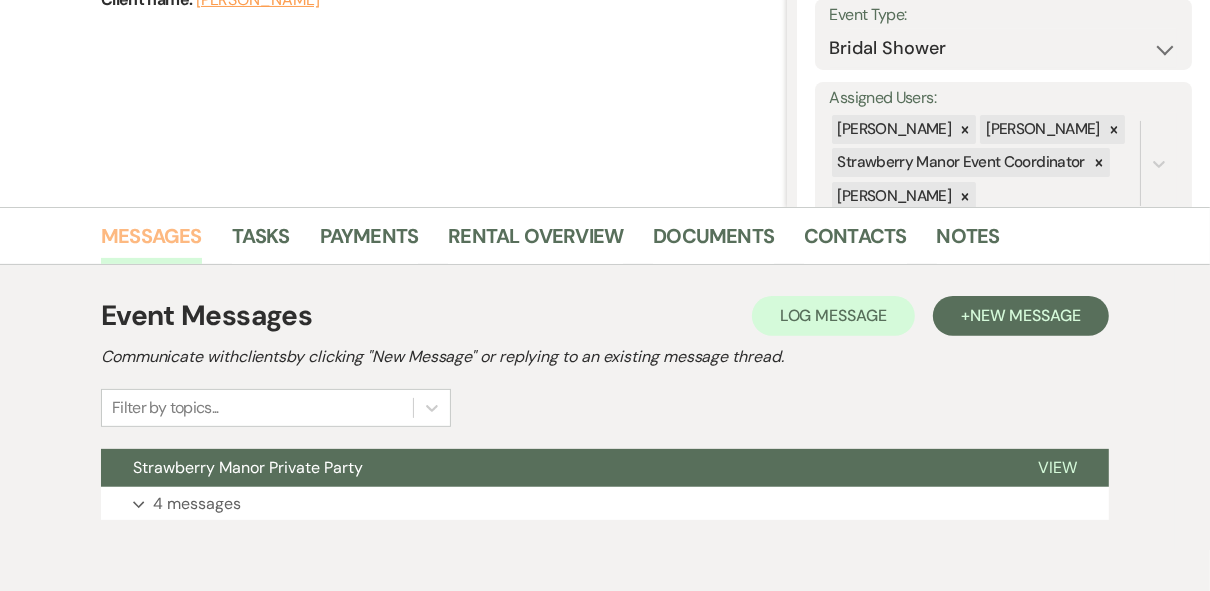 scroll, scrollTop: 382, scrollLeft: 0, axis: vertical 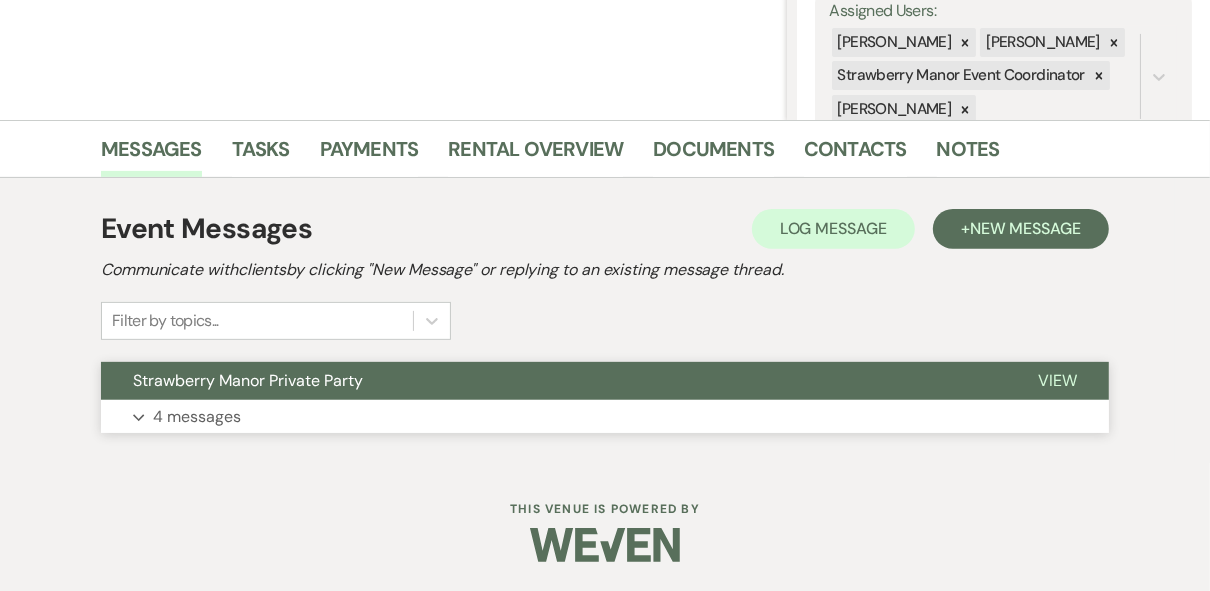 click on "View" at bounding box center [1057, 380] 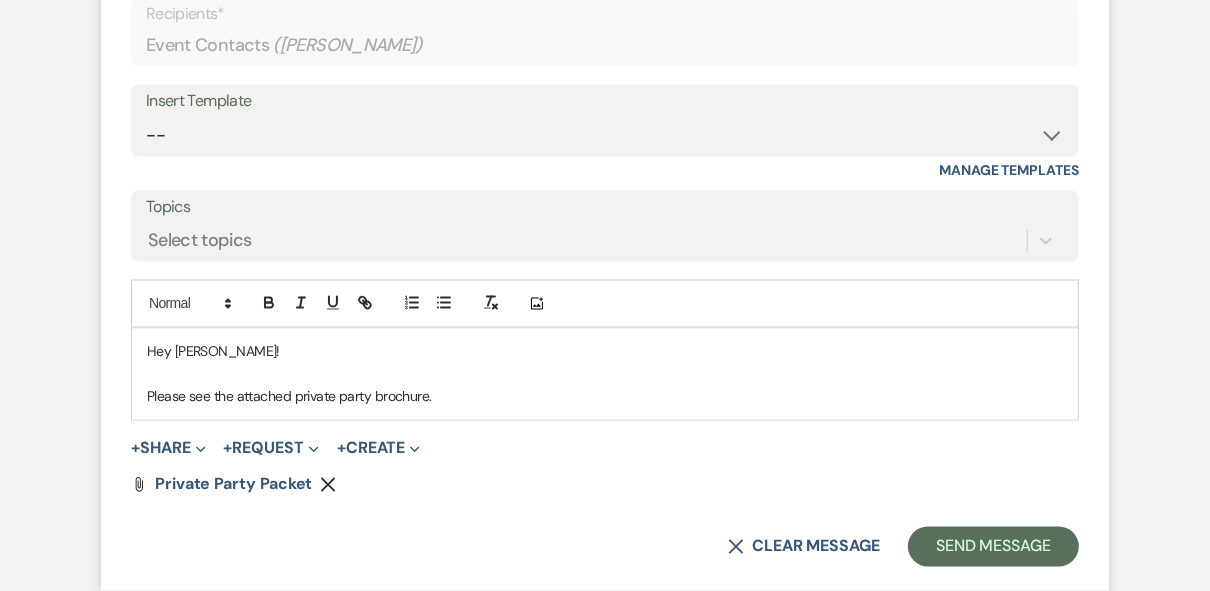 scroll, scrollTop: 2301, scrollLeft: 0, axis: vertical 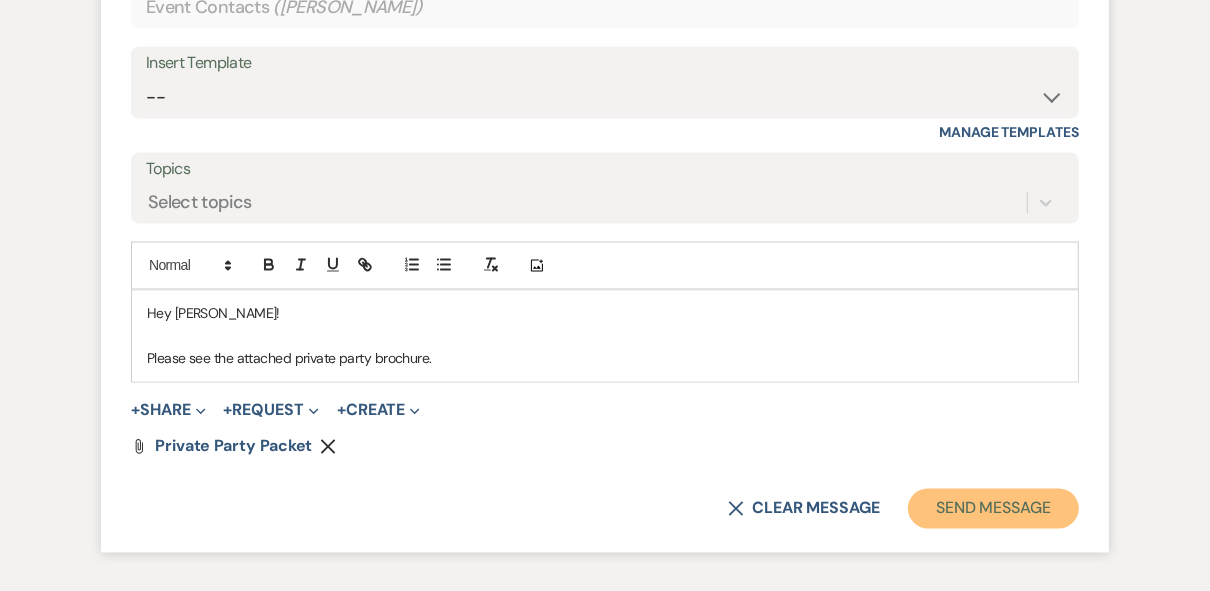 click on "Send Message" at bounding box center [993, 509] 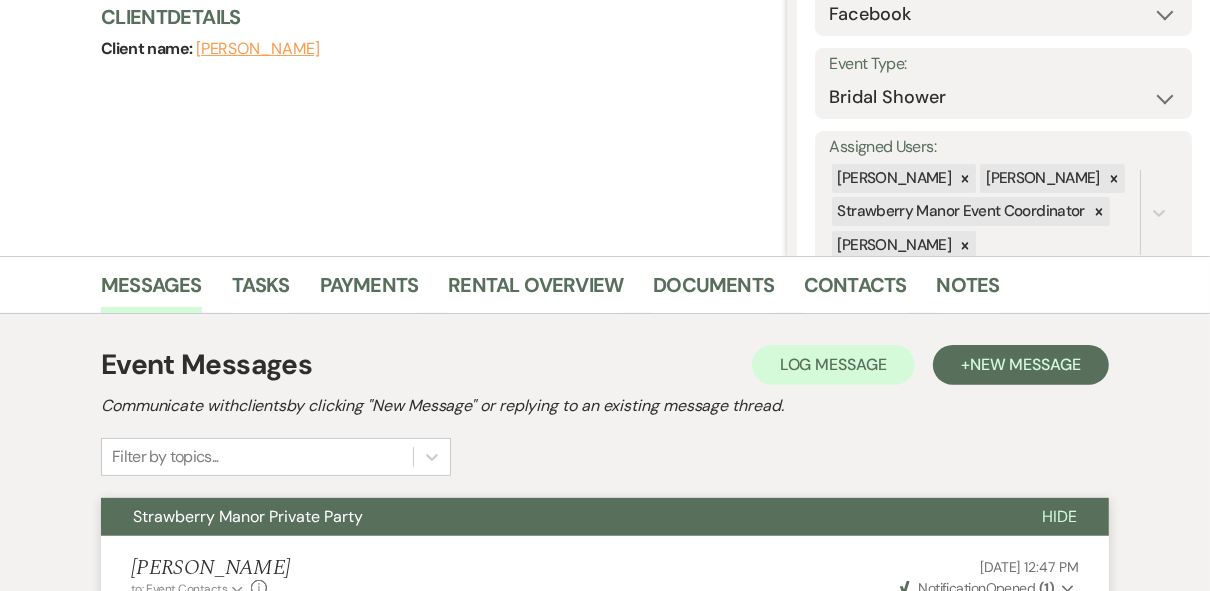 scroll, scrollTop: 0, scrollLeft: 0, axis: both 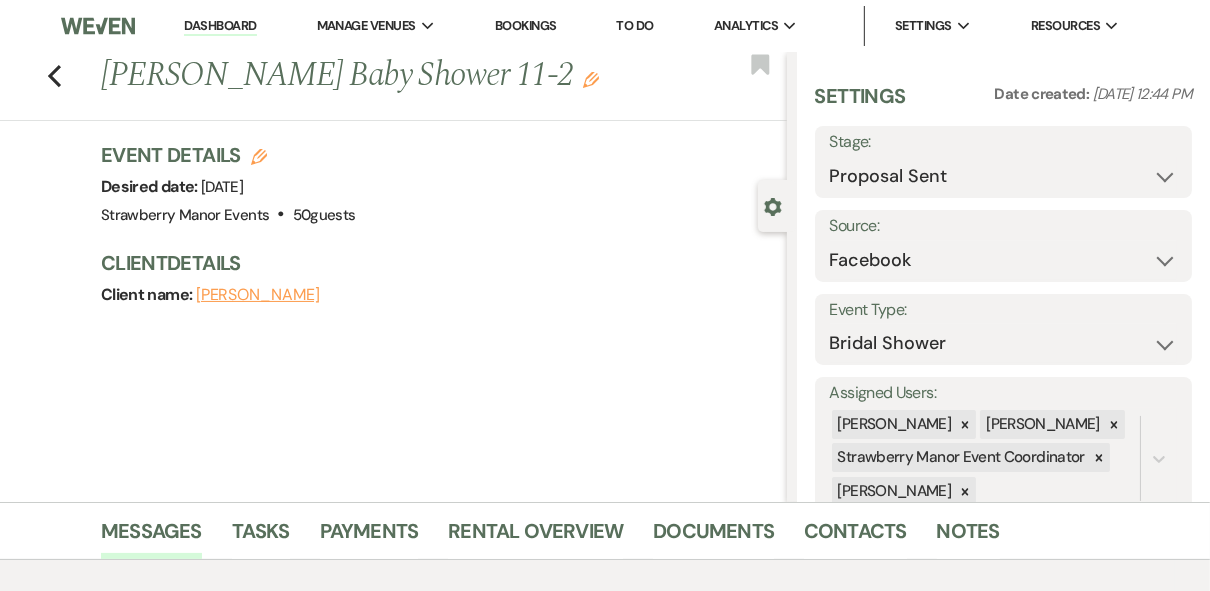 click on "Previous [PERSON_NAME] Baby Shower  11-2 Edit Bookmark Gear Settings Settings Date created:   [DATE] 12:44 PM Stage: Inquiry Follow Up Tour Requested Tour Confirmed Toured Proposal Sent Booked Lost Source: Weven Venue Website Instagram Facebook Pinterest Google The Knot Wedding Wire Here Comes the Guide Wedding Spot Eventective [PERSON_NAME] The Venue Report PartySlate VRBO / Homeaway Airbnb Wedding Show TikTok X / Twitter Phone Call Walk-in Vendor Referral Advertising Personal Referral Local Referral Other Event Type: Wedding Anniversary Party Baby Shower Bachelorette / Bachelor Party Birthday Party Bridal Shower Brunch Community Event Concert Corporate Event Elopement End of Life Celebration Engagement Party Fundraiser Graduation Party Micro Wedding Prom Quinceañera Rehearsal Dinner Religious Event Retreat Other Assigned Users: [PERSON_NAME] [PERSON_NAME] Strawberry Manor Event Coordinator   [PERSON_NAME] Event Details Edit Desired date:   [DATE] Venue:   [GEOGRAPHIC_DATA] Events . 50" at bounding box center (393, 277) 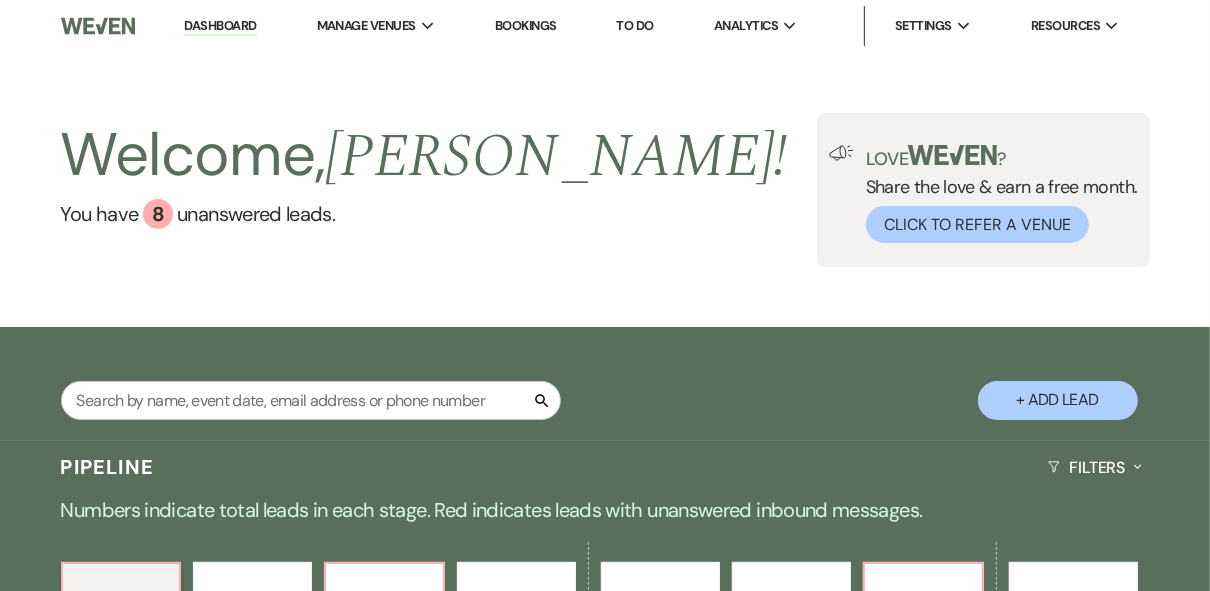 scroll, scrollTop: 400, scrollLeft: 0, axis: vertical 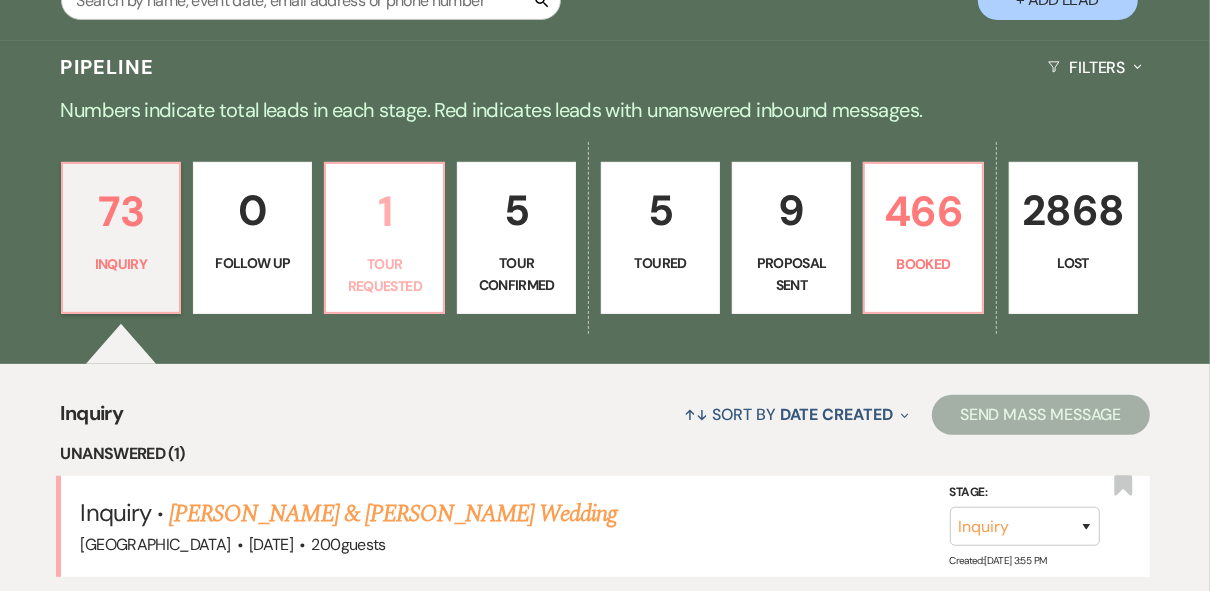 click on "1" at bounding box center [384, 211] 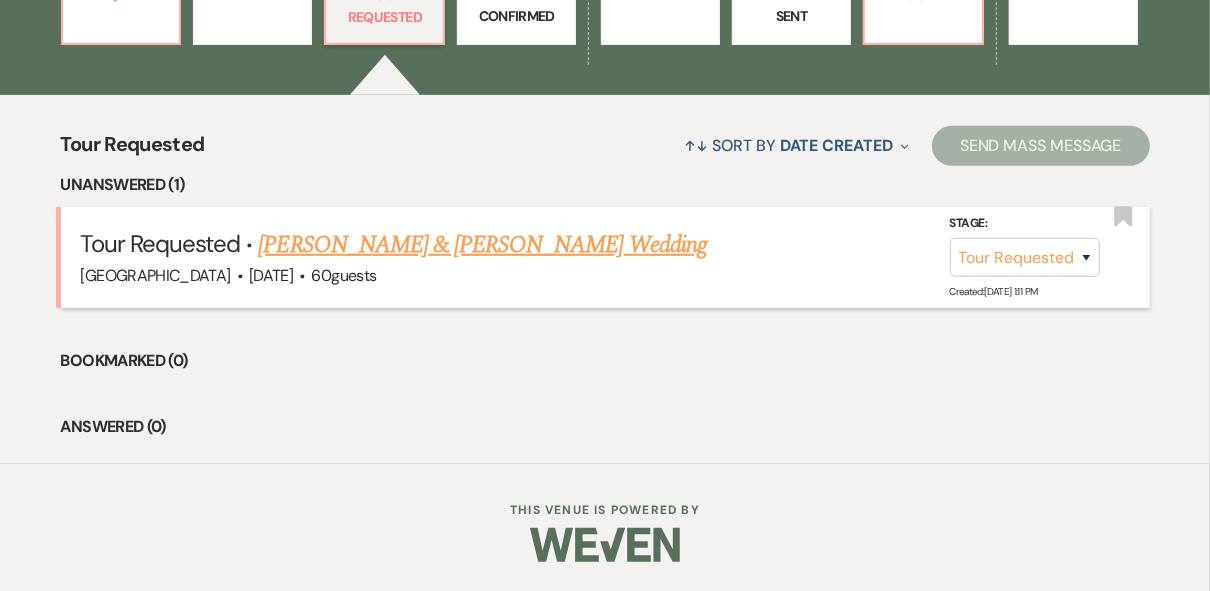 scroll, scrollTop: 349, scrollLeft: 0, axis: vertical 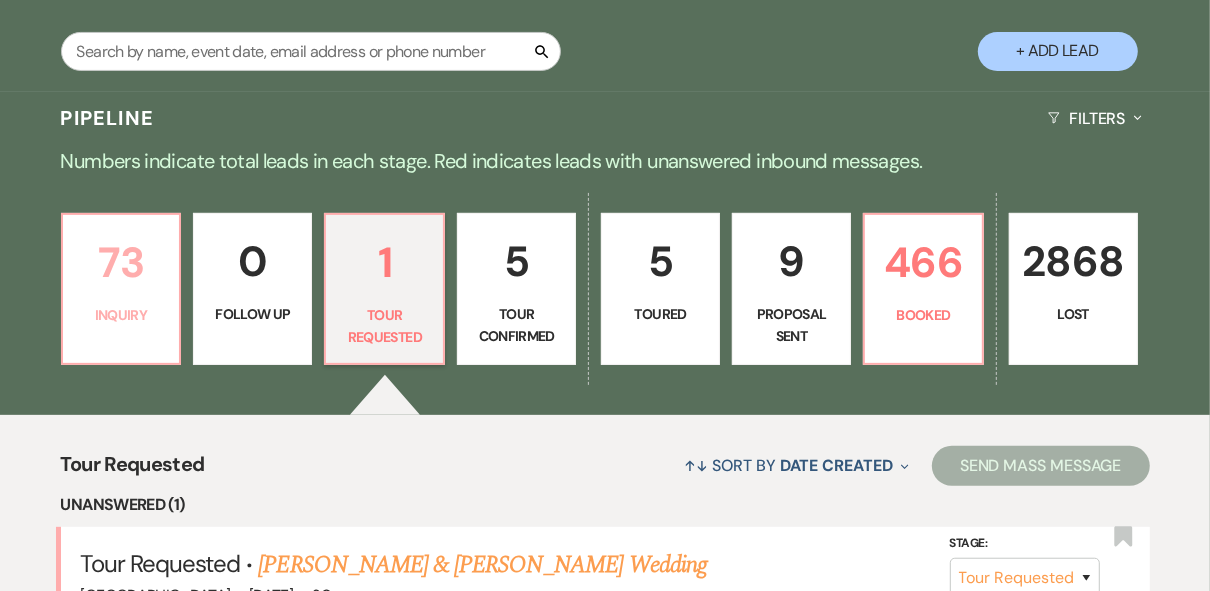 click on "Inquiry" at bounding box center (121, 315) 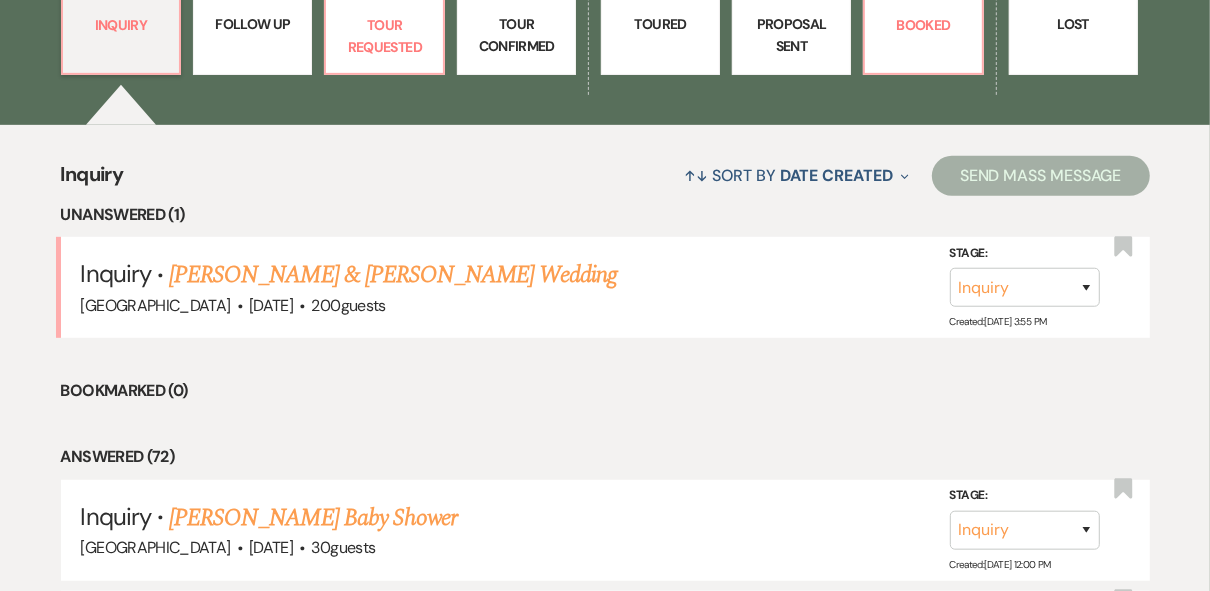 scroll, scrollTop: 749, scrollLeft: 0, axis: vertical 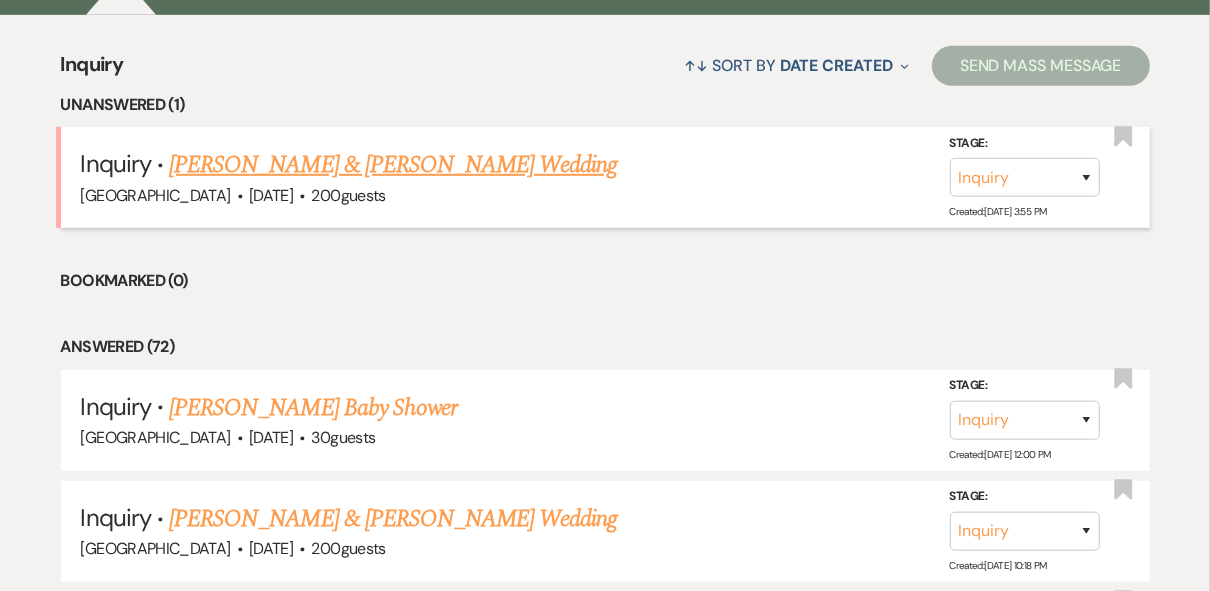 click on "[PERSON_NAME] & [PERSON_NAME] Wedding" at bounding box center [393, 165] 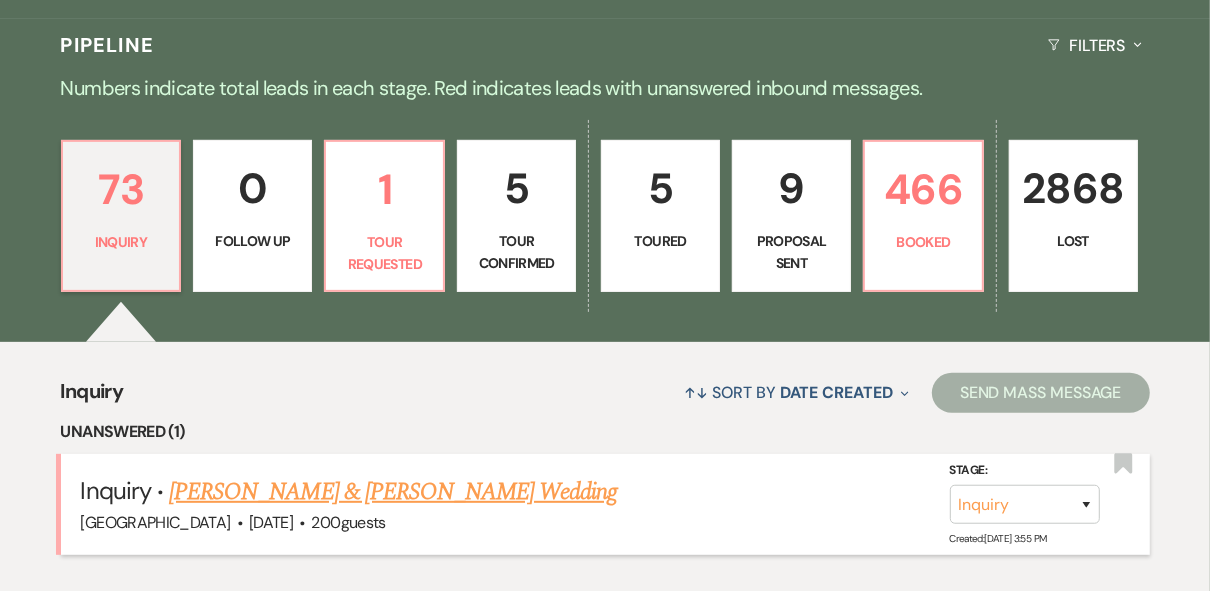 select on "5" 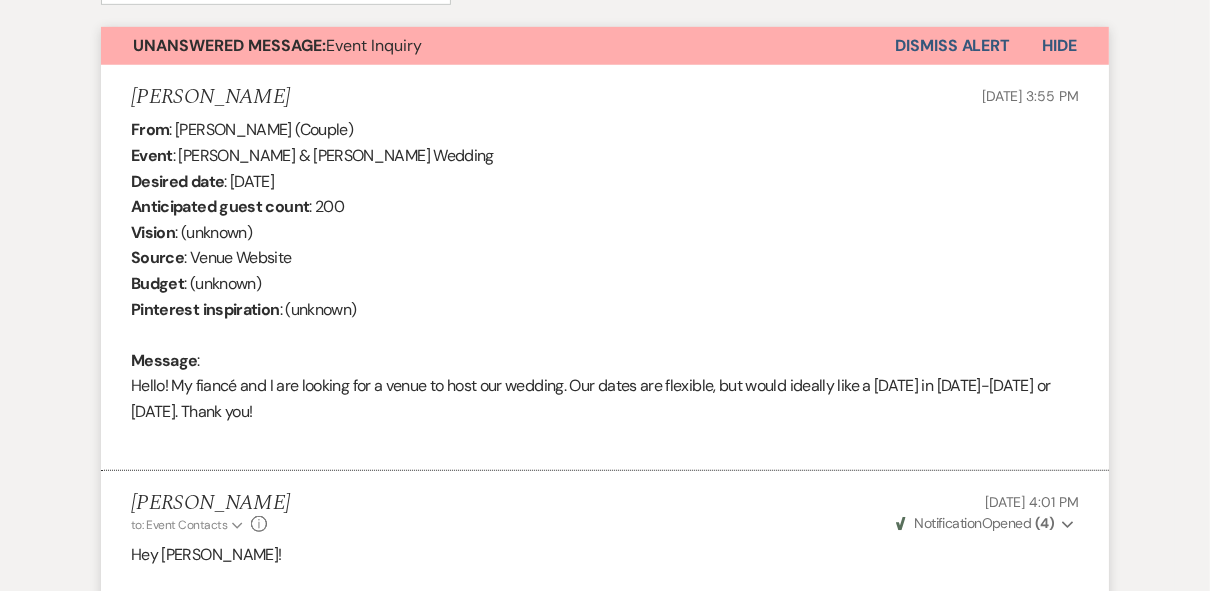 scroll, scrollTop: 0, scrollLeft: 0, axis: both 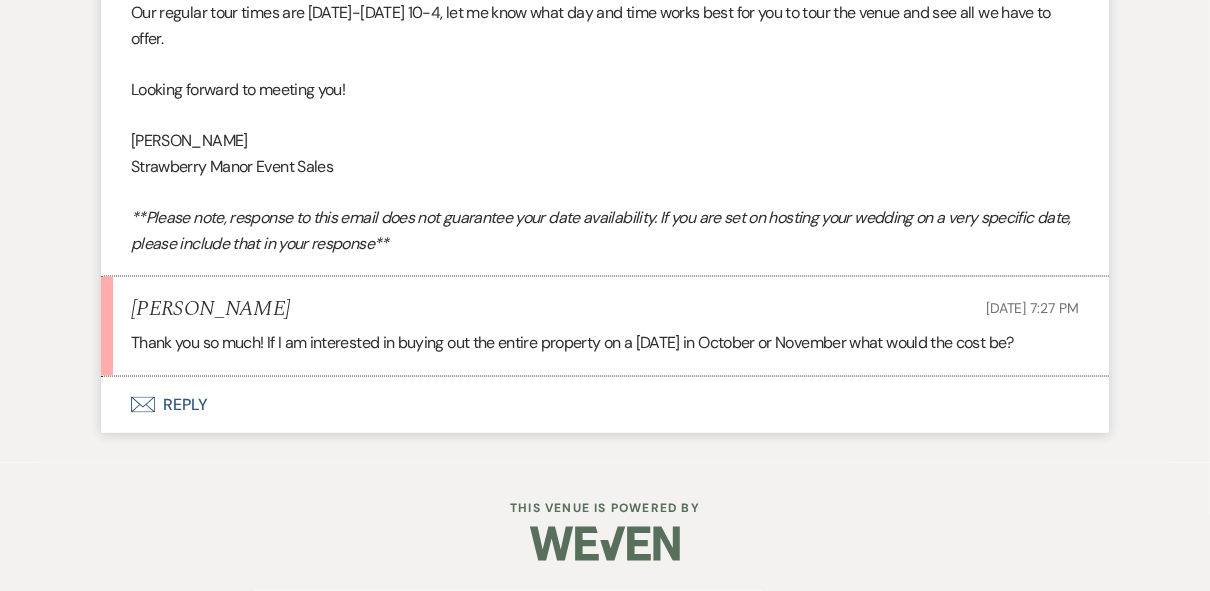 click on "Envelope Reply" at bounding box center (605, 405) 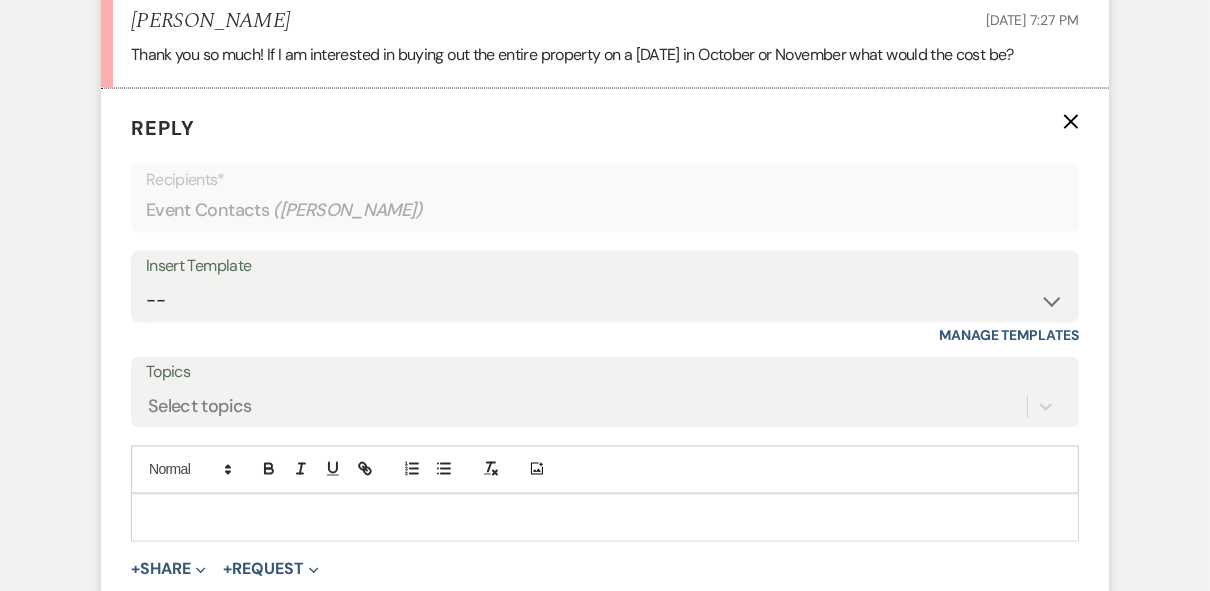 scroll, scrollTop: 2453, scrollLeft: 0, axis: vertical 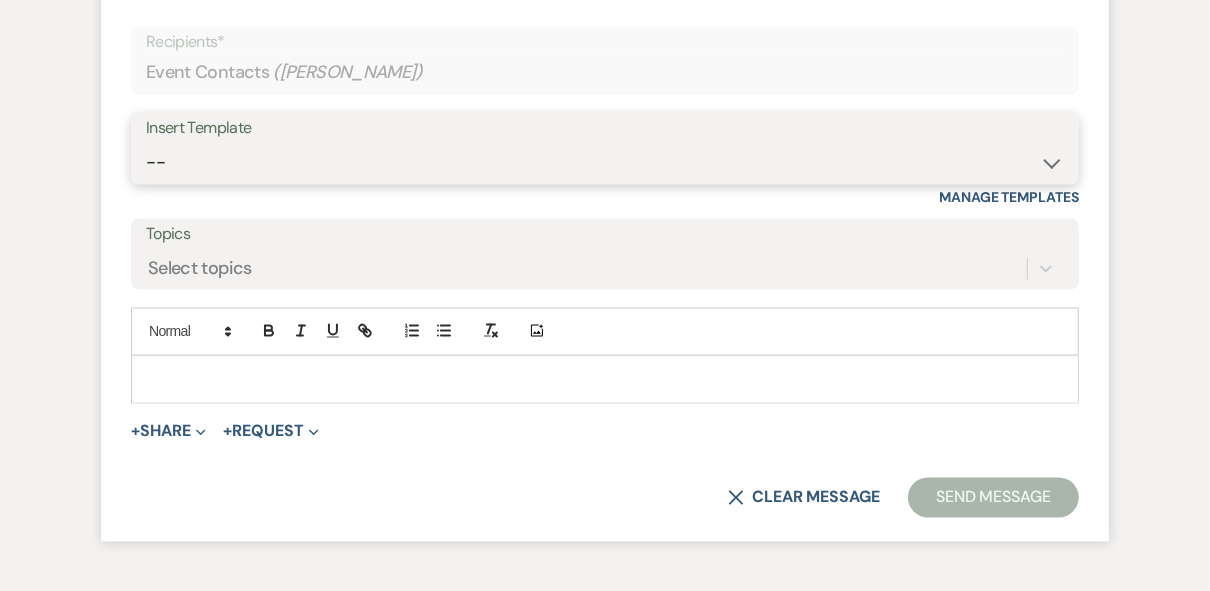 click on "-- Weven Planning Portal Introduction (Booked Events) Private Party Inquiry Response > 90 Private Party < 90 Contract (Pre-Booked Leads) Elopement Package iDo to Your Venue Wedding Inquiry Response 2024 Tent Contract Rehearsal Dinner 30-Day Wedding Meeting Detailed pricing request ( Pre tour) Website RSVP Tutorial Reunion Proposal Follow-Up Day of Wedding Reminder Pinterest Link Elopement Pkg > 60 Days Micro Wedding Wedding Payment Reminder Private Party Payment reminder Self Vendor Followup Booking Vendors  Tour Follow Up SM Photography Contract A&B Video contract Floral Questionnaire Final Meeting 2 Week Booking Followup Thank you for touring [DATE] Minium Venue pricing Getting started Coordinator Introduction - Haileigh Event Coordinator Introduction- [PERSON_NAME] - Intro Cake - Intro Events Intro - Haileigh Wedding Inquiry 2025 Honeymoon Suite Reminders Invoice payment 2025/2026 availabilities  Decor Package" at bounding box center (605, 163) 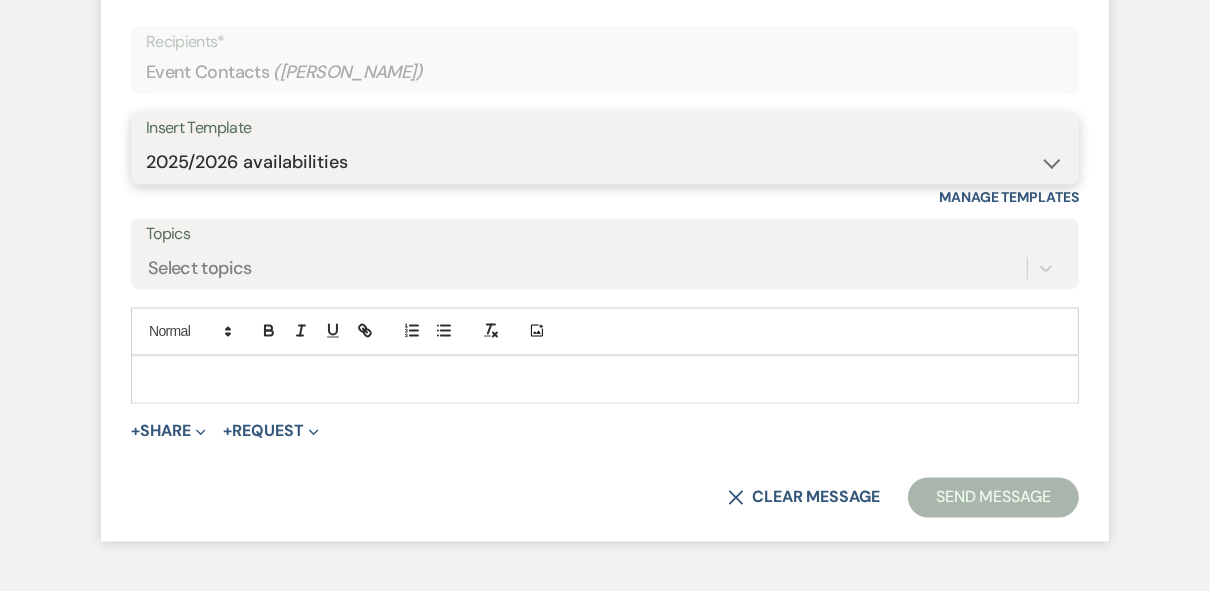 click on "-- Weven Planning Portal Introduction (Booked Events) Private Party Inquiry Response > 90 Private Party < 90 Contract (Pre-Booked Leads) Elopement Package iDo to Your Venue Wedding Inquiry Response 2024 Tent Contract Rehearsal Dinner 30-Day Wedding Meeting Detailed pricing request ( Pre tour) Website RSVP Tutorial Reunion Proposal Follow-Up Day of Wedding Reminder Pinterest Link Elopement Pkg > 60 Days Micro Wedding Wedding Payment Reminder Private Party Payment reminder Self Vendor Followup Booking Vendors  Tour Follow Up SM Photography Contract A&B Video contract Floral Questionnaire Final Meeting 2 Week Booking Followup Thank you for touring [DATE] Minium Venue pricing Getting started Coordinator Introduction - Haileigh Event Coordinator Introduction- [PERSON_NAME] - Intro Cake - Intro Events Intro - Haileigh Wedding Inquiry 2025 Honeymoon Suite Reminders Invoice payment 2025/2026 availabilities  Decor Package" at bounding box center [605, 163] 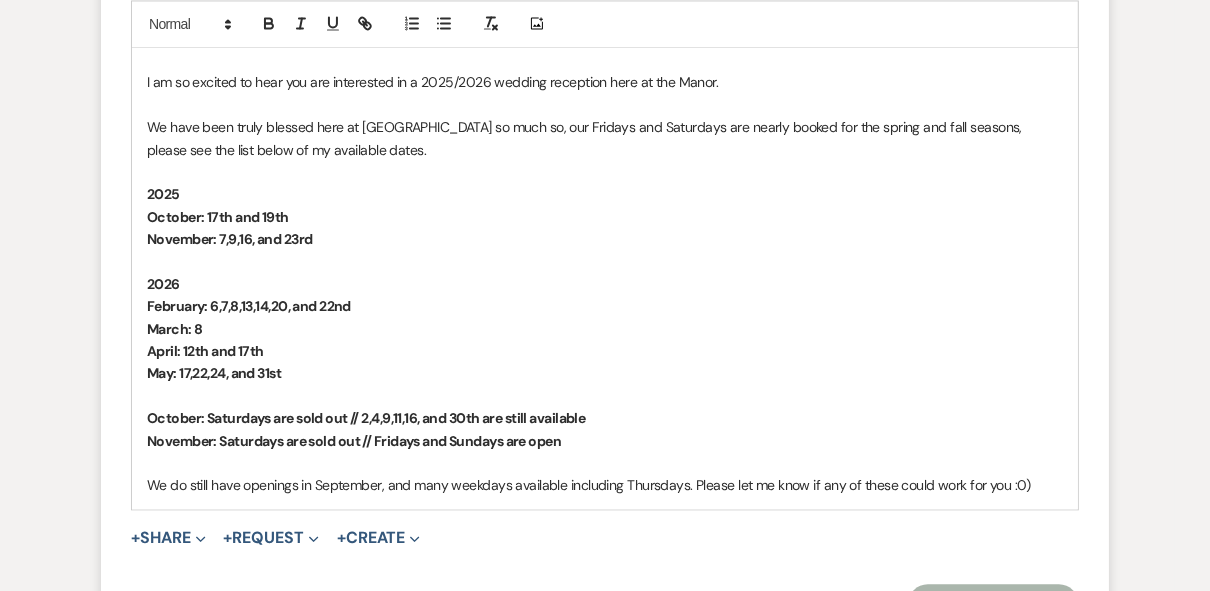 scroll, scrollTop: 2773, scrollLeft: 0, axis: vertical 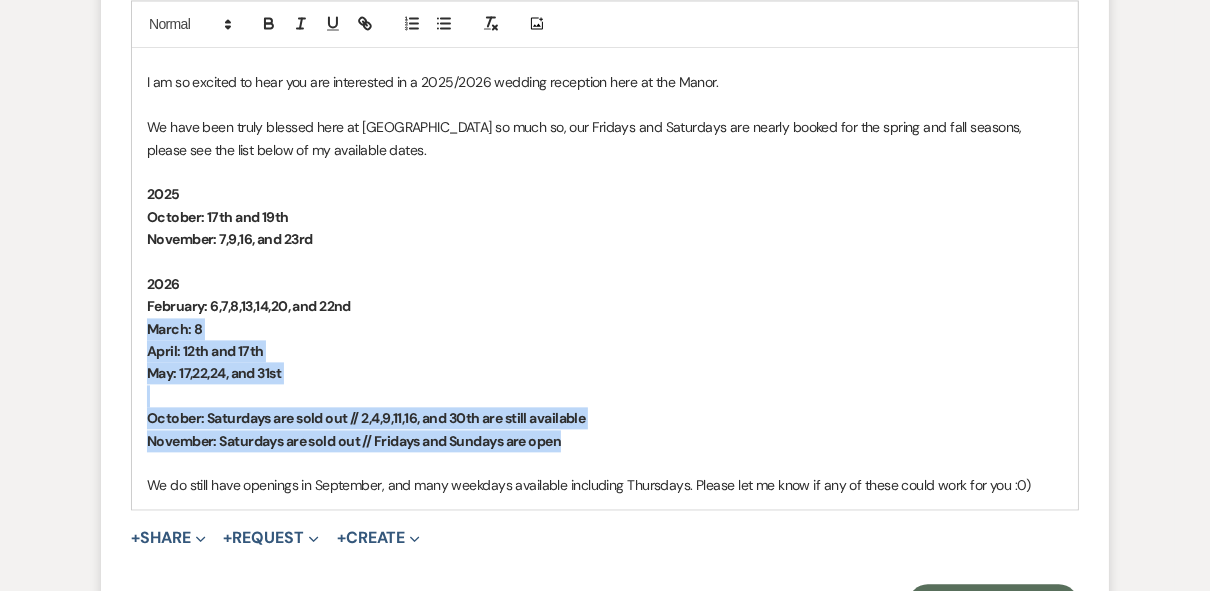 drag, startPoint x: 582, startPoint y: 490, endPoint x: 692, endPoint y: 364, distance: 167.26027 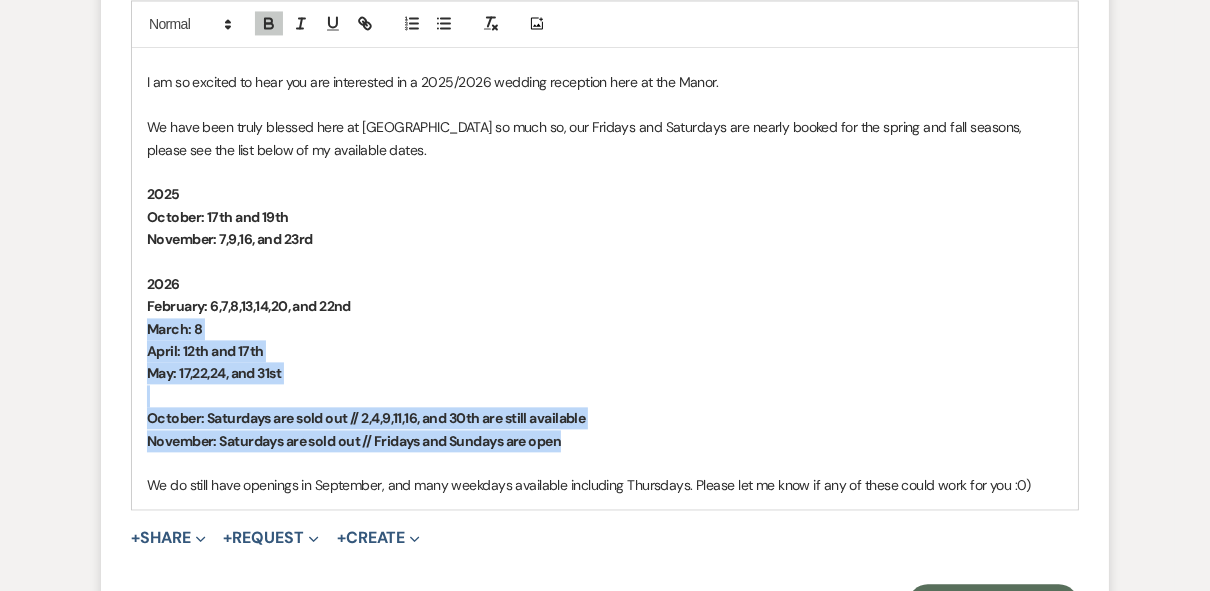click on "February: 6,7,8,13,14,20, and 22nd" at bounding box center [605, 306] 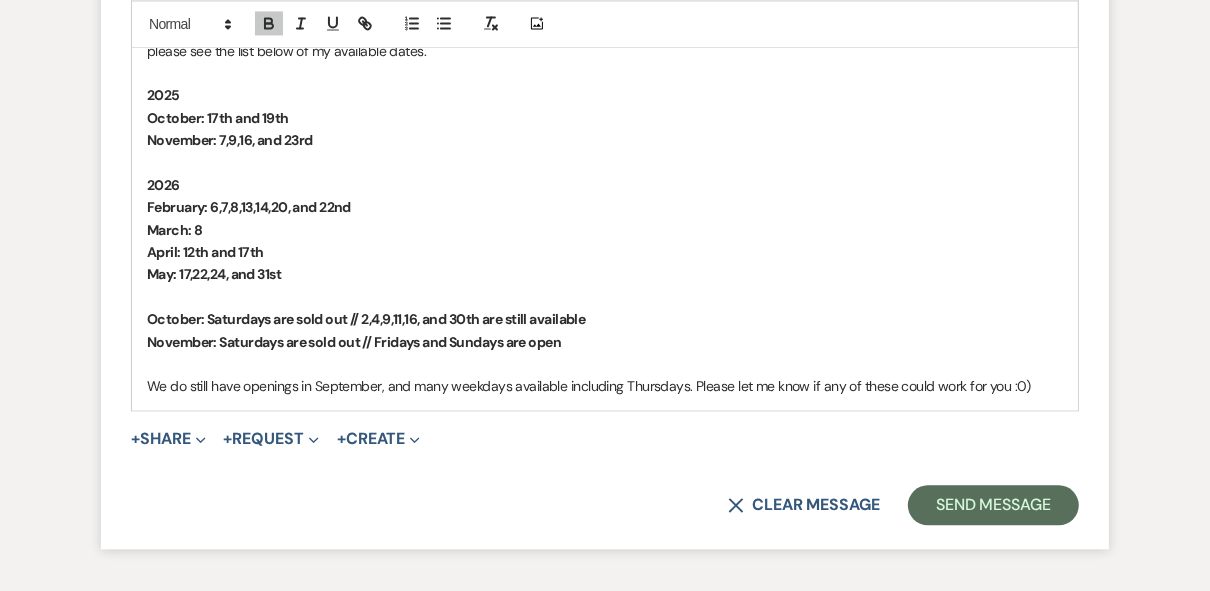 scroll, scrollTop: 2933, scrollLeft: 0, axis: vertical 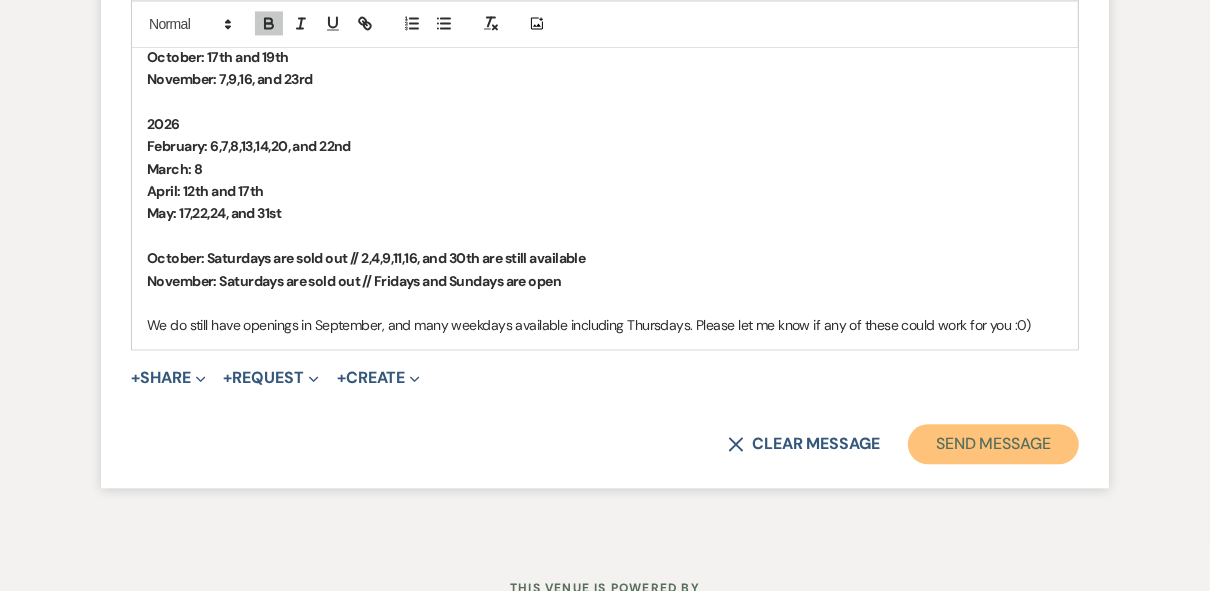 click on "Send Message" at bounding box center (993, 444) 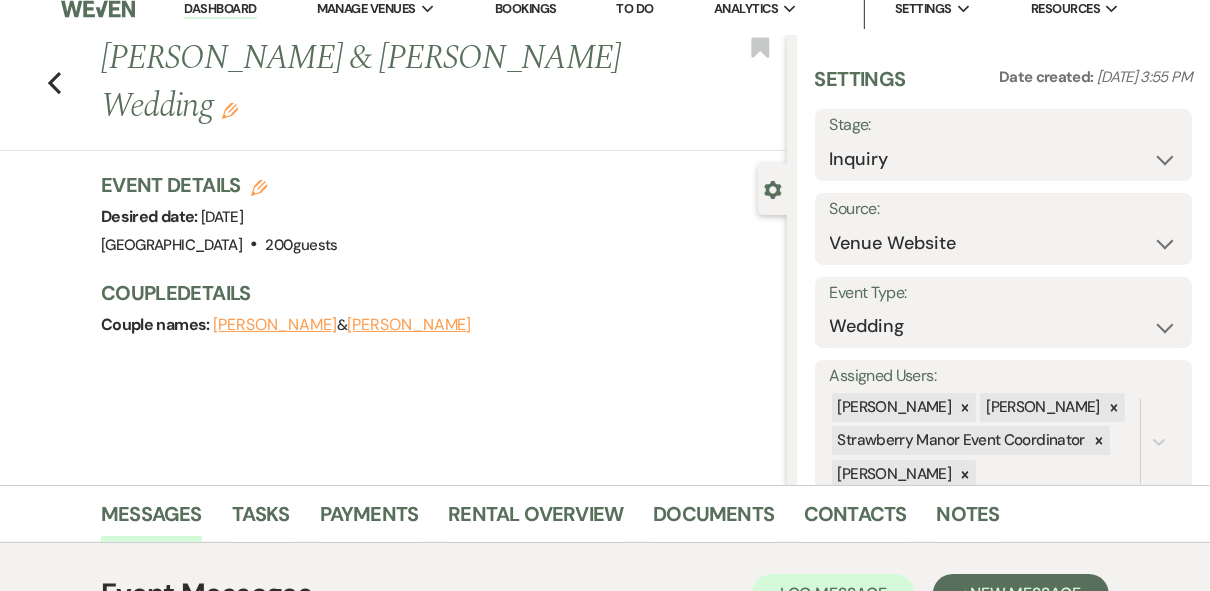 scroll, scrollTop: 0, scrollLeft: 0, axis: both 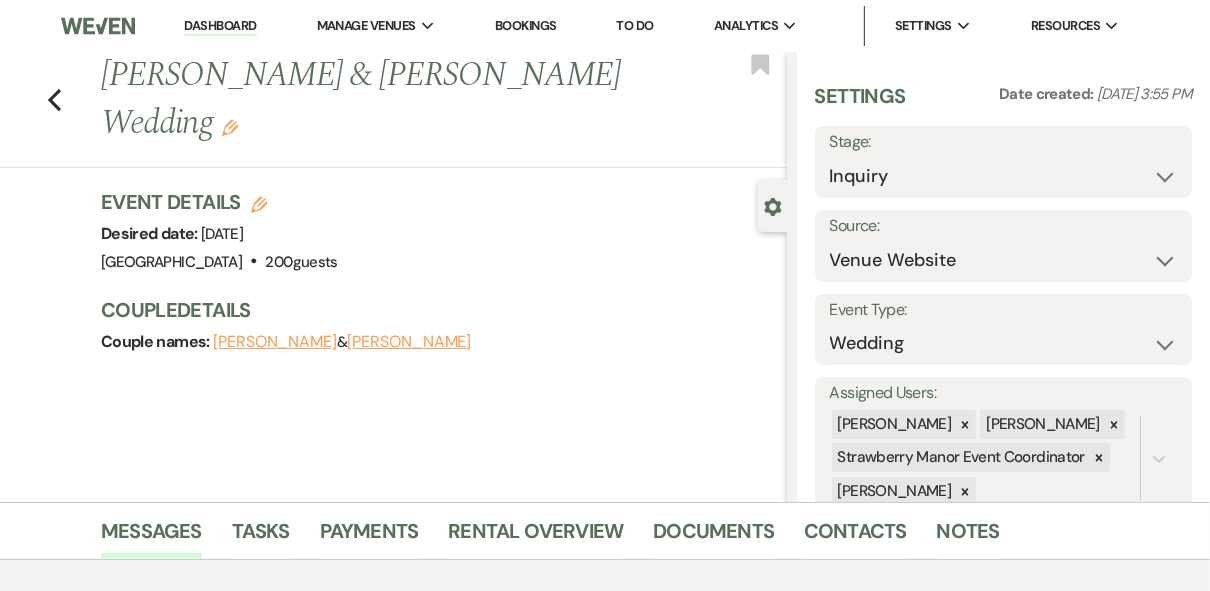 click on "Dashboard" at bounding box center [220, 26] 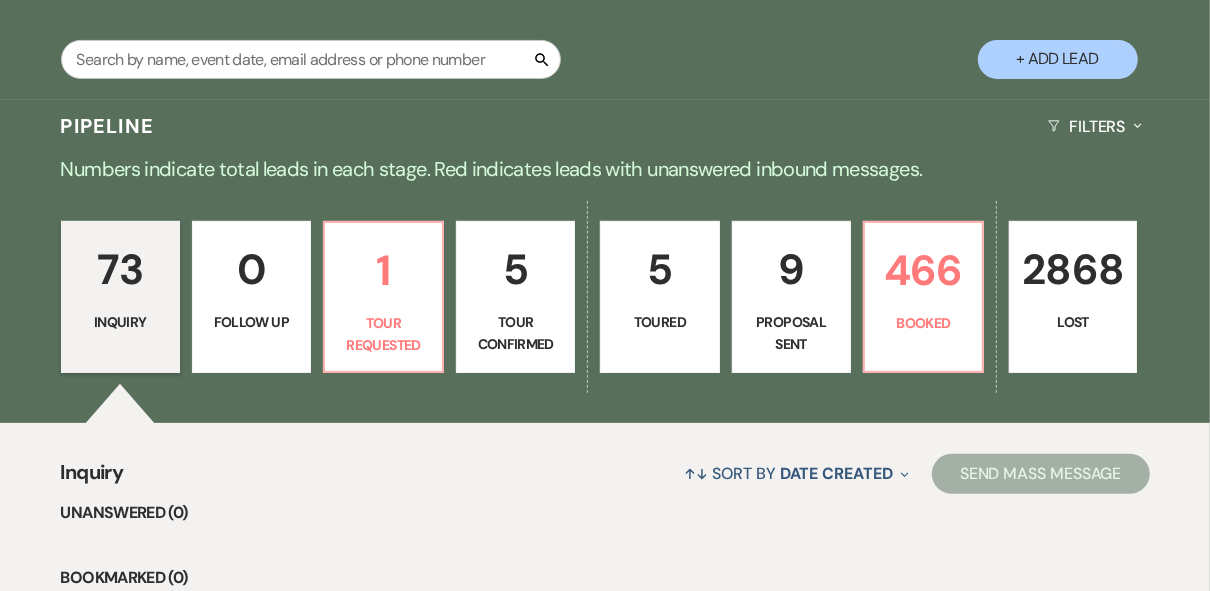 scroll, scrollTop: 400, scrollLeft: 0, axis: vertical 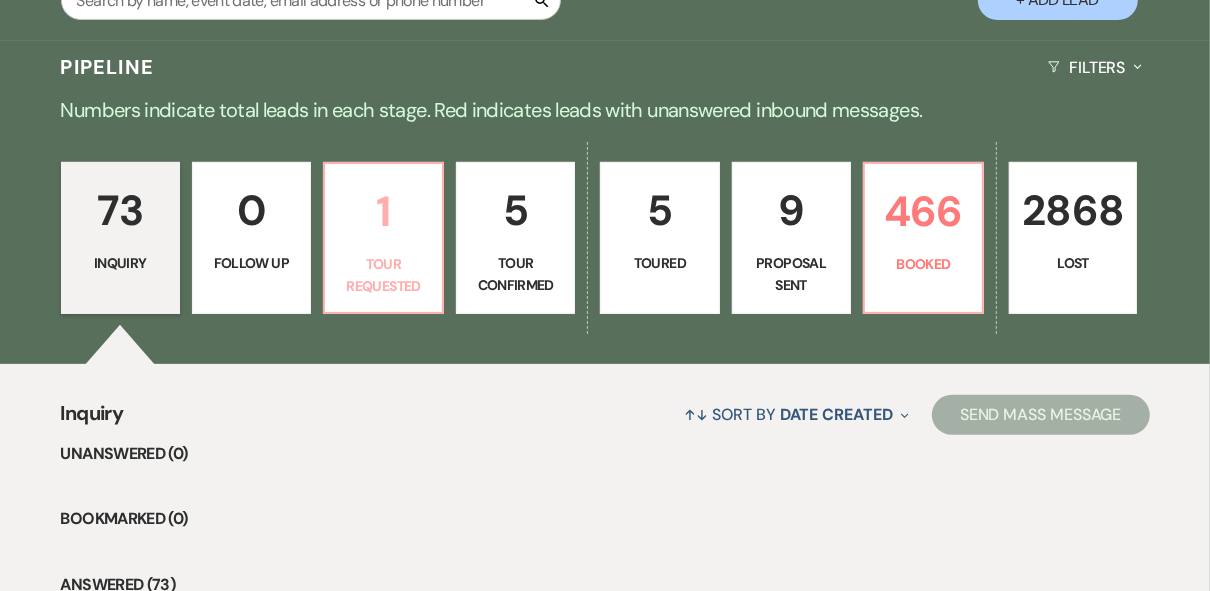 click on "1" at bounding box center [383, 211] 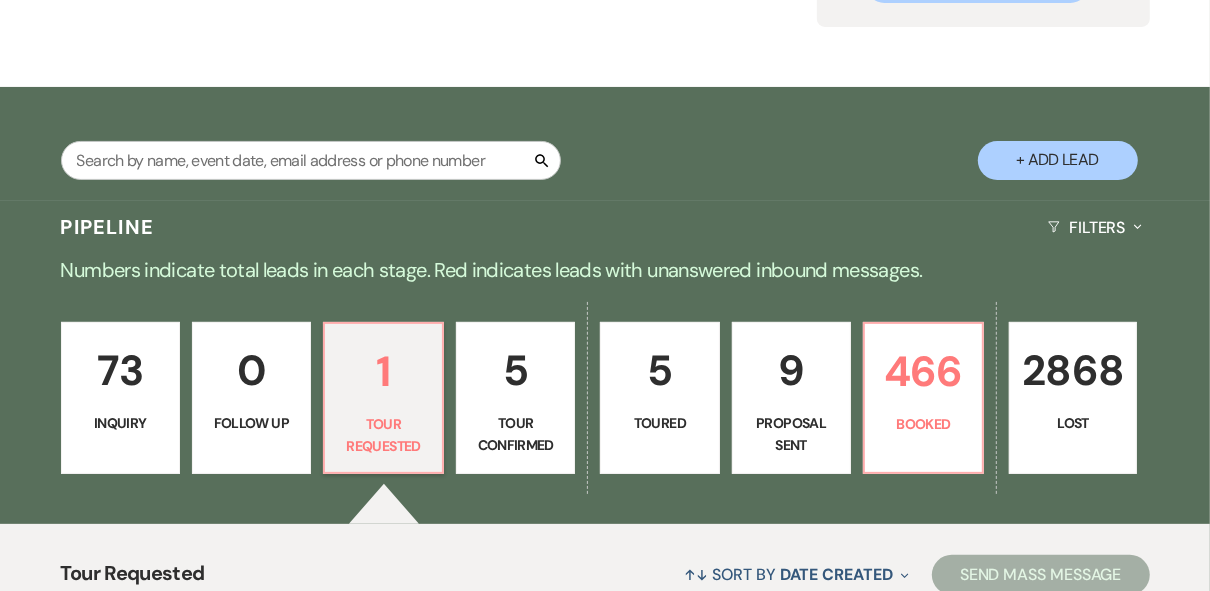 scroll, scrollTop: 0, scrollLeft: 0, axis: both 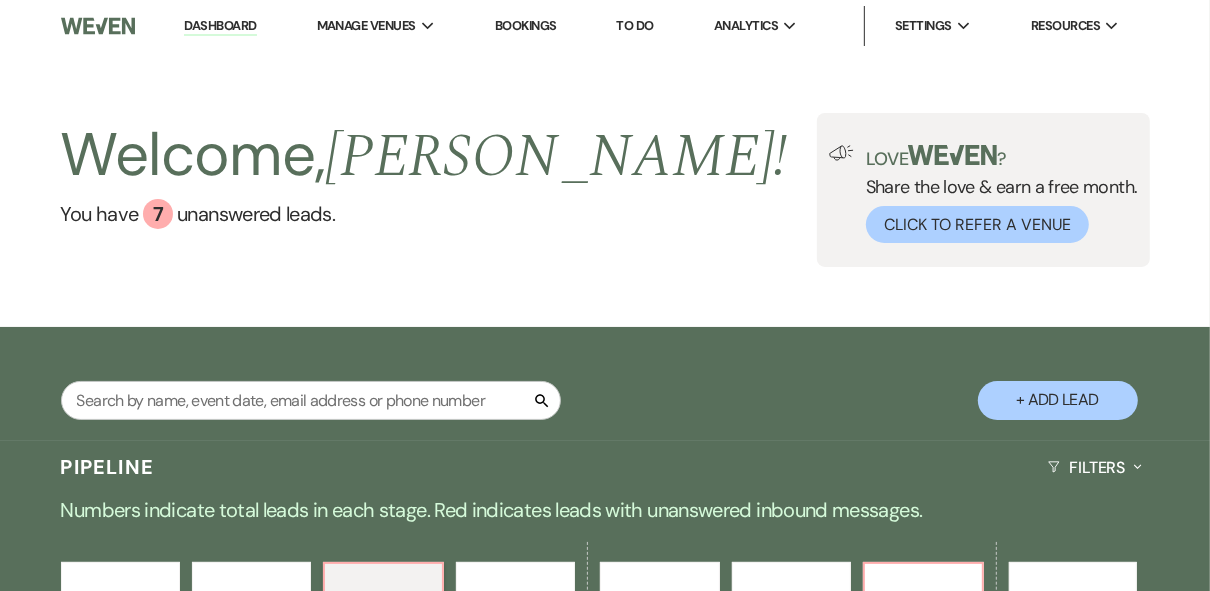 click on "Welcome,  [PERSON_NAME] ! You have   7   unanswered lead s . Love   ?
Share the love & earn a free month.     Click to Refer a Venue" at bounding box center (605, 190) 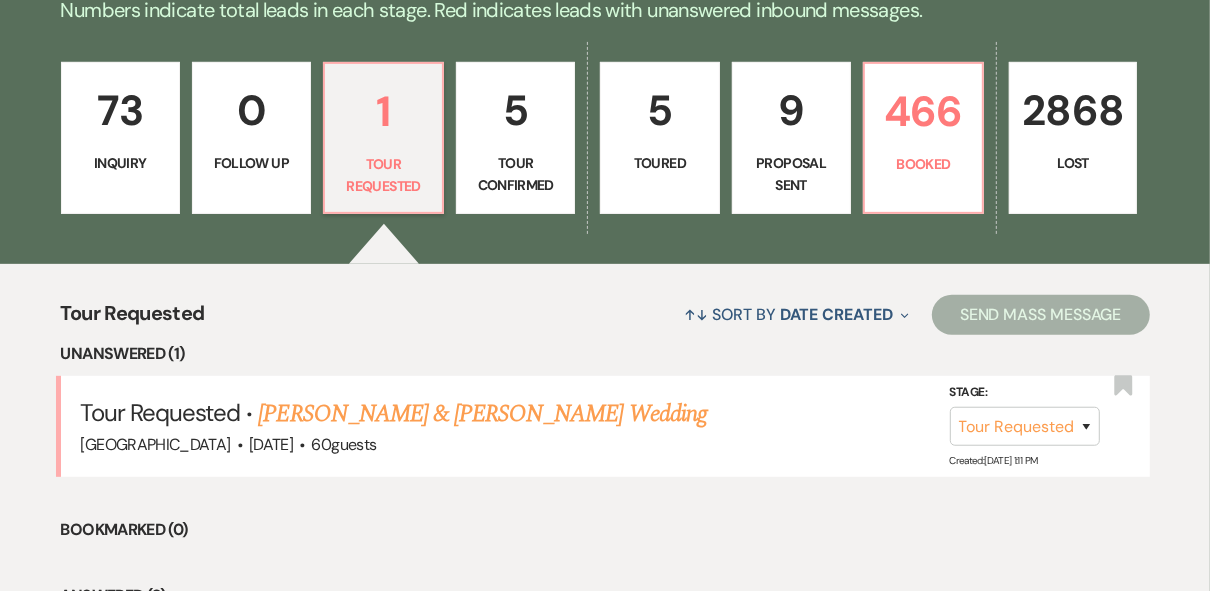 scroll, scrollTop: 560, scrollLeft: 0, axis: vertical 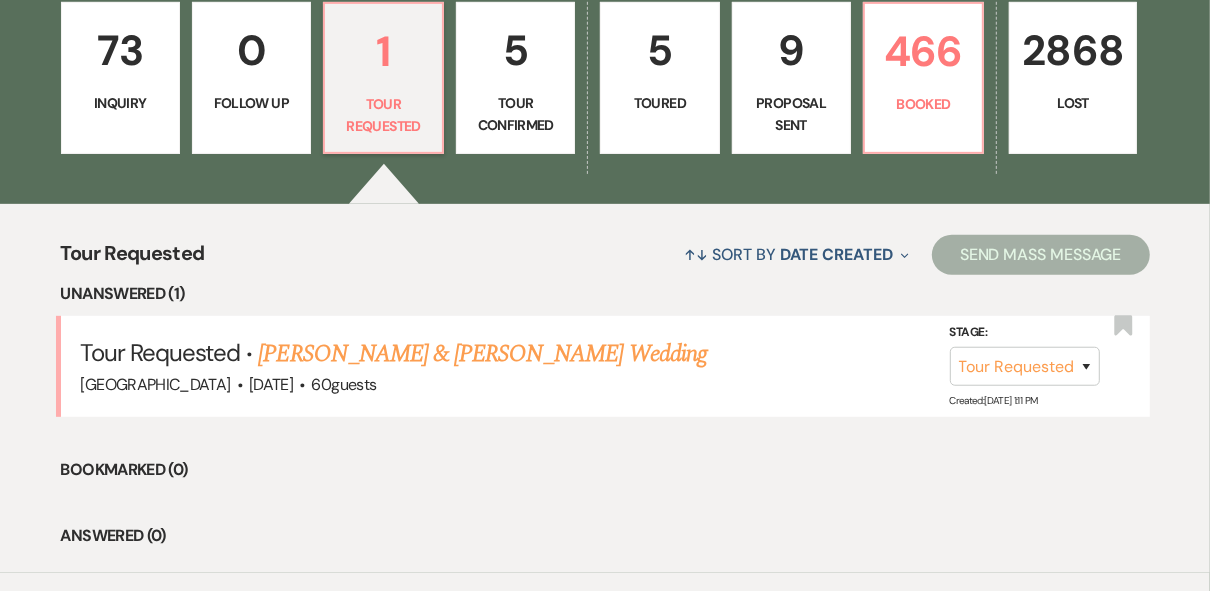 click on "Tour Confirmed" at bounding box center [515, 114] 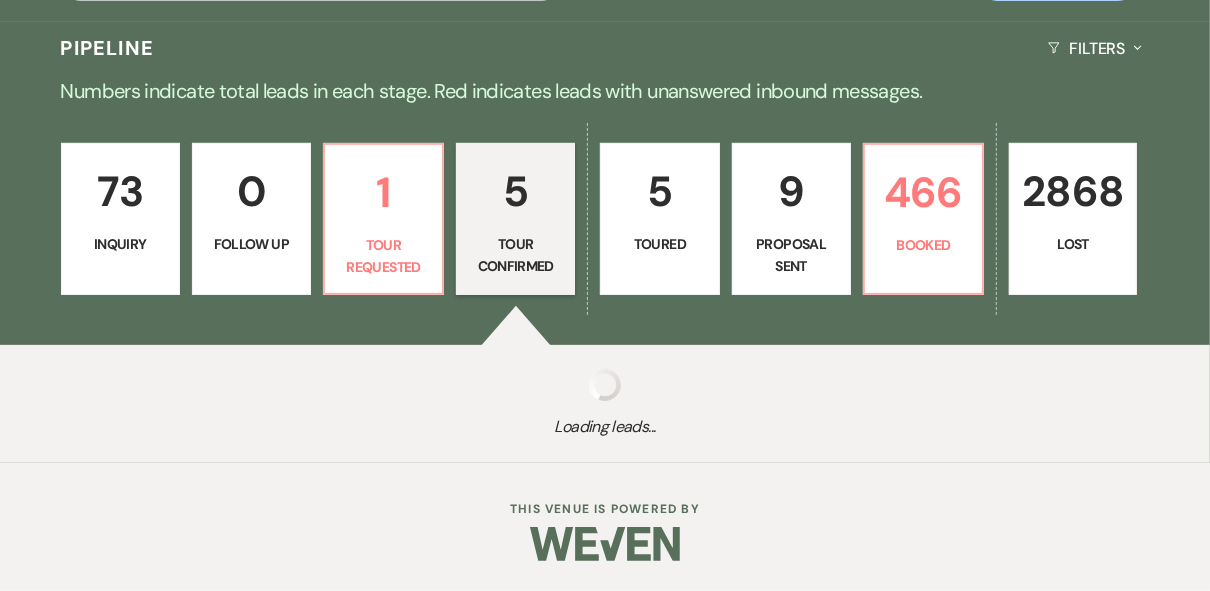 select on "4" 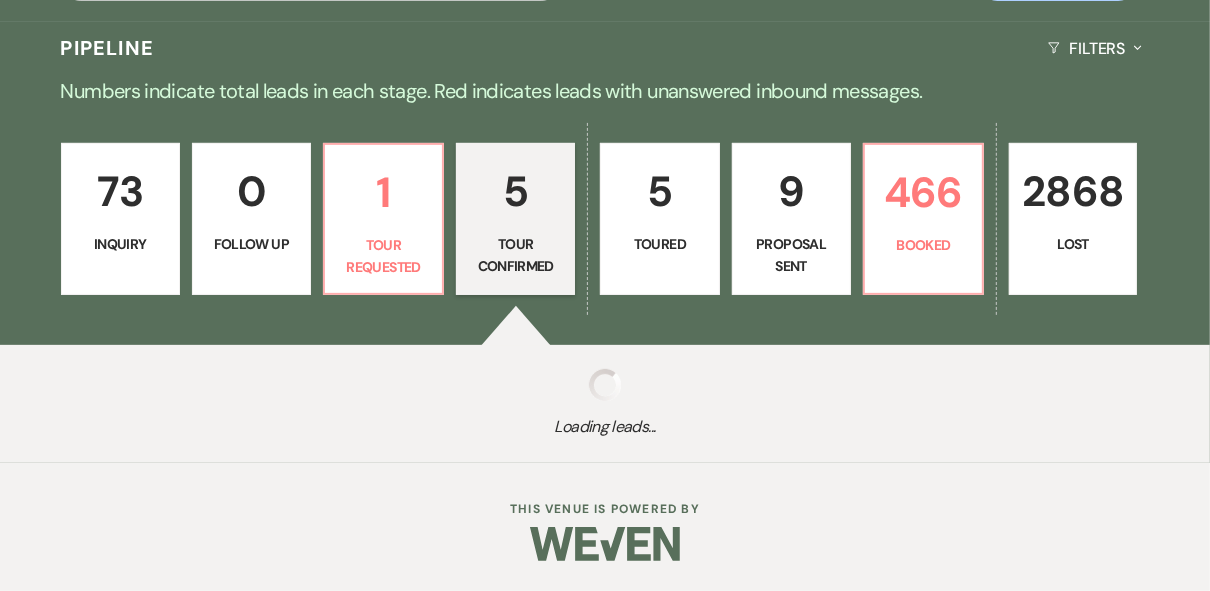 select on "4" 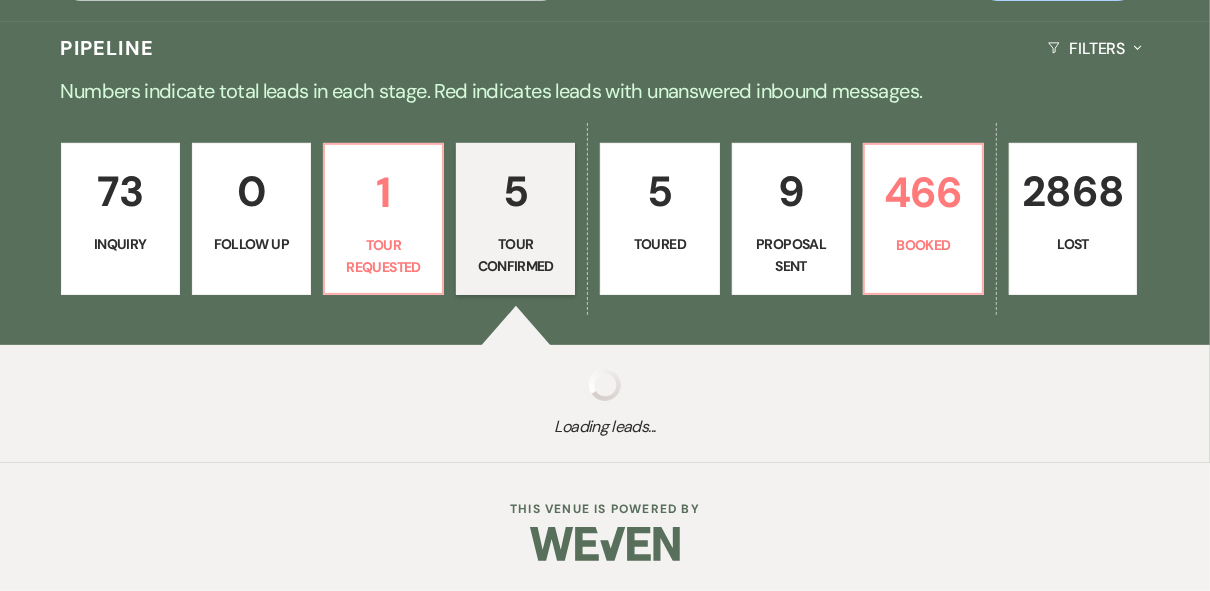 select on "4" 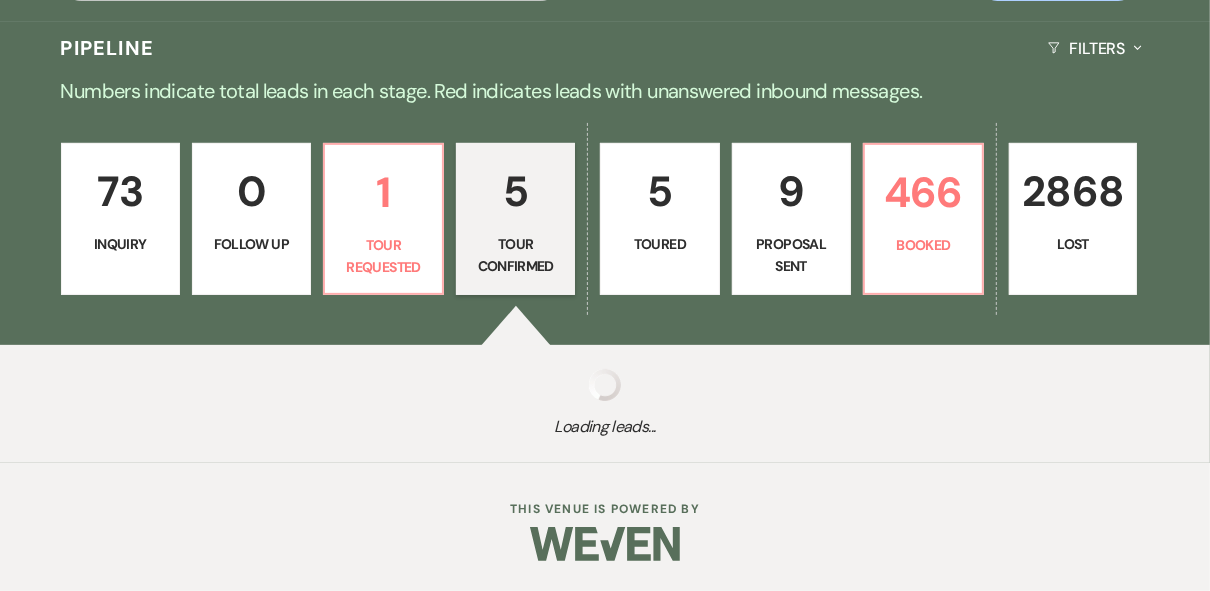 select on "4" 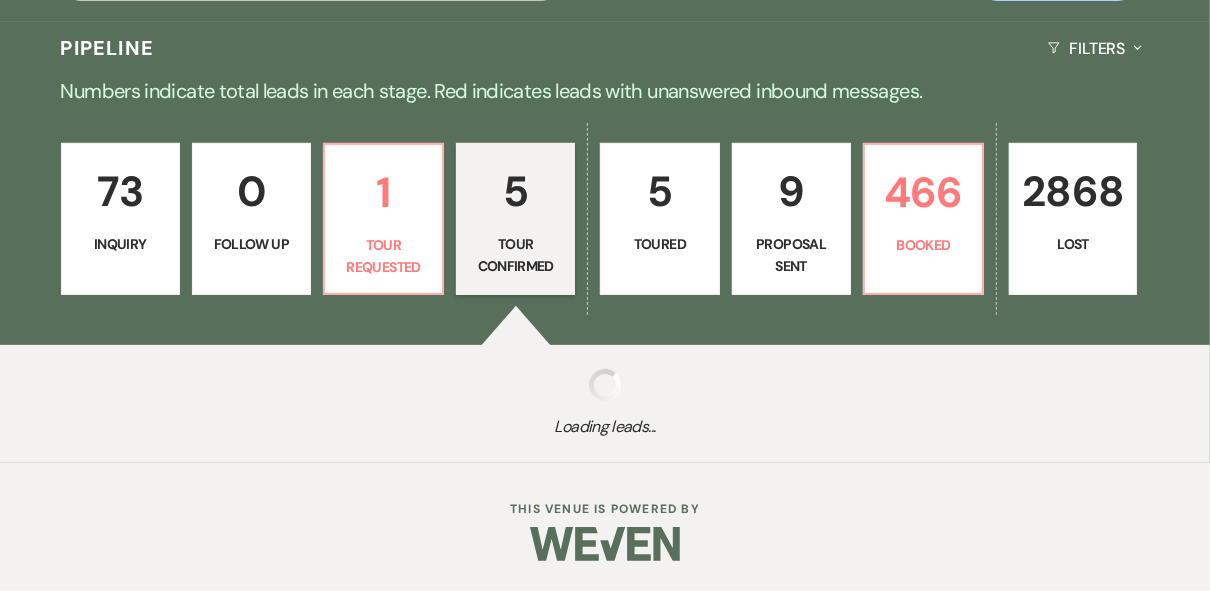select on "4" 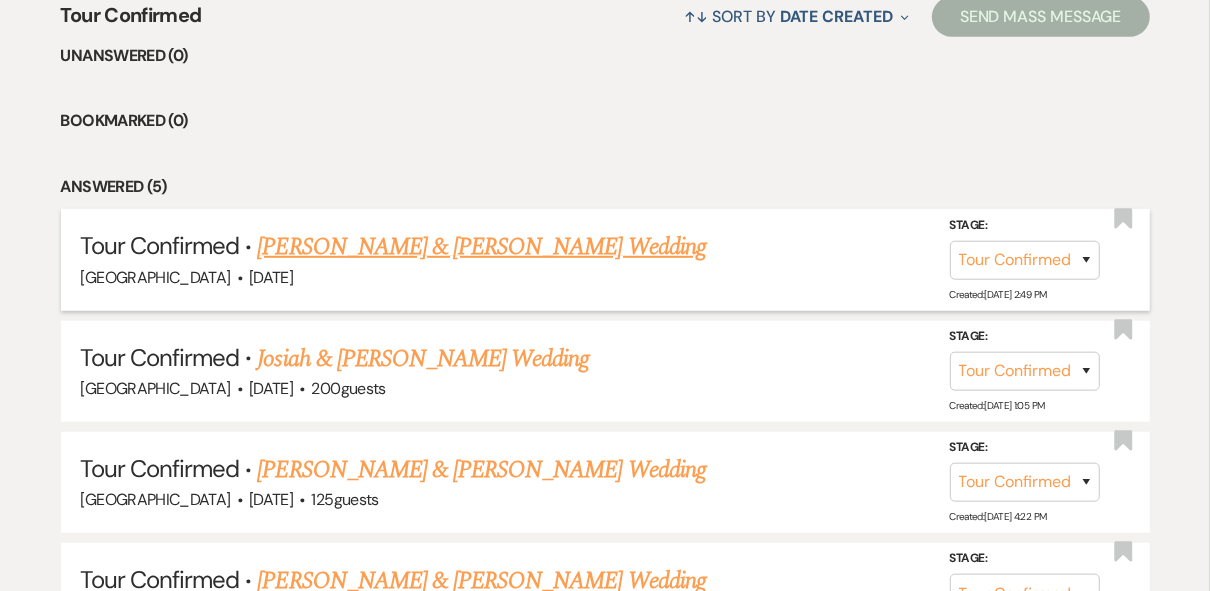 scroll, scrollTop: 878, scrollLeft: 0, axis: vertical 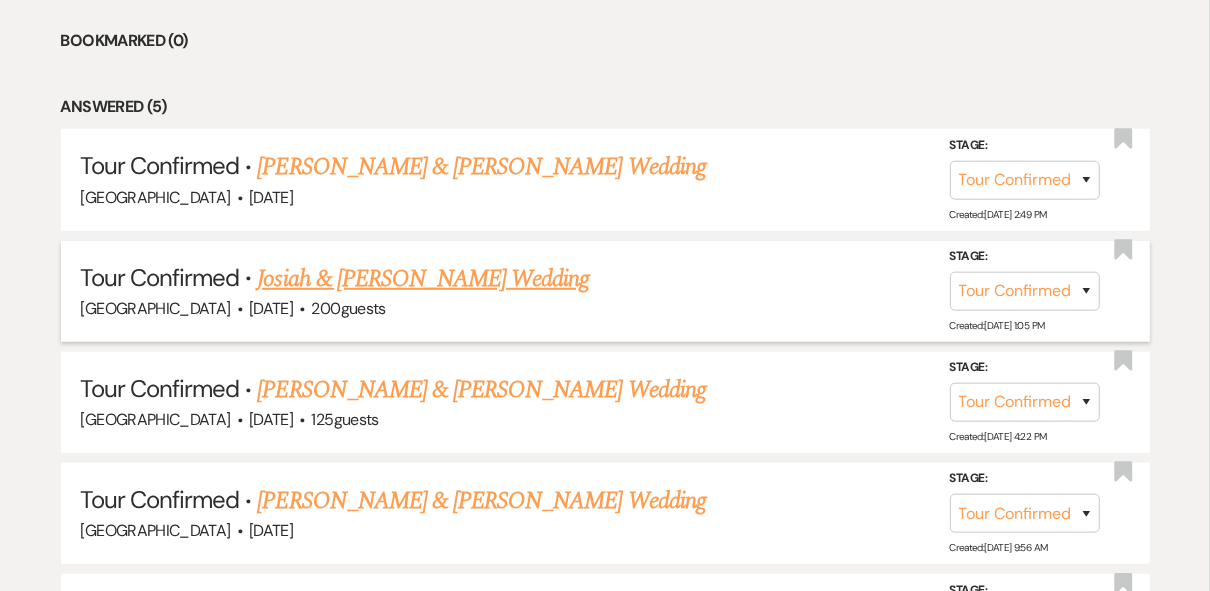 click on "Josiah & [PERSON_NAME] Wedding" at bounding box center (423, 279) 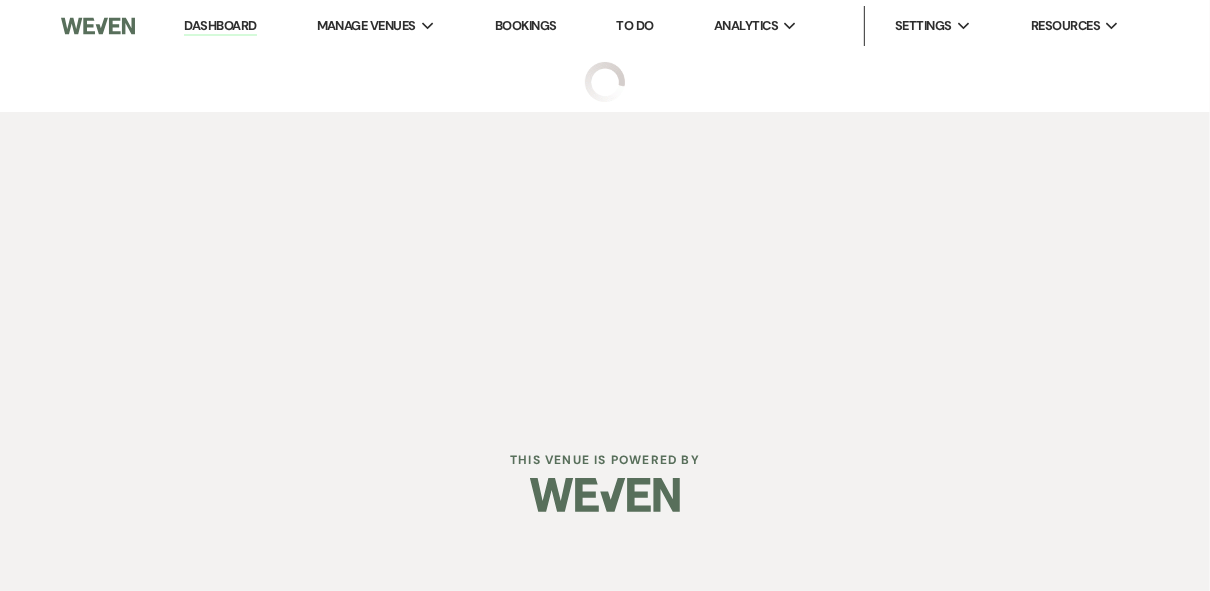 scroll, scrollTop: 0, scrollLeft: 0, axis: both 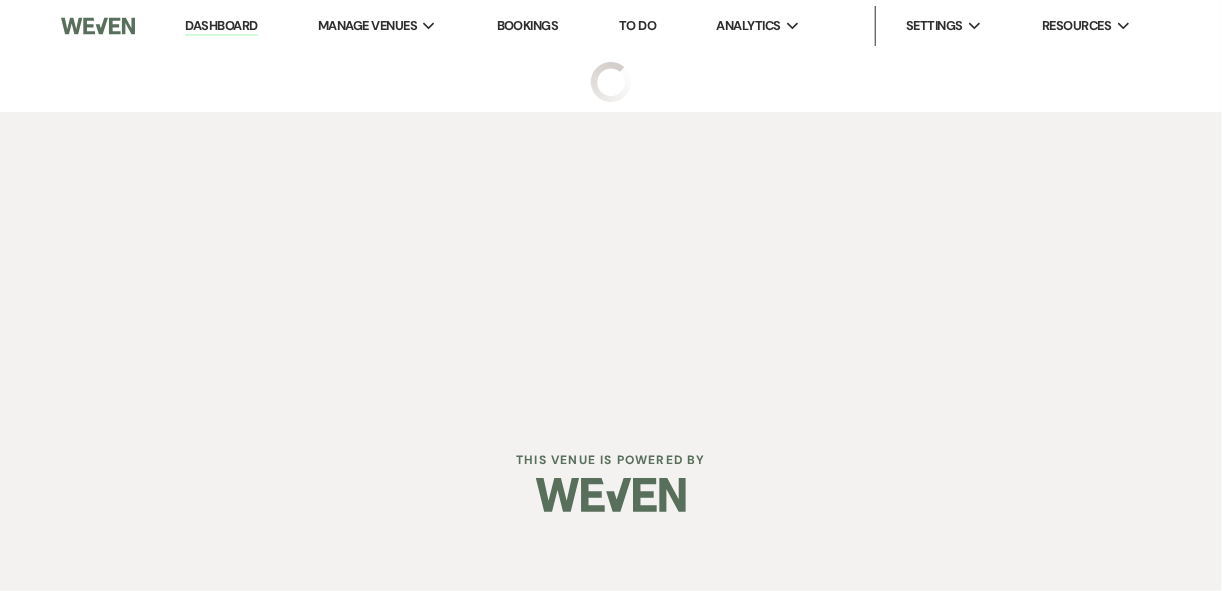select on "4" 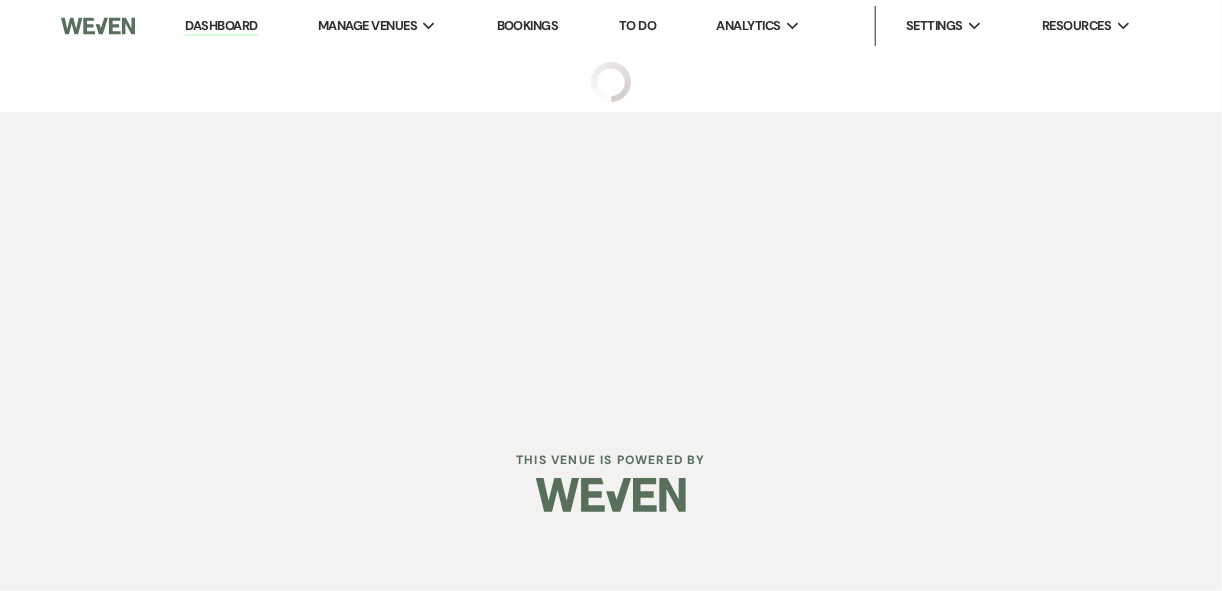 select on "5" 